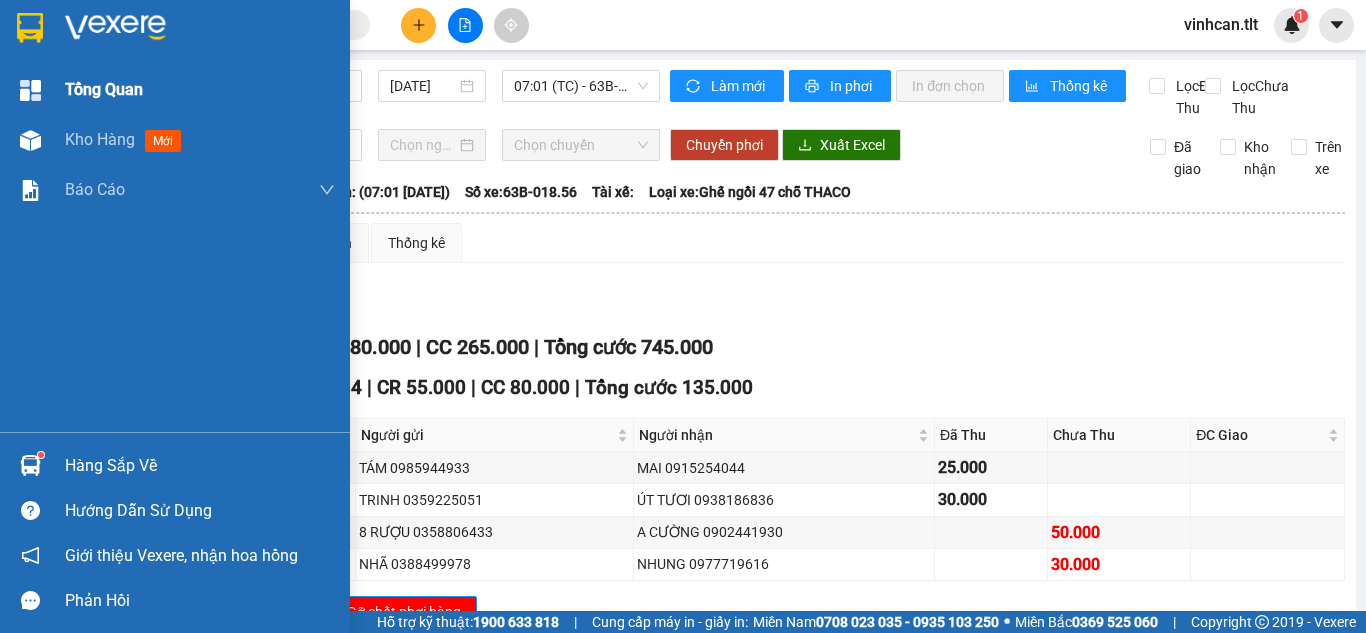 scroll, scrollTop: 0, scrollLeft: 0, axis: both 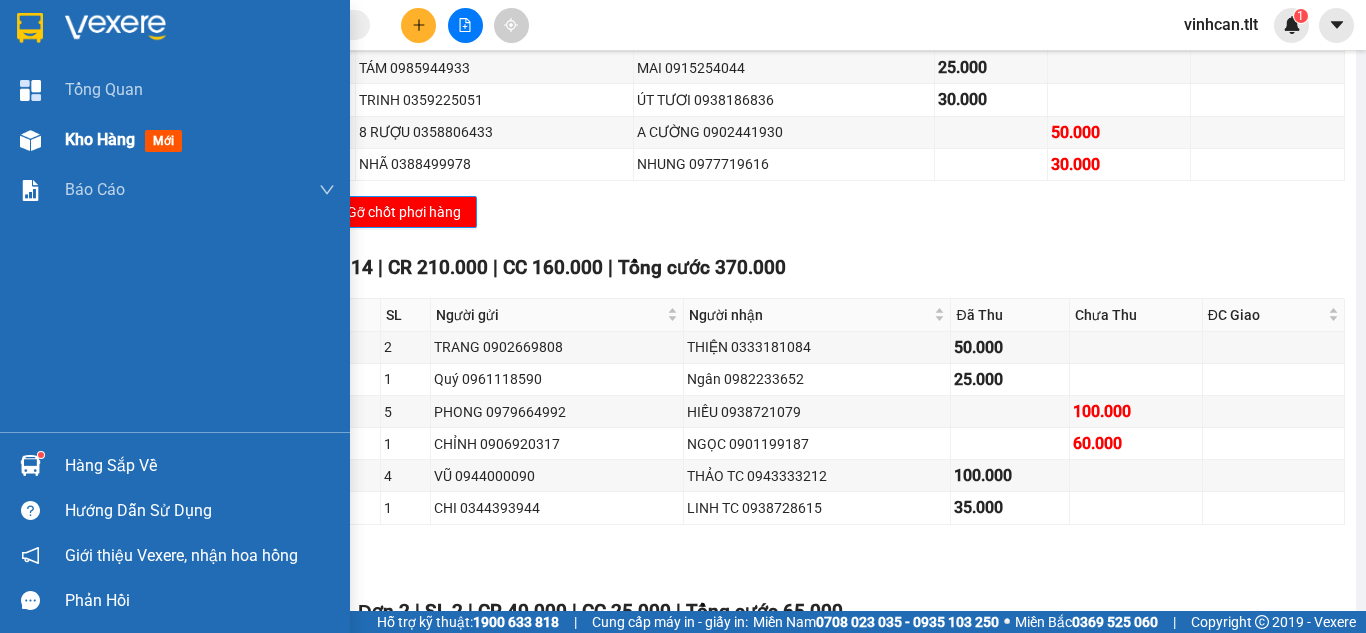 click on "Kho hàng" at bounding box center [100, 139] 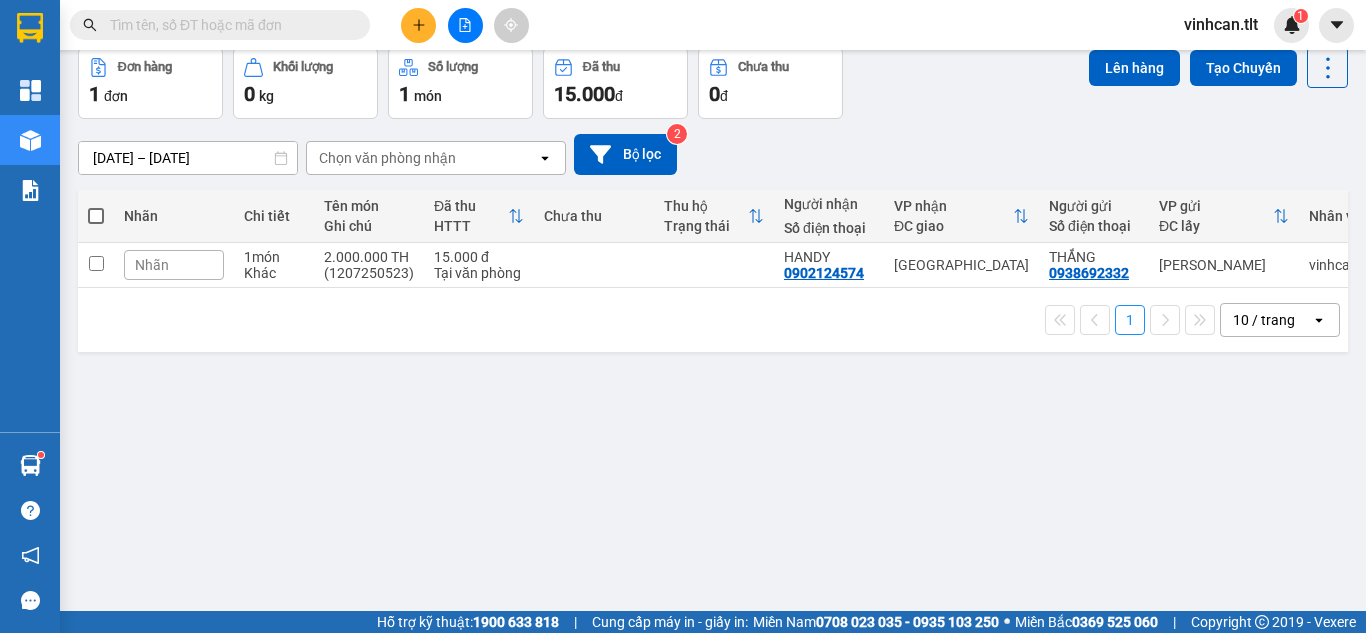 click on "ver  1.8.137 Kho gửi Trên xe Kho nhận Kho công nợ Hàng đã giao Đơn hàng 1 đơn Khối lượng 0 kg Số lượng 1 món Đã thu 15.000  đ Chưa thu 0  đ Lên hàng Tạo Chuyến [DATE] – [DATE] Press the down arrow key to interact with the calendar and select a date. Press the escape button to close the calendar. Selected date range is from [DATE] to [DATE]. Chọn văn phòng nhận open Bộ lọc 2 Nhãn Chi tiết Tên món Ghi chú Đã thu HTTT Chưa thu Thu hộ Trạng thái Người nhận Số điện thoại VP nhận ĐC giao Người gửi Số điện thoại VP gửi ĐC lấy Nhân viên Mã GD Ngày ĐH Nhãn 1  món Khác 2.000.000 TH (1207250523) 15.000 đ Tại văn phòng HANDY  [PHONE_NUMBER] [GEOGRAPHIC_DATA] THẮNG 0938692332 Cao Tốc vinhcan.tlt CTTLT1407250006 07:59 [DATE] 1 10 / trang open Đang tải dữ liệu" at bounding box center [713, 284] 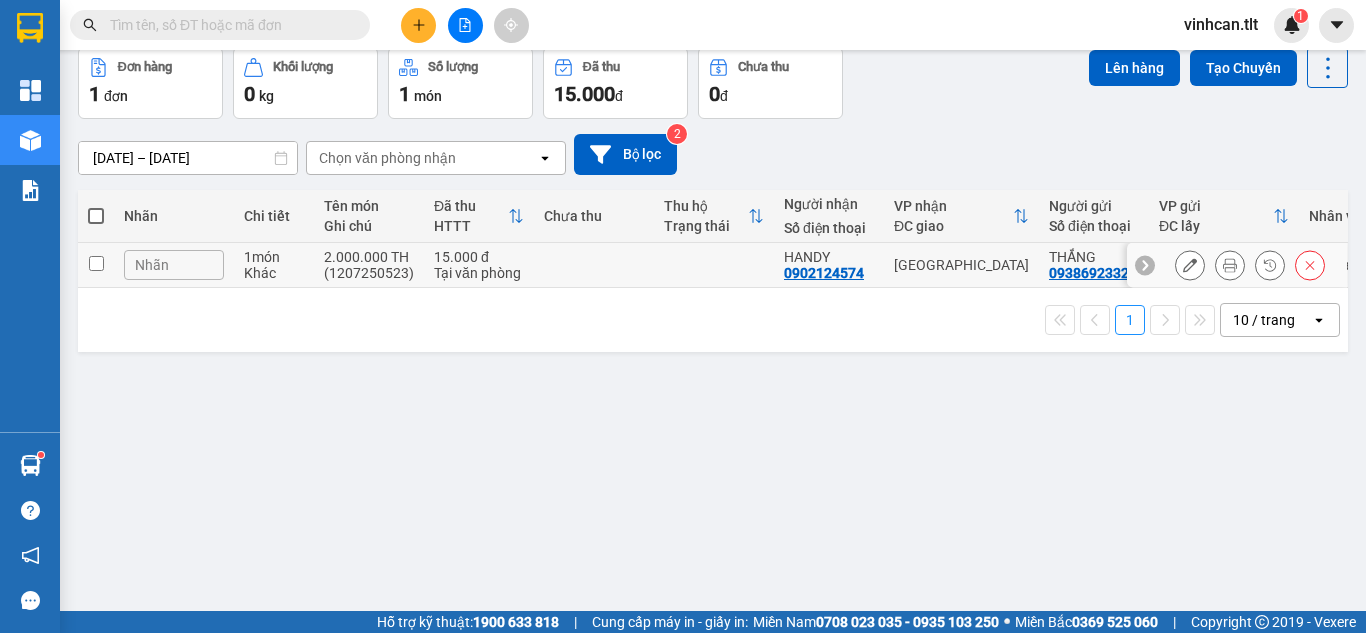click at bounding box center (594, 265) 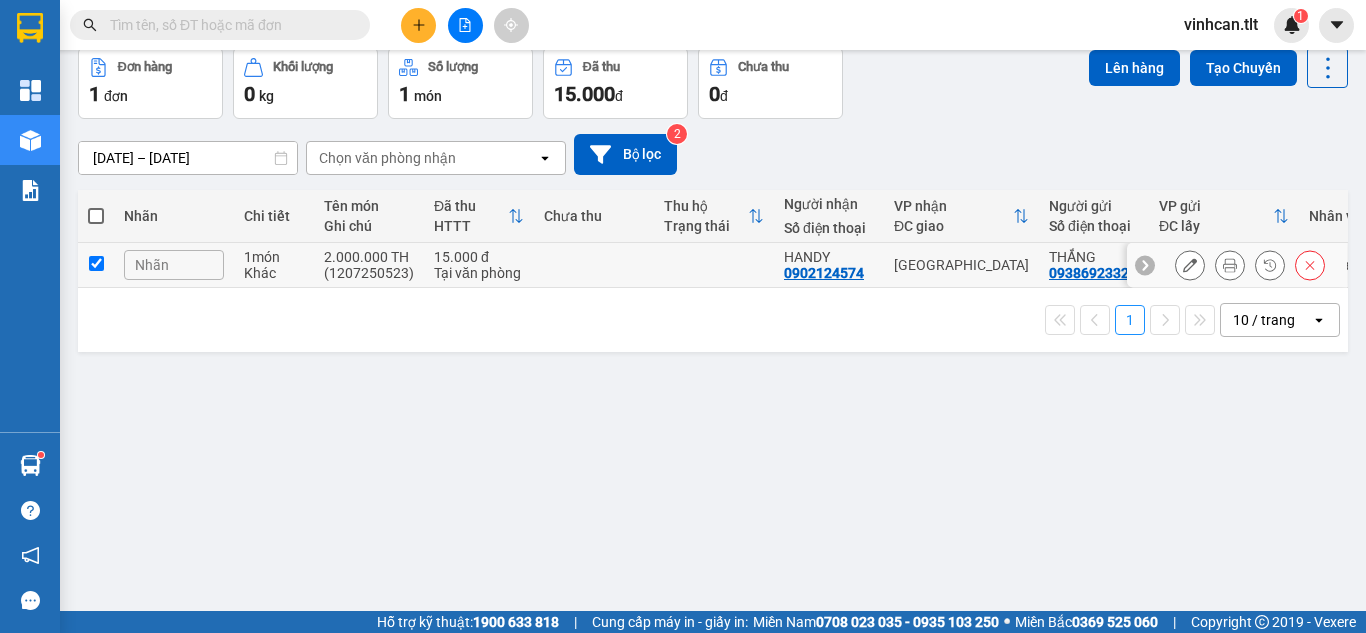 checkbox on "true" 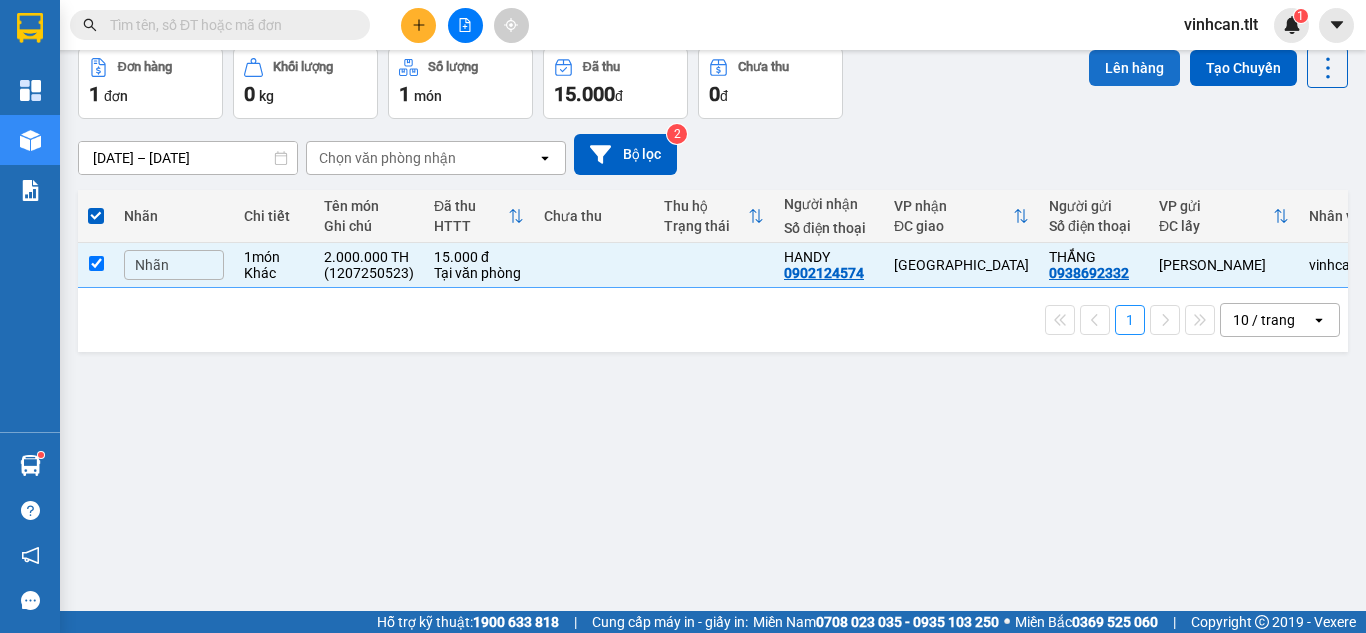 click on "Lên hàng" at bounding box center [1134, 68] 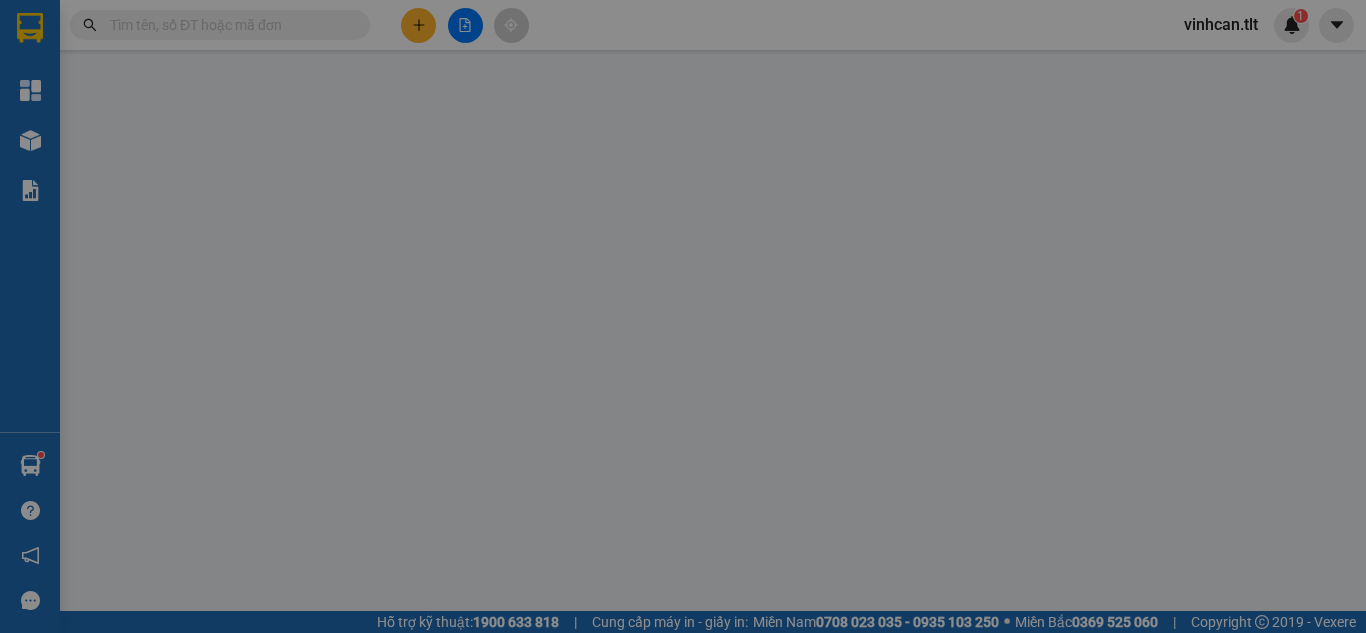 scroll, scrollTop: 0, scrollLeft: 0, axis: both 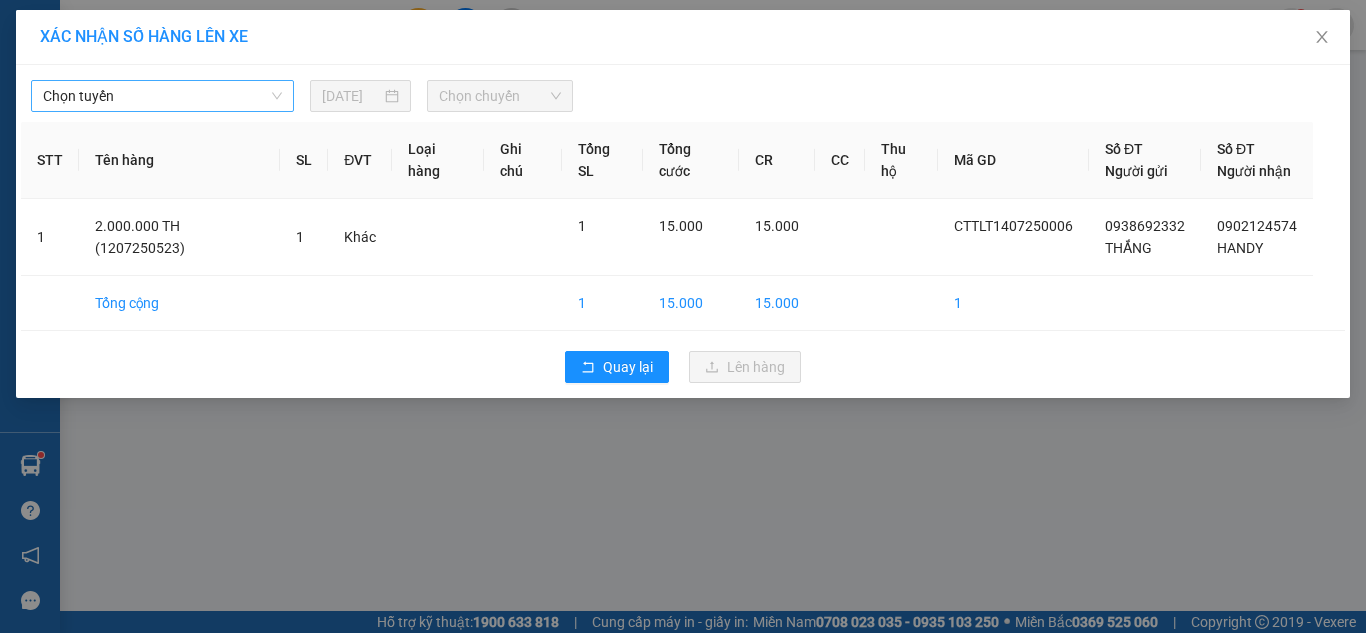 click on "Chọn tuyến" at bounding box center [162, 96] 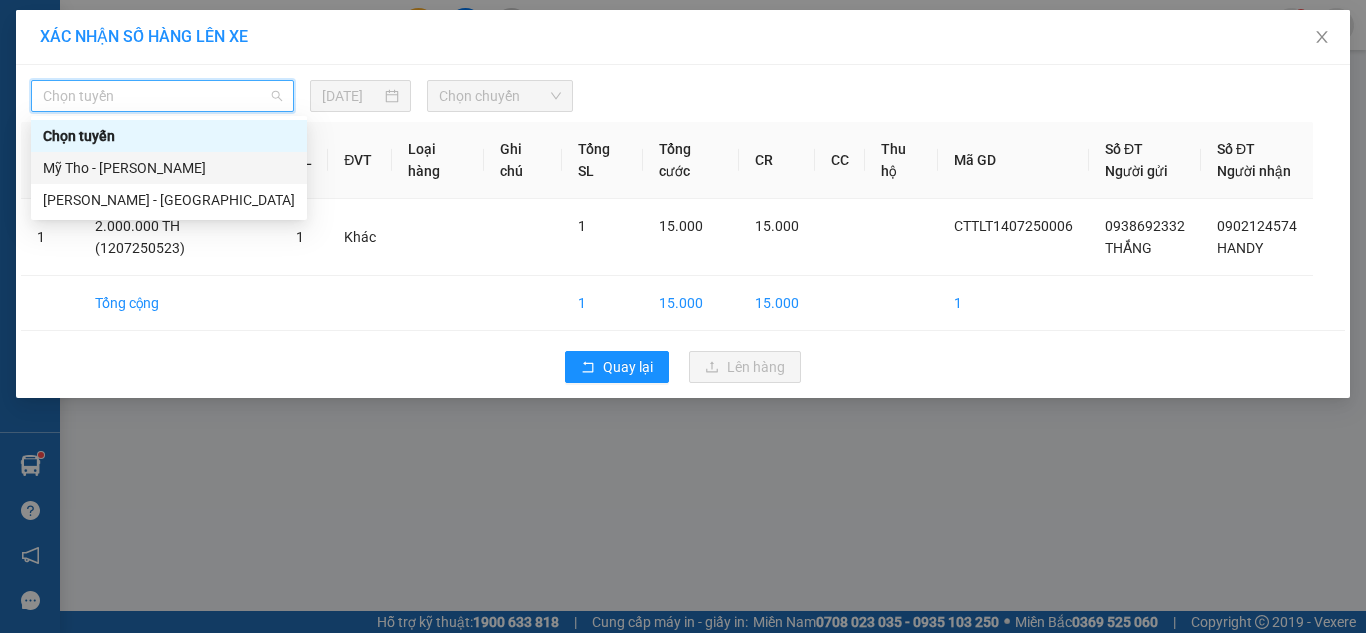 drag, startPoint x: 155, startPoint y: 163, endPoint x: 172, endPoint y: 165, distance: 17.117243 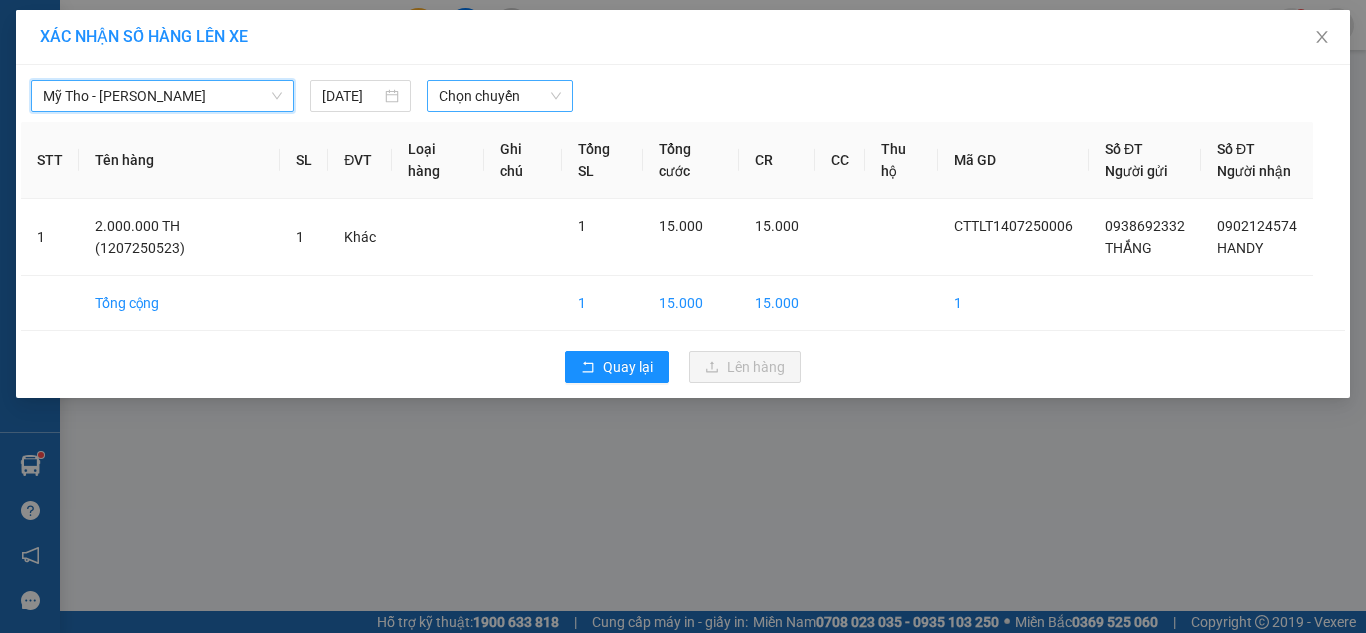 click on "Chọn chuyến" at bounding box center (500, 96) 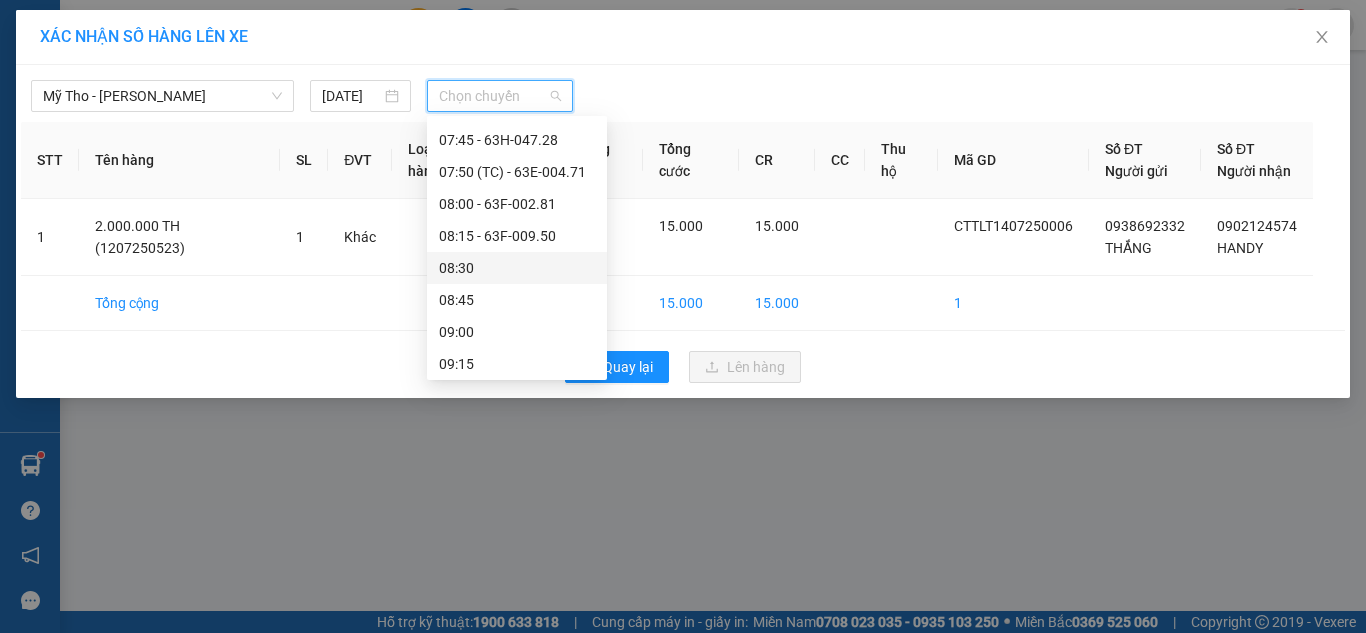 scroll, scrollTop: 600, scrollLeft: 0, axis: vertical 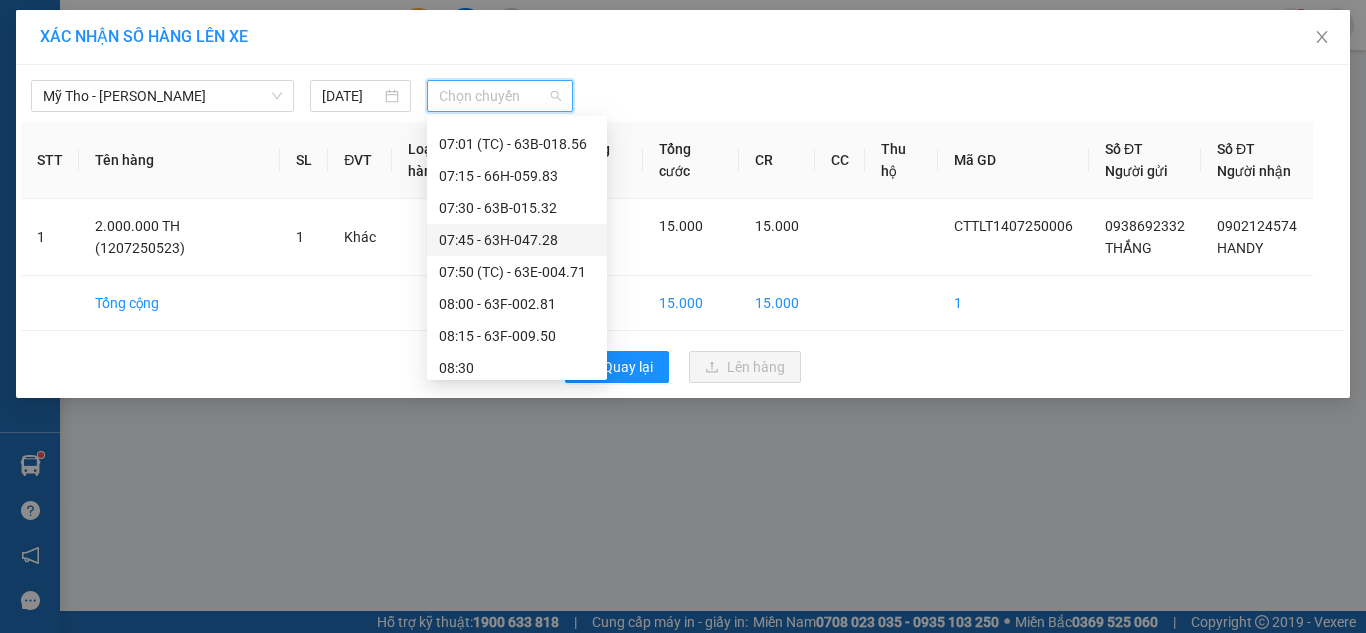 click on "07:45     - 63H-047.28" at bounding box center [517, 240] 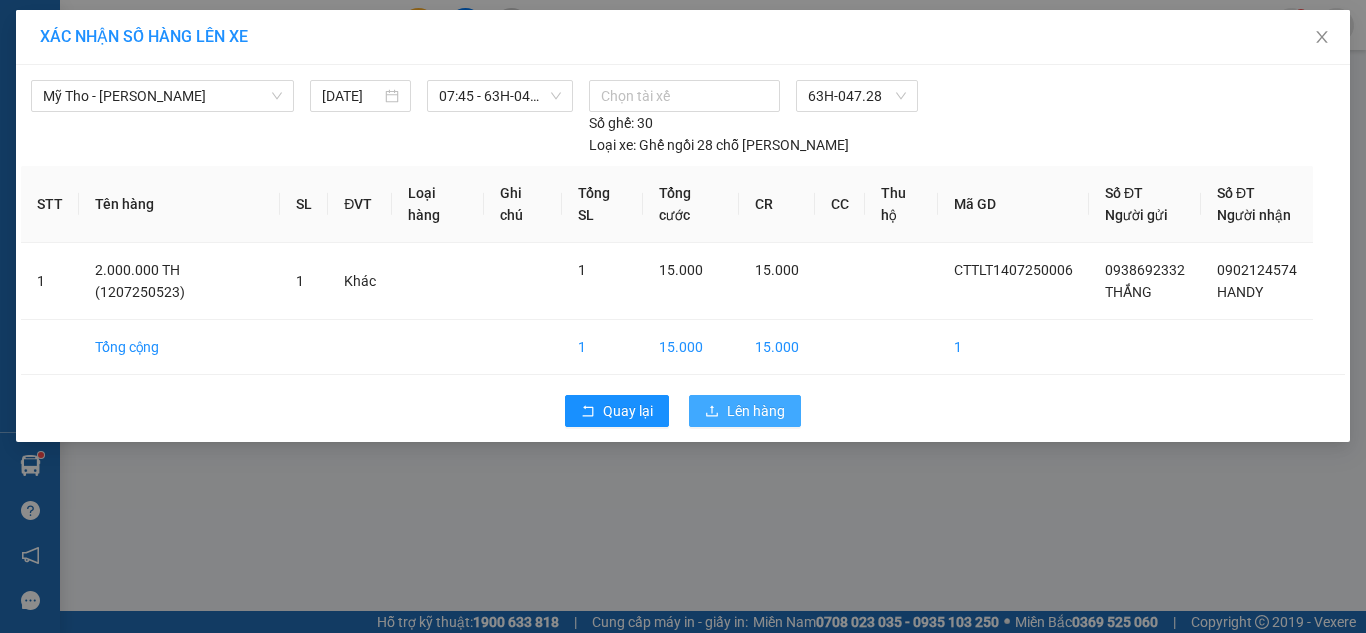 click at bounding box center (712, 412) 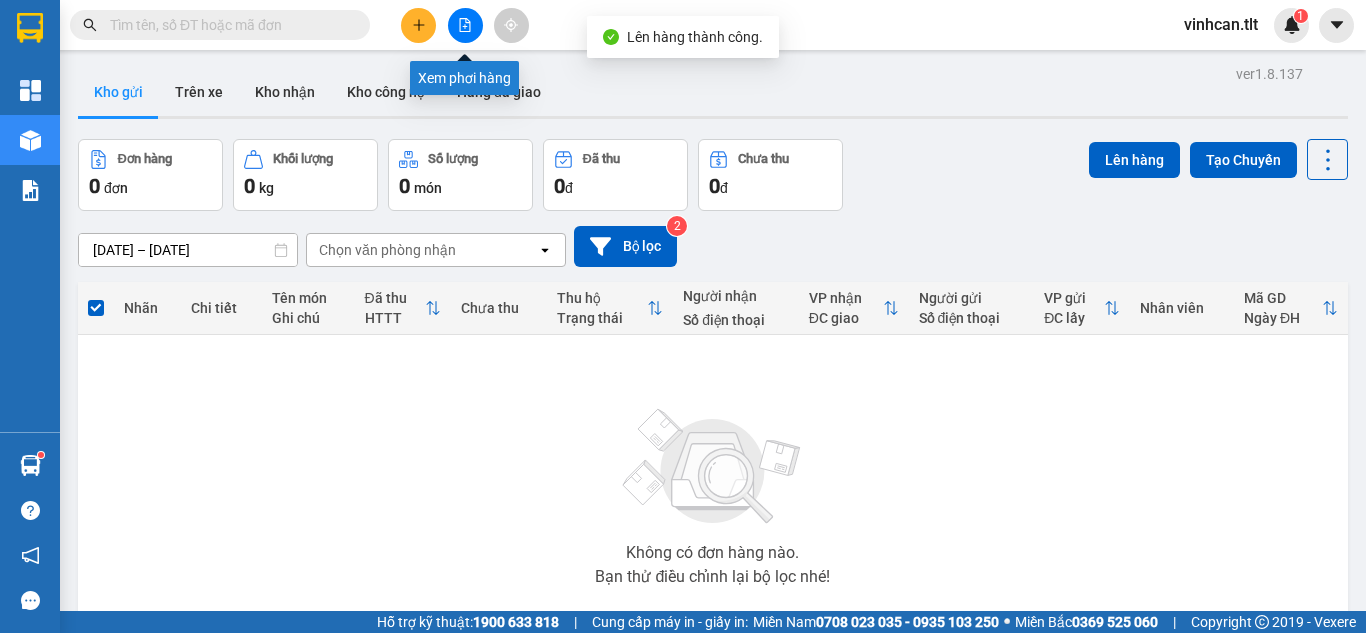 click 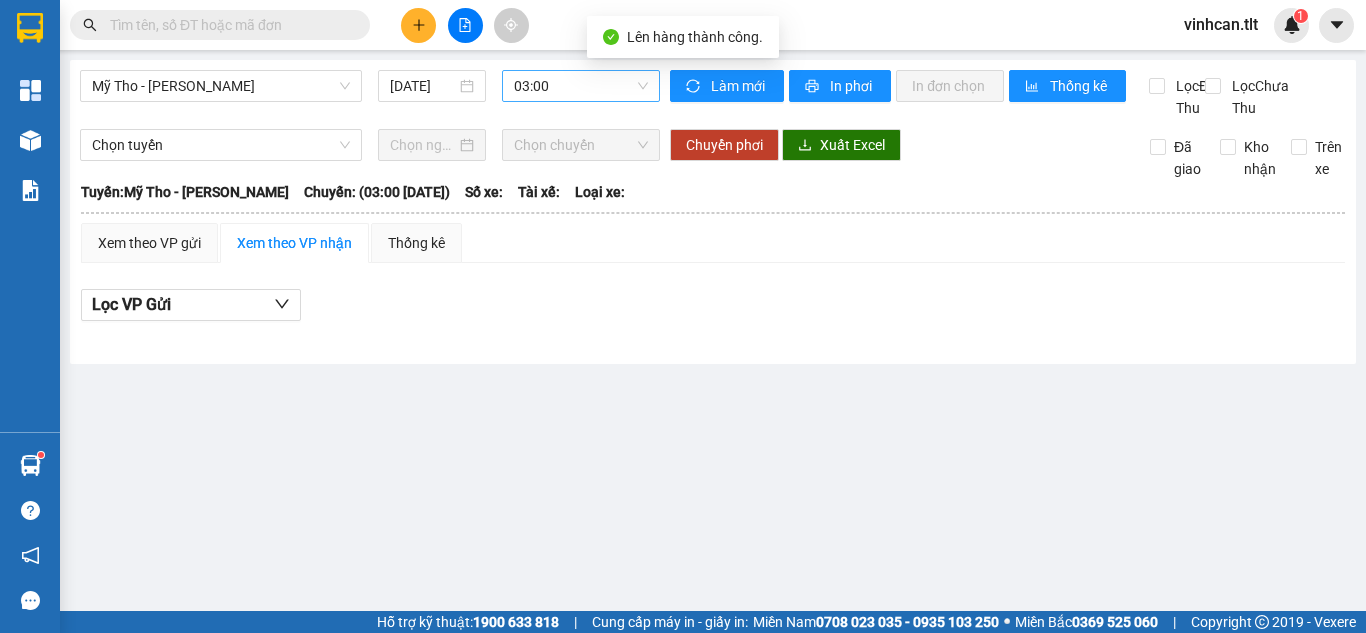 click on "03:00" at bounding box center (581, 86) 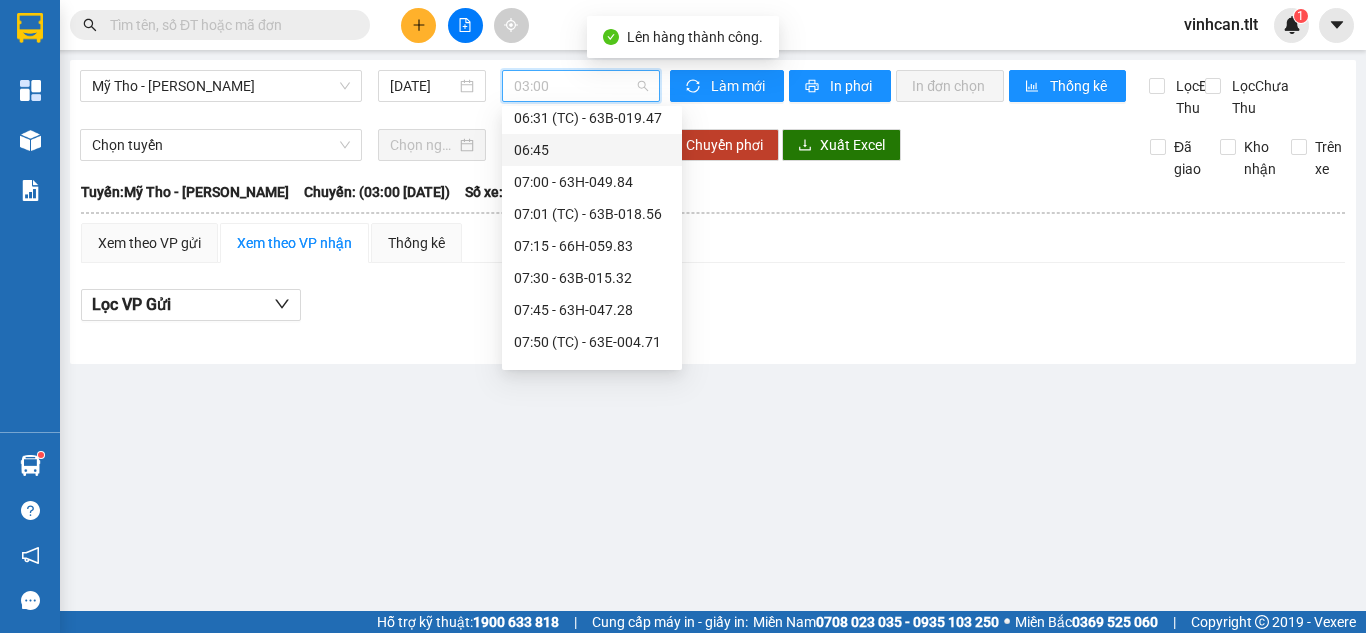 scroll, scrollTop: 700, scrollLeft: 0, axis: vertical 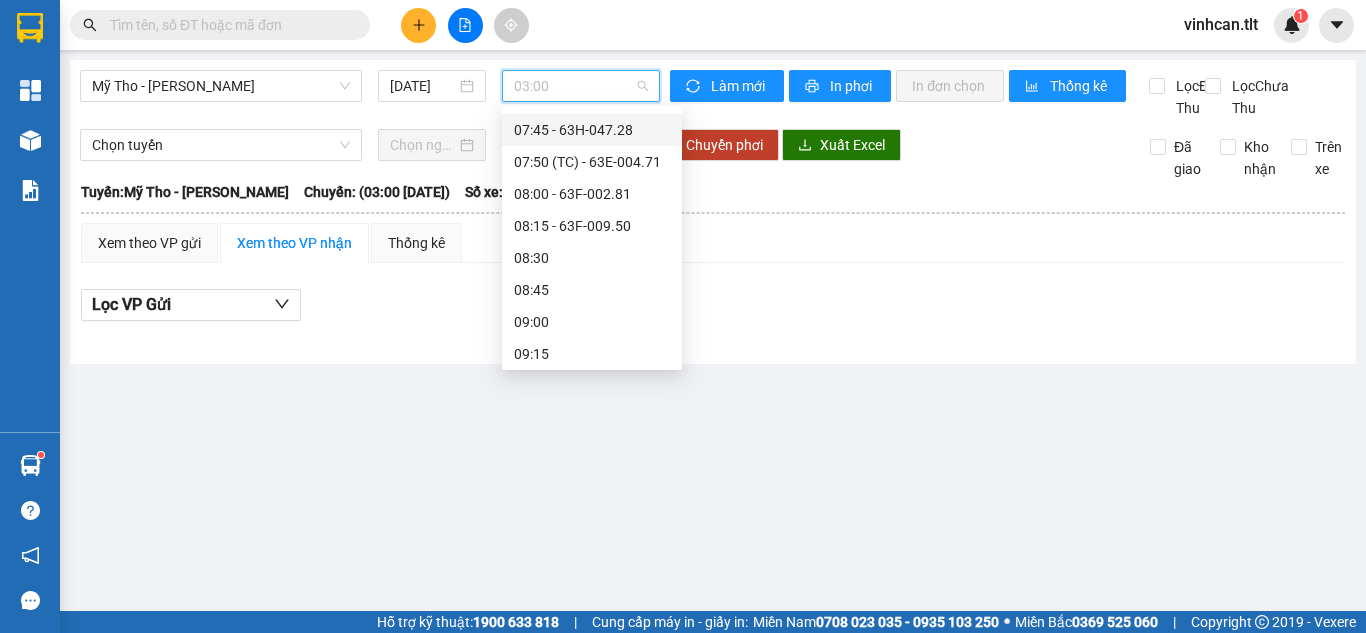 click on "07:45     - 63H-047.28" at bounding box center (592, 130) 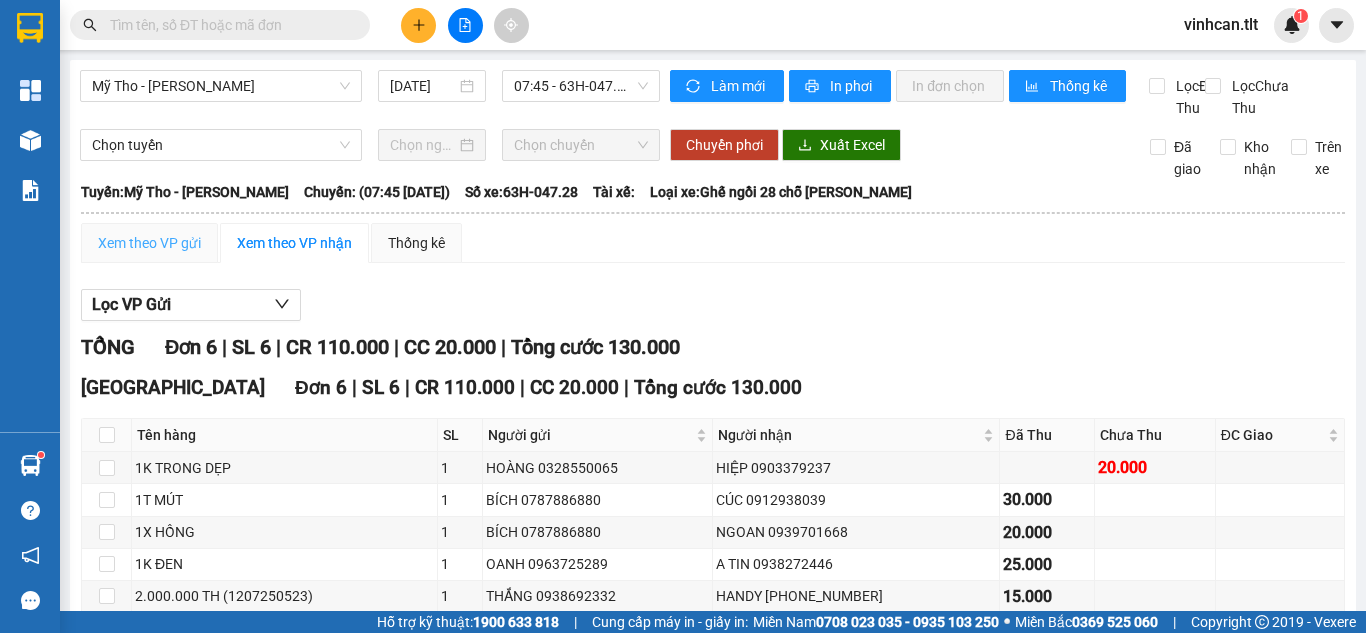 click on "Xem theo VP gửi" at bounding box center (149, 243) 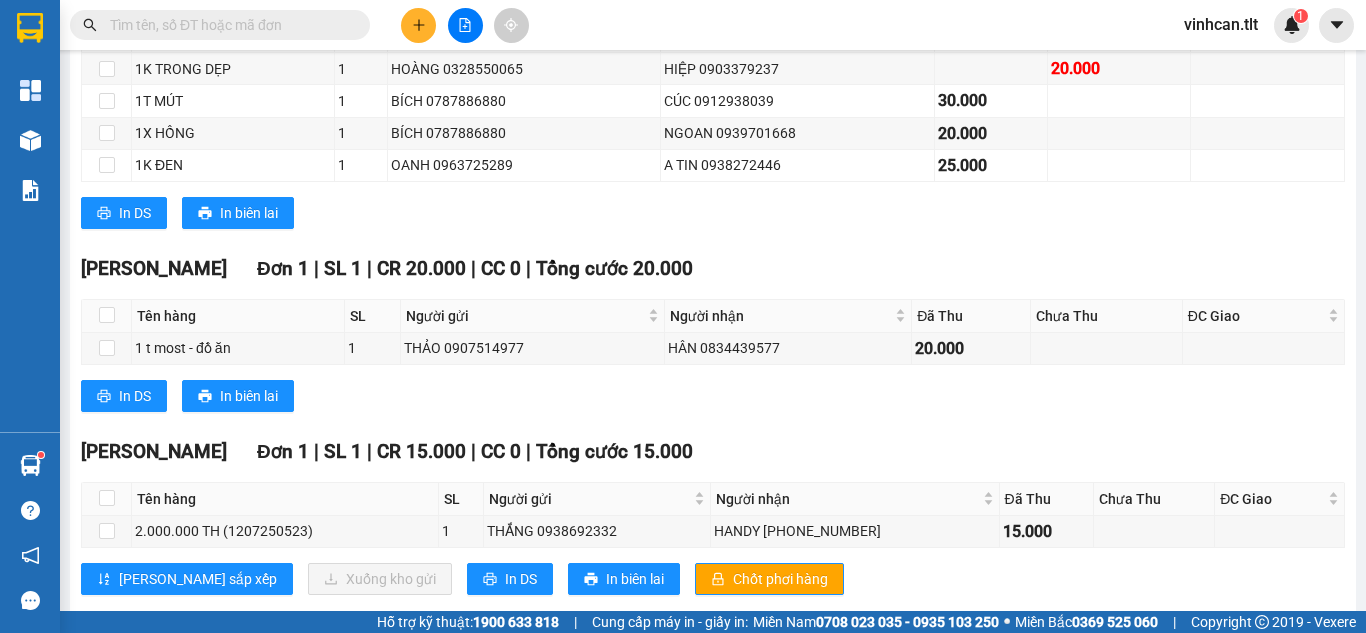 scroll, scrollTop: 400, scrollLeft: 0, axis: vertical 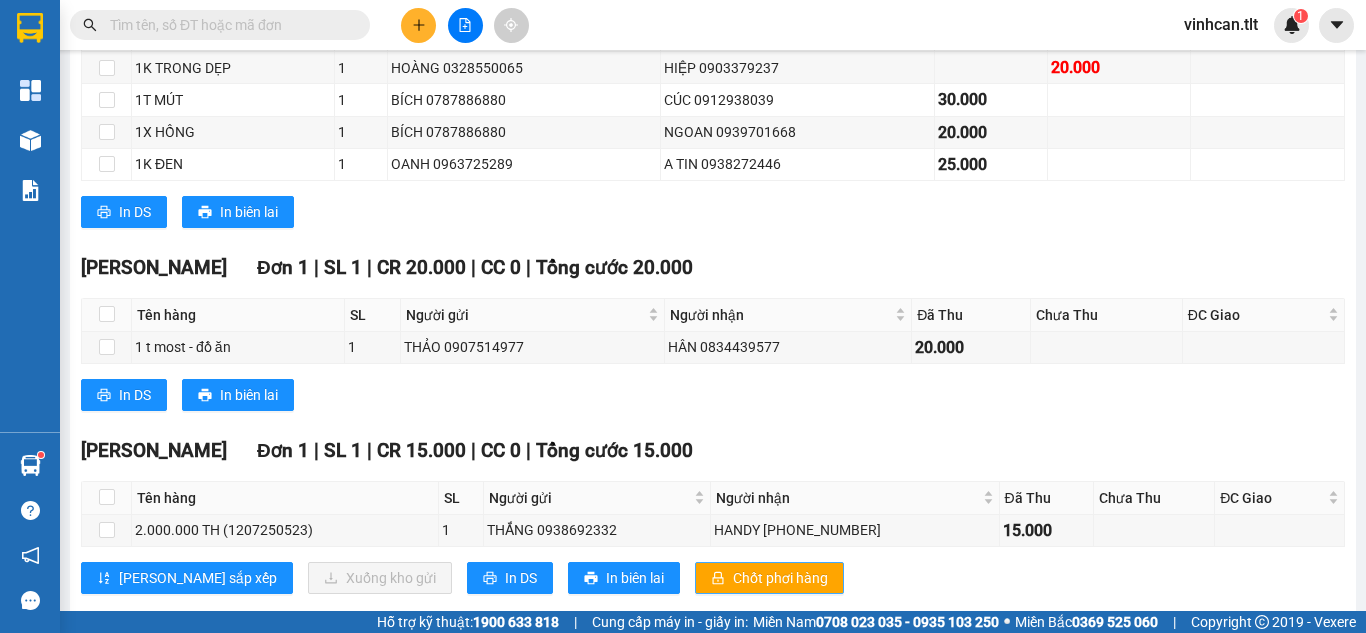 click on "Chốt phơi hàng" at bounding box center [780, 578] 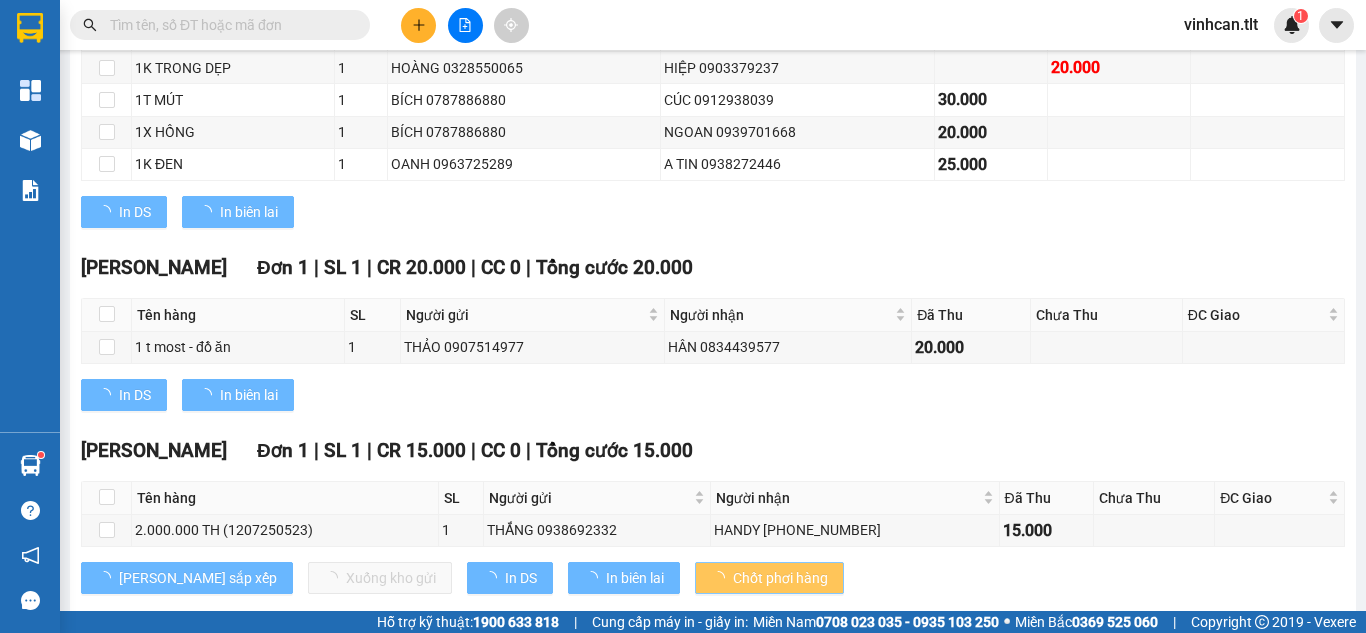 click on "Chốt phơi hàng" at bounding box center (780, 578) 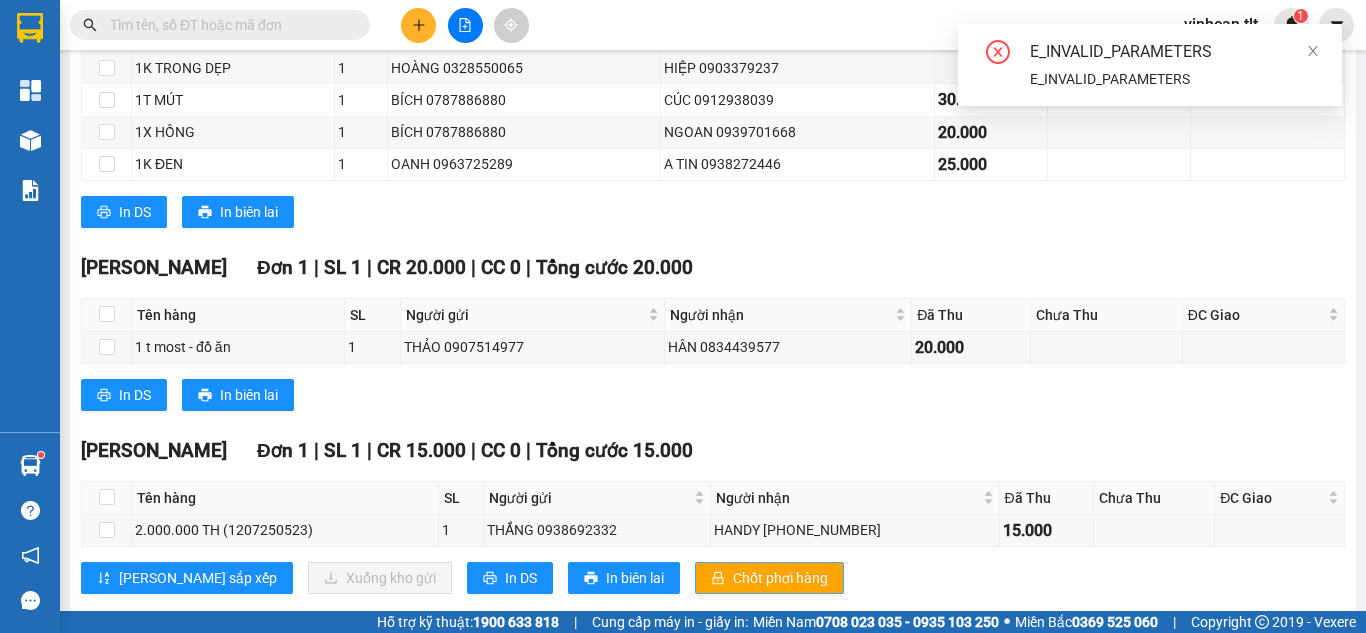 click on "Chốt phơi hàng" at bounding box center [780, 578] 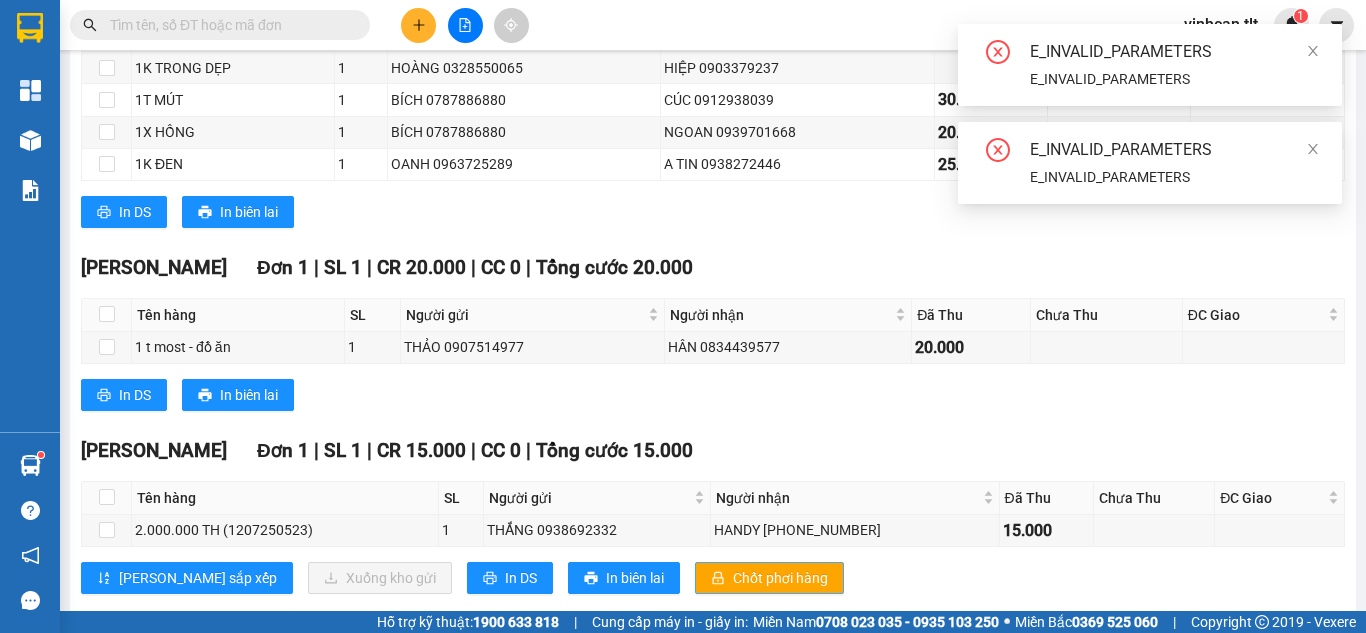 click on "Chốt phơi hàng" at bounding box center (780, 578) 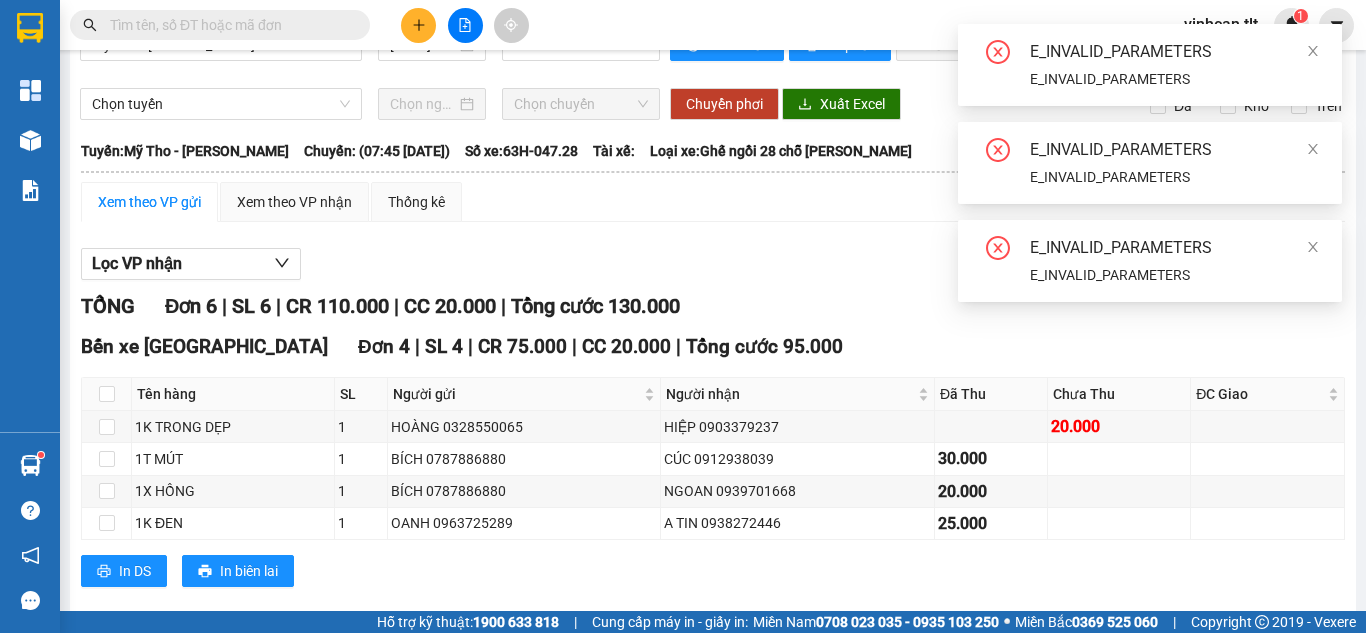 scroll, scrollTop: 0, scrollLeft: 0, axis: both 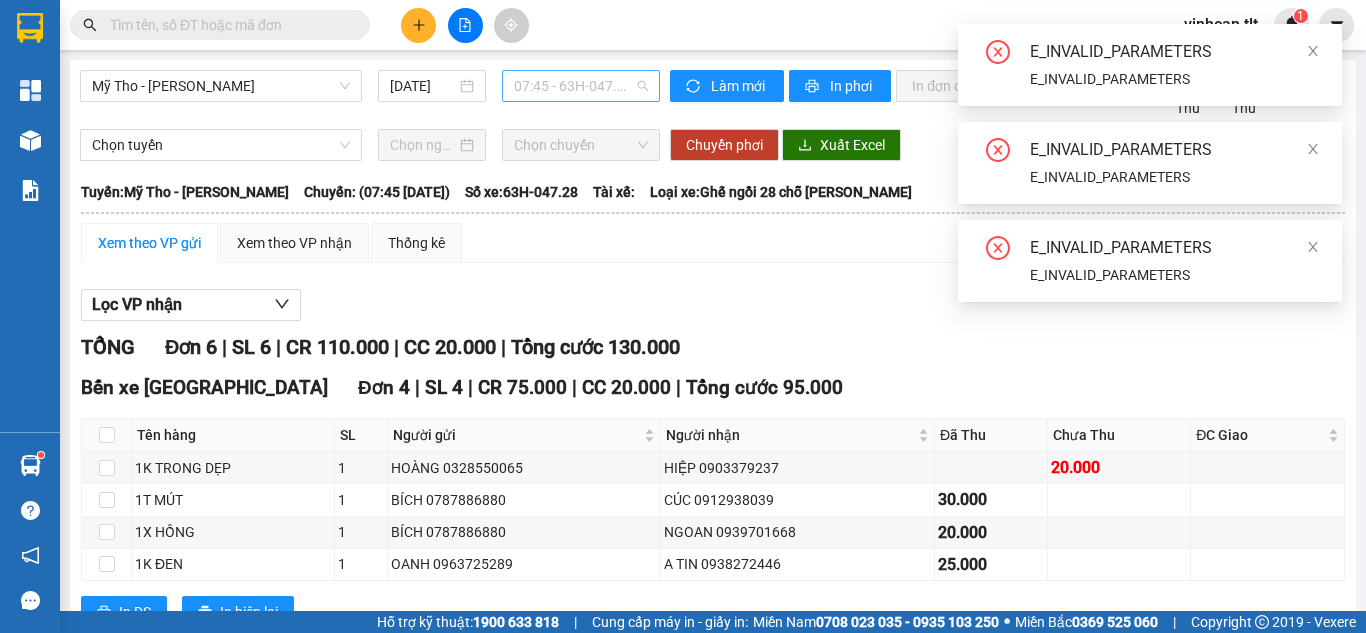 click on "07:45     - 63H-047.28" at bounding box center [581, 86] 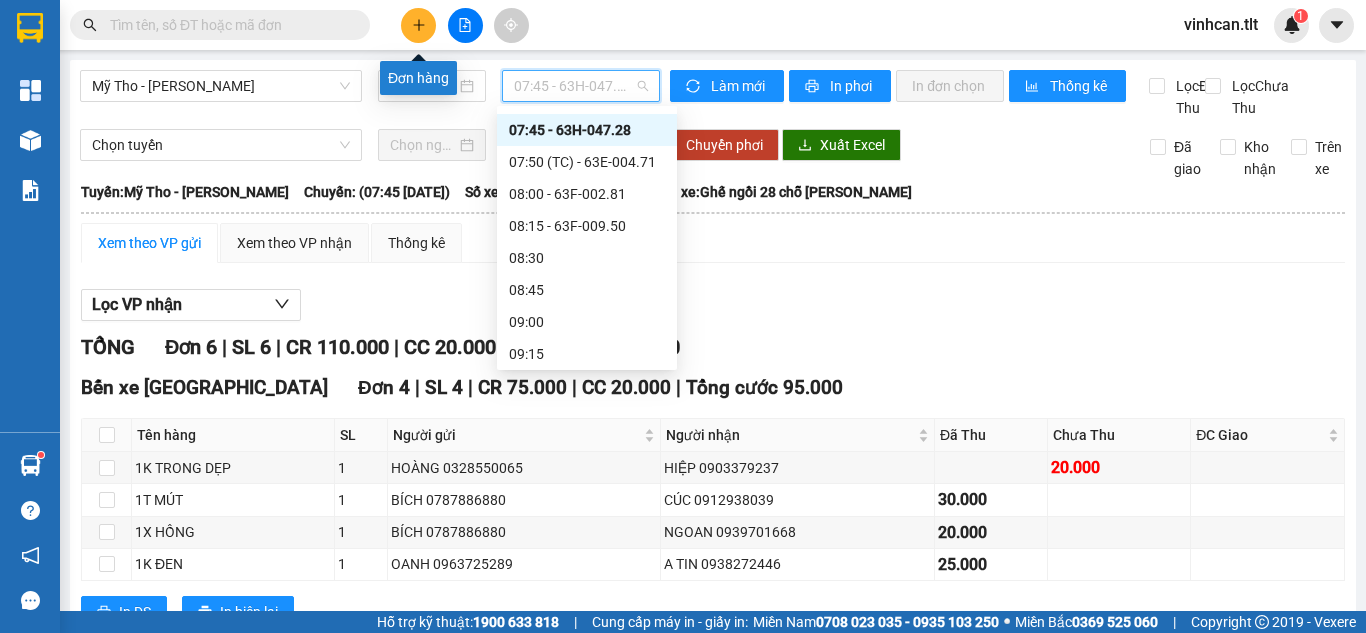 click 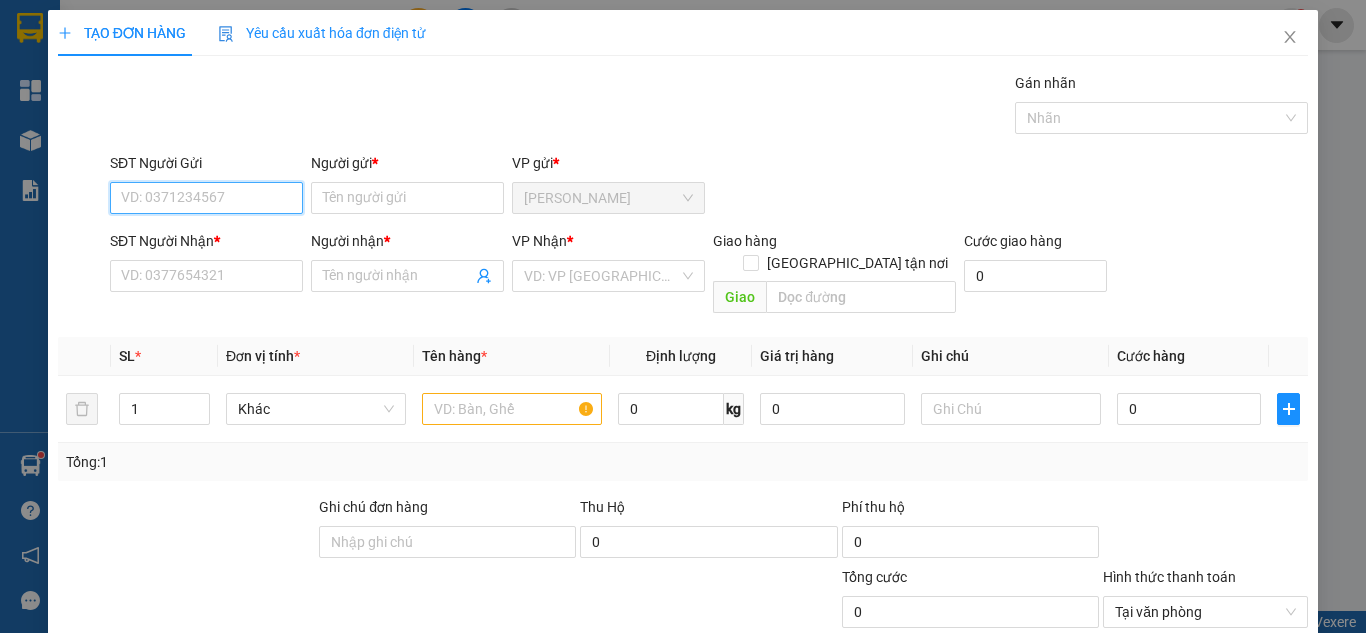 click on "SĐT Người Gửi" at bounding box center [206, 198] 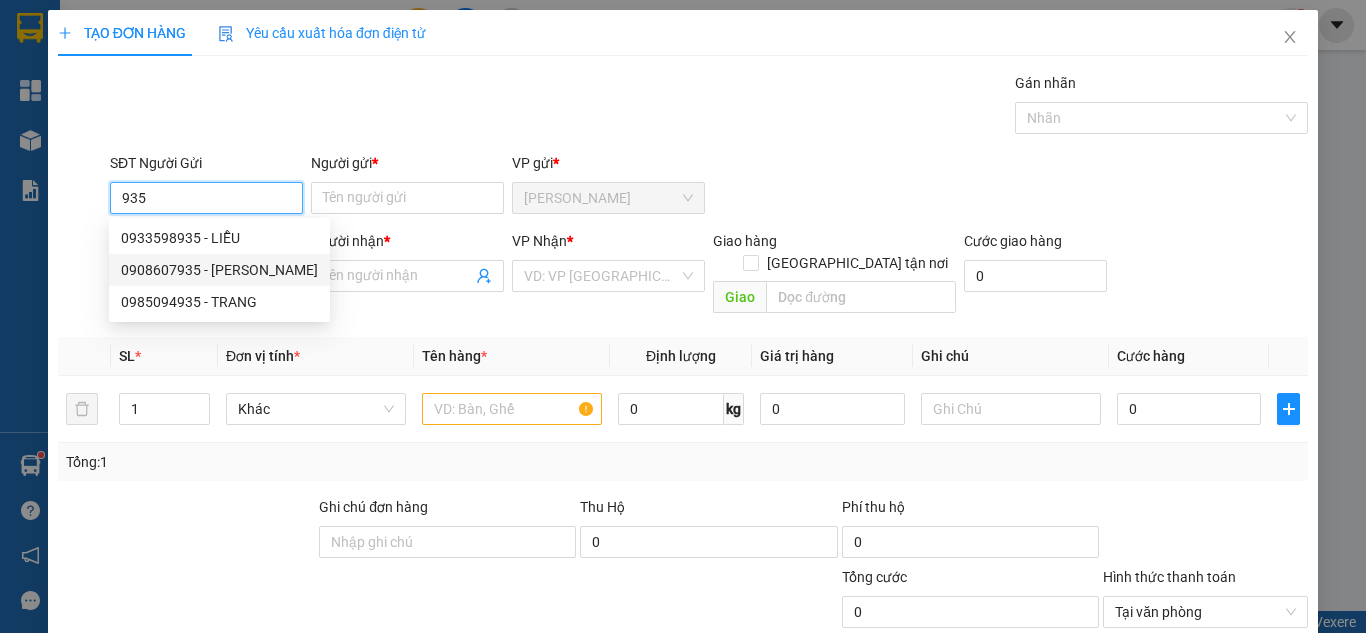 click on "0908607935 - [PERSON_NAME]" at bounding box center (219, 270) 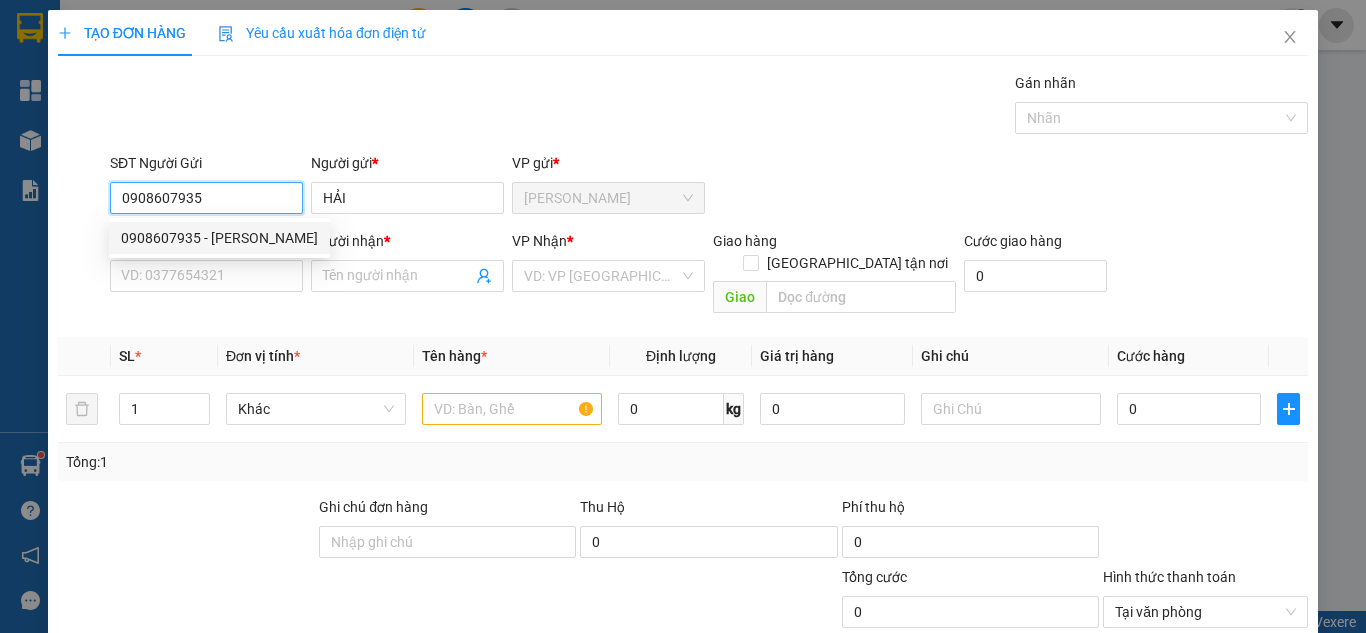 type on "0908607935" 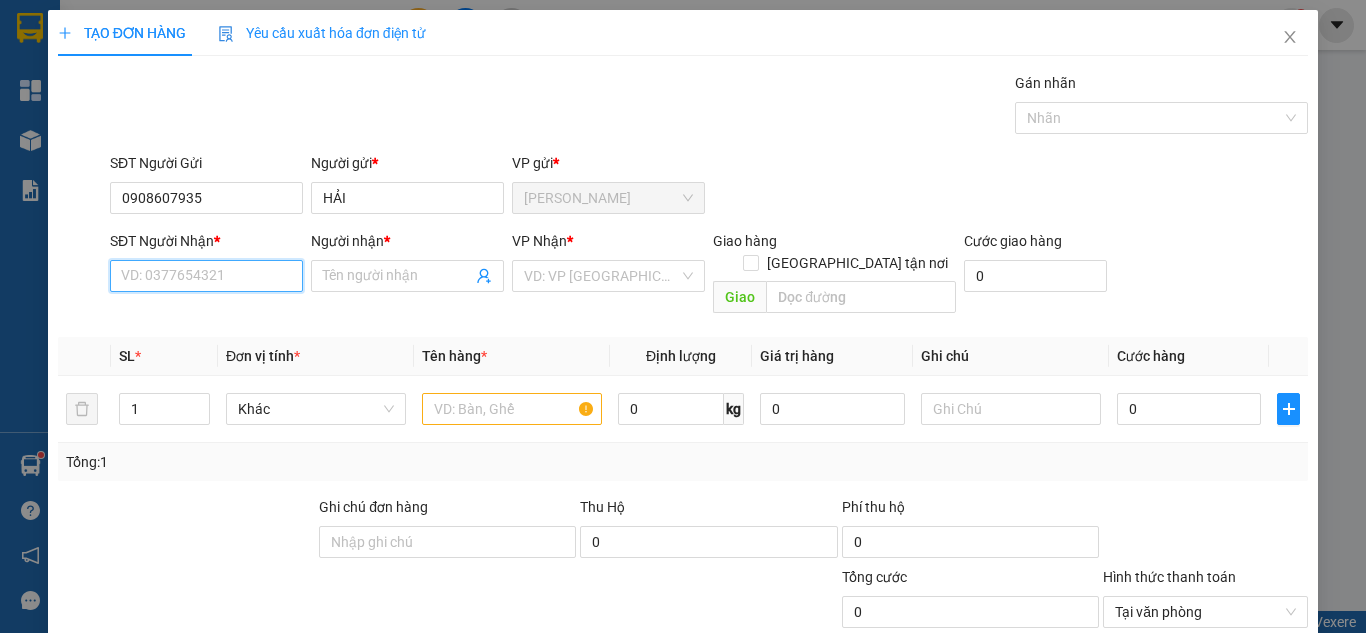 click on "SĐT Người Nhận  *" at bounding box center [206, 276] 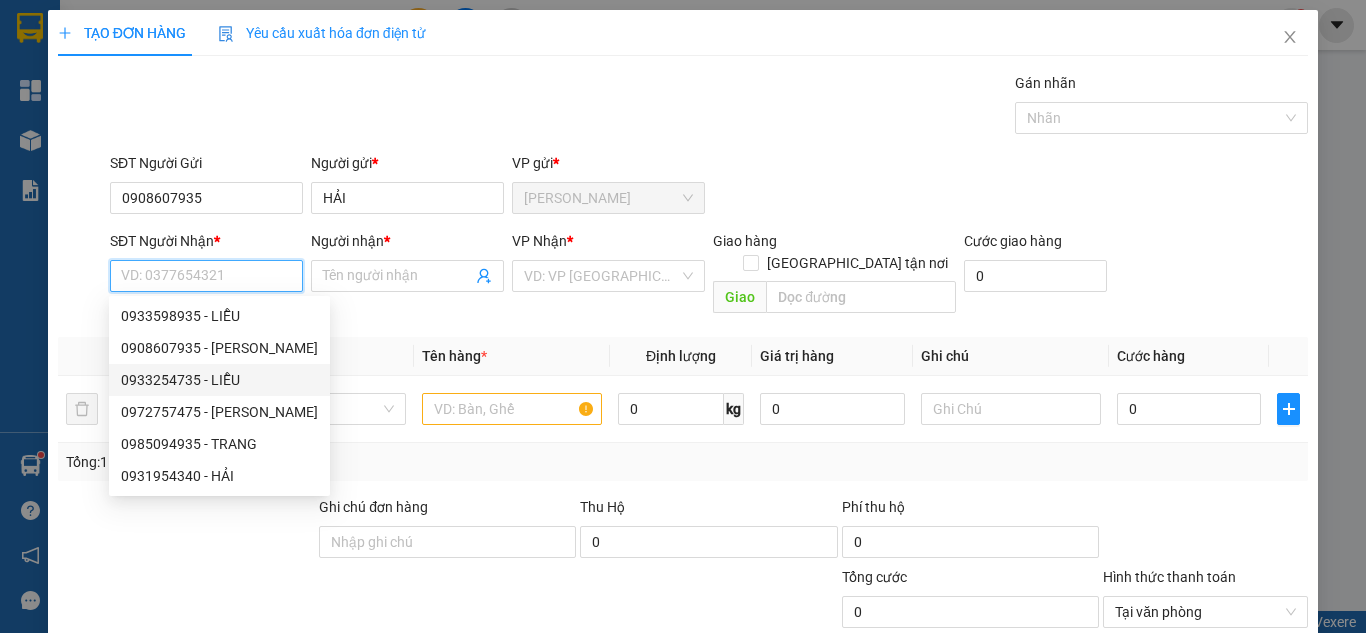 click on "0933254735 - LIỄU" at bounding box center [219, 380] 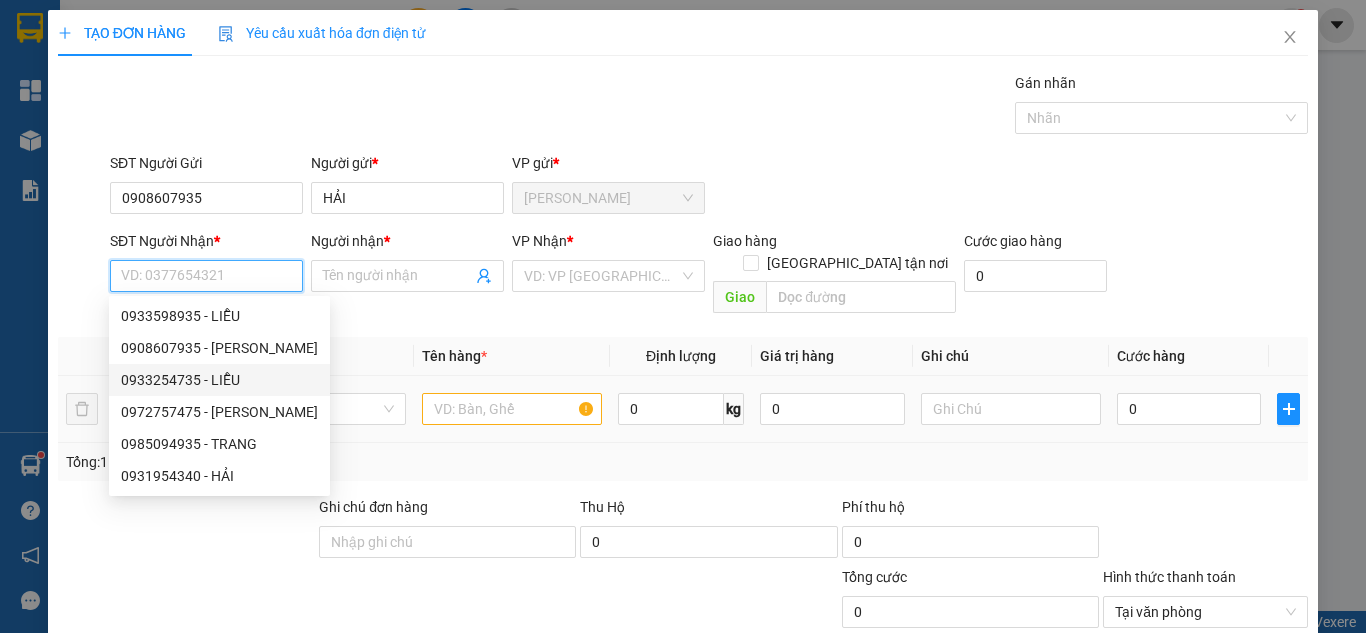 type on "0933254735" 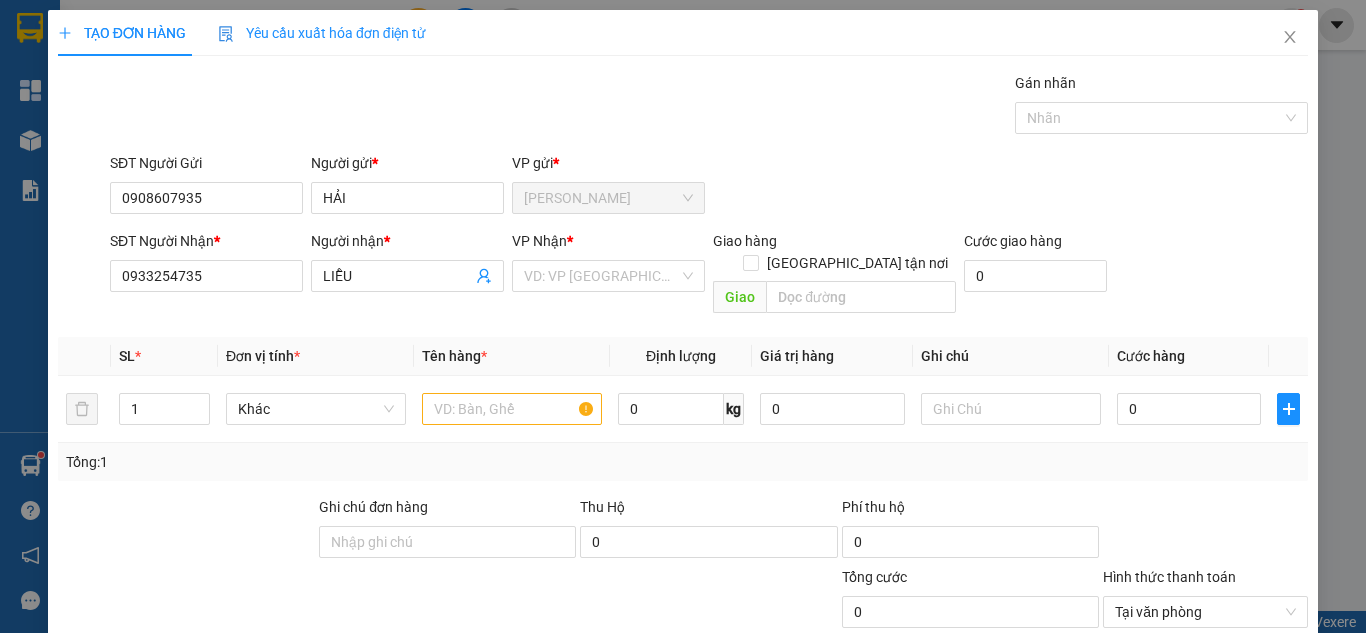 click on "VP Nhận  *" at bounding box center (608, 245) 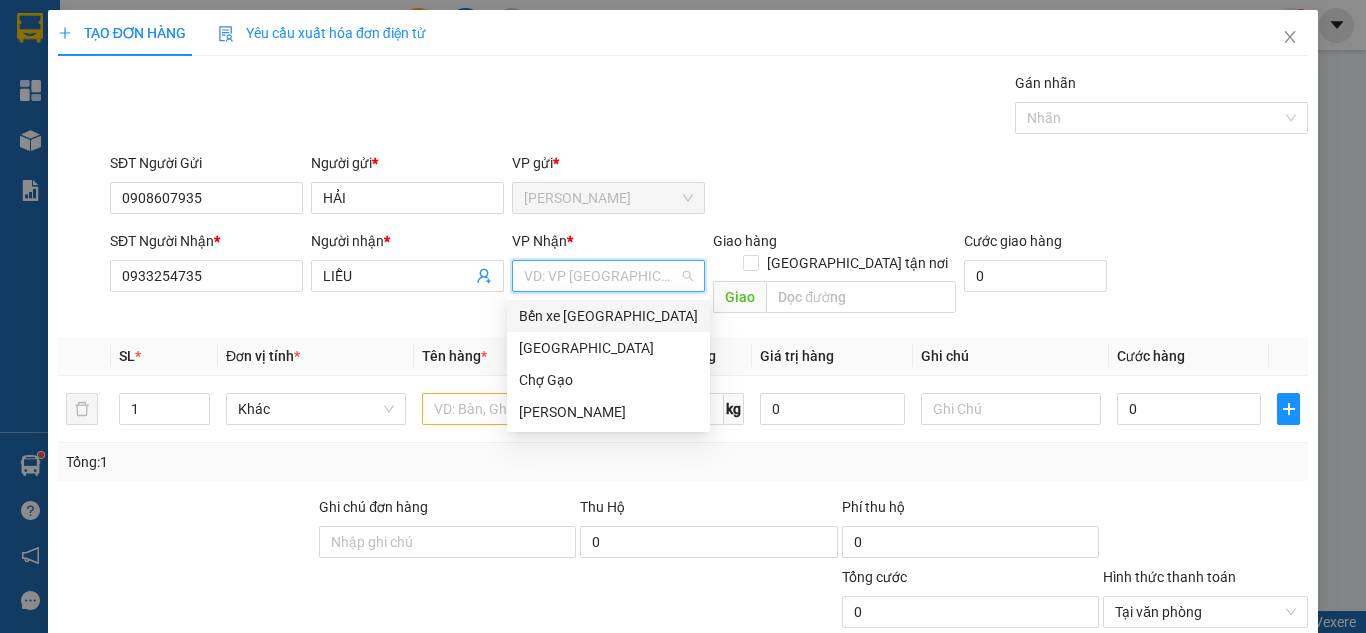 click at bounding box center (601, 276) 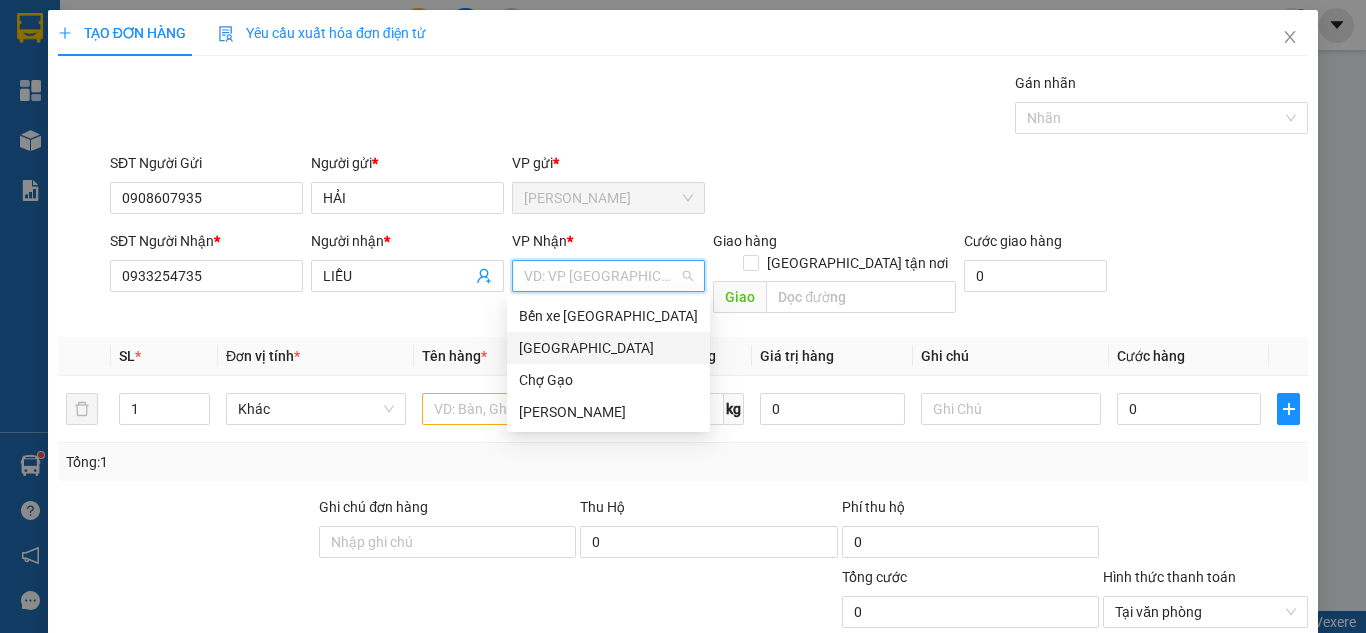 click on "[GEOGRAPHIC_DATA]" at bounding box center (608, 348) 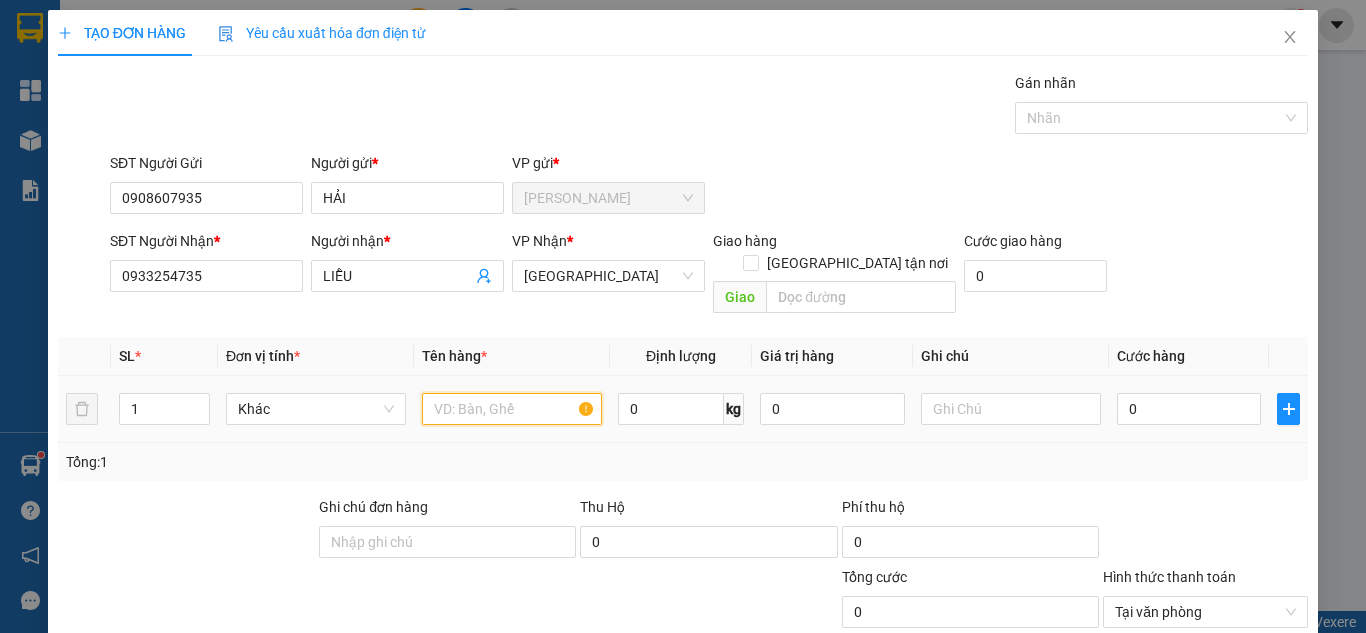 click at bounding box center (512, 409) 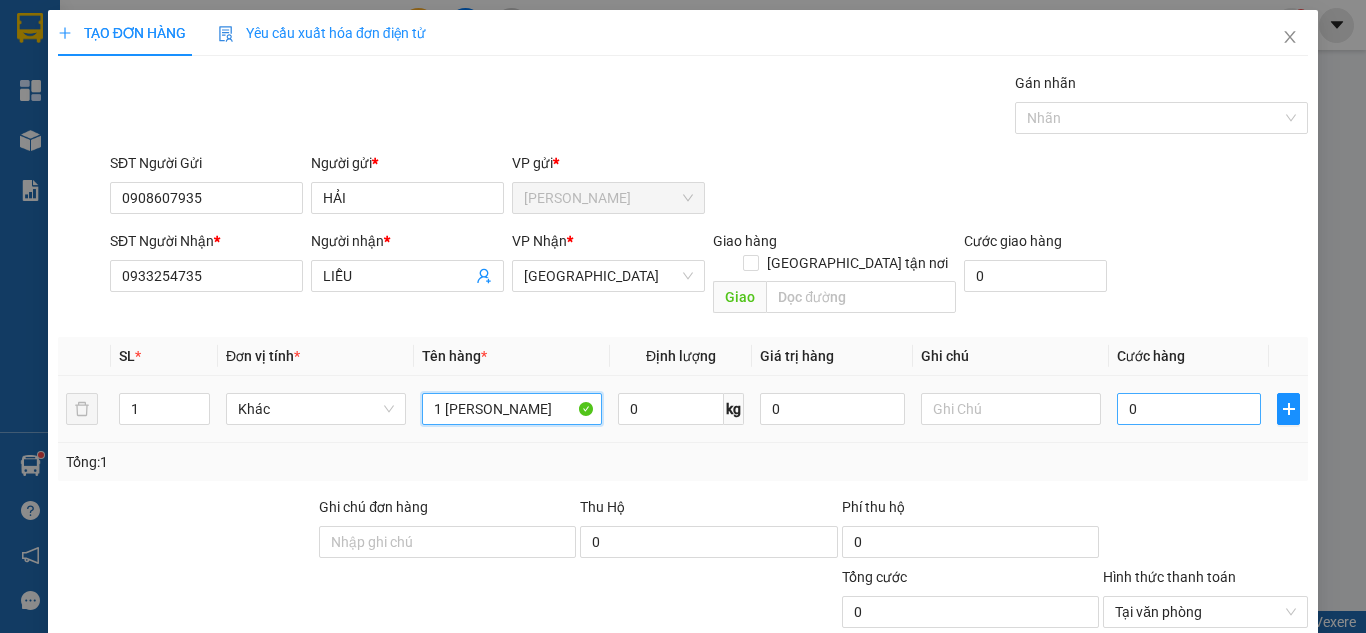 type on "1 [PERSON_NAME]" 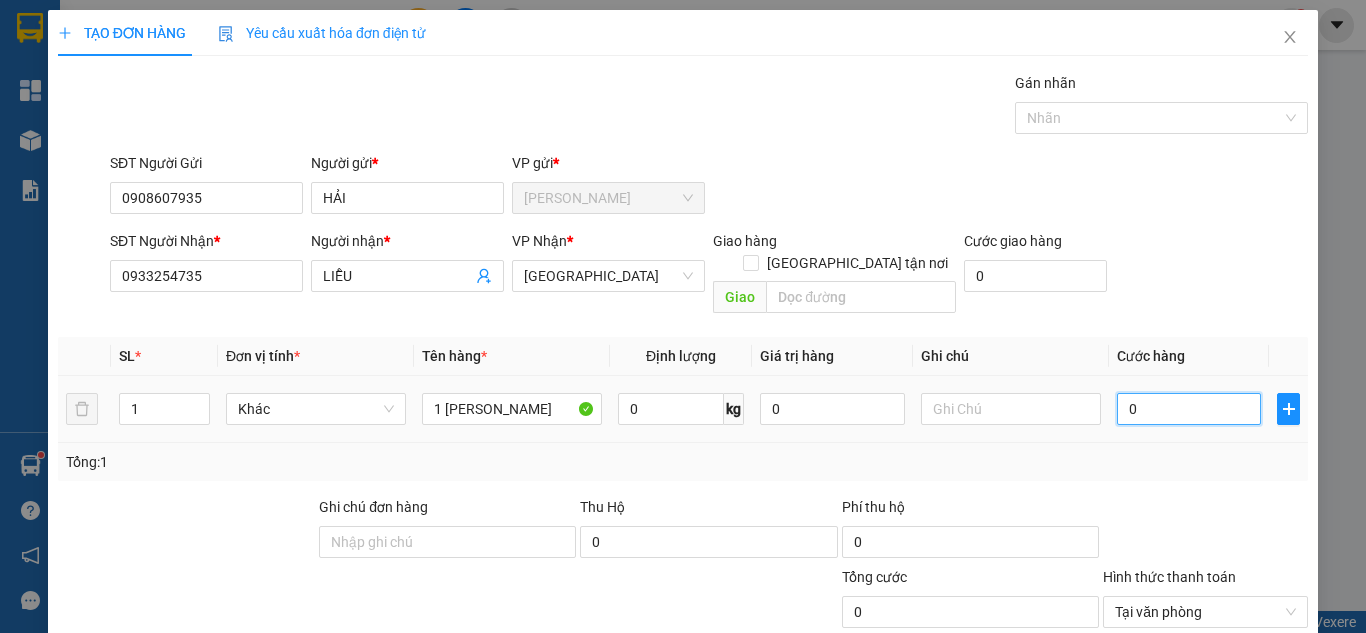 click on "0" at bounding box center (1189, 409) 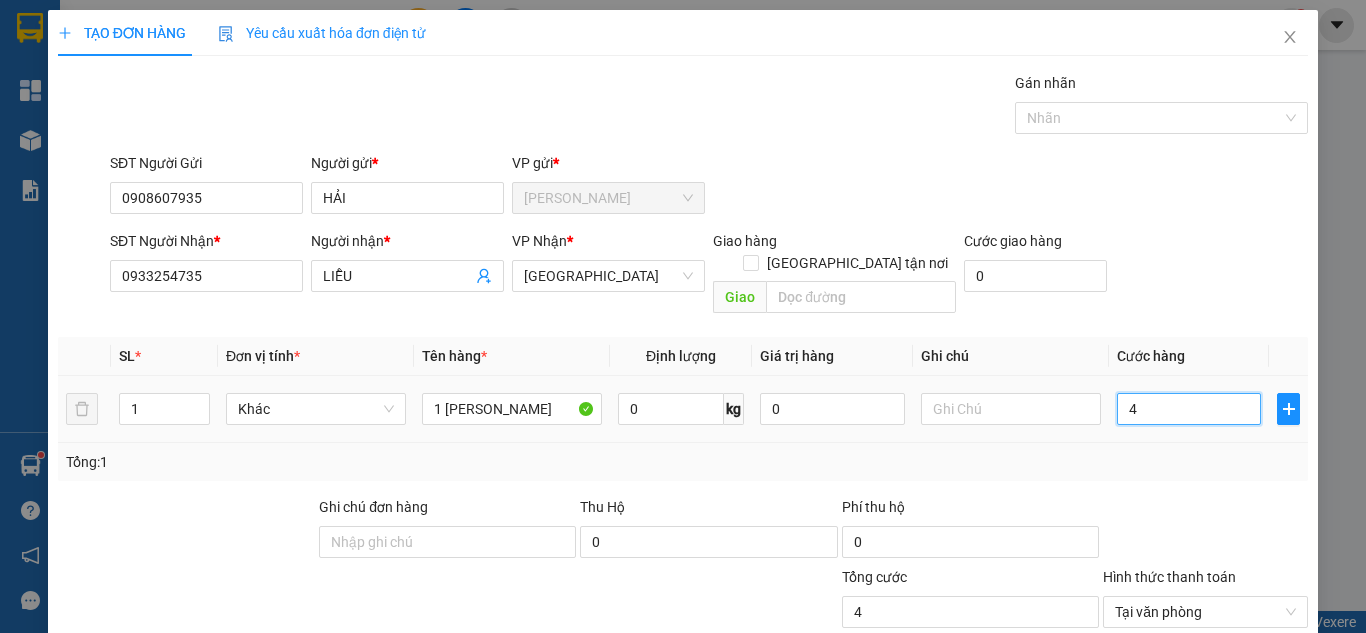 type on "40" 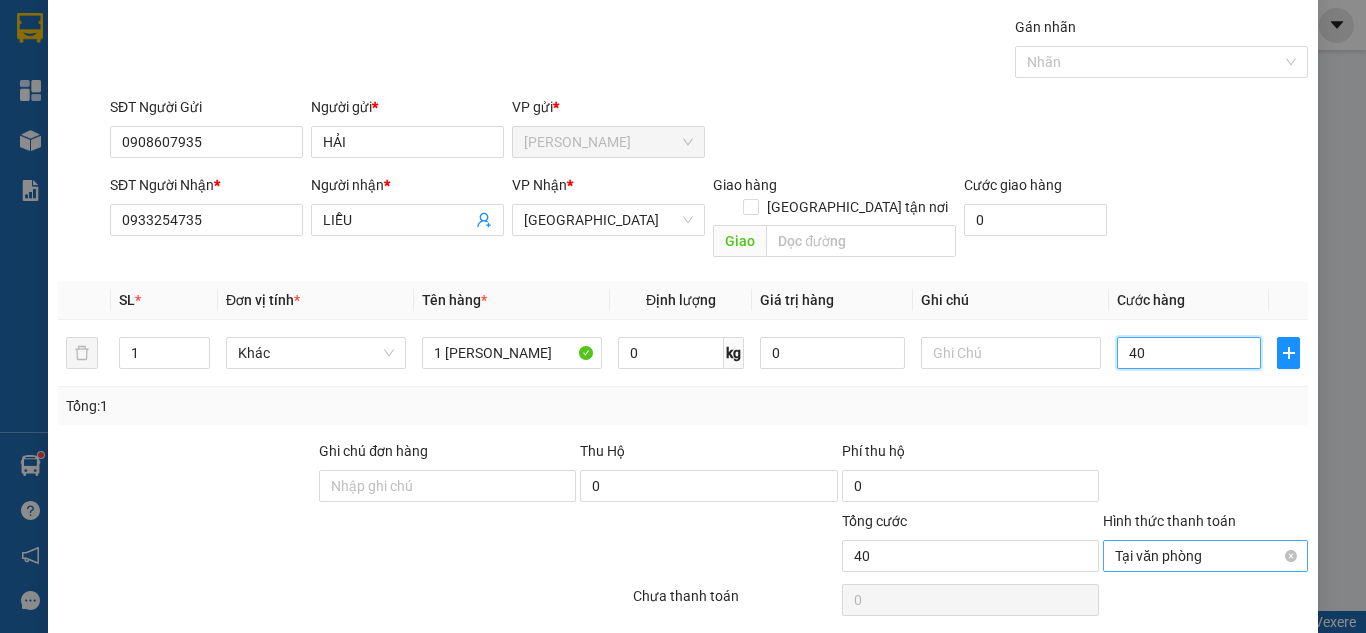 scroll, scrollTop: 107, scrollLeft: 0, axis: vertical 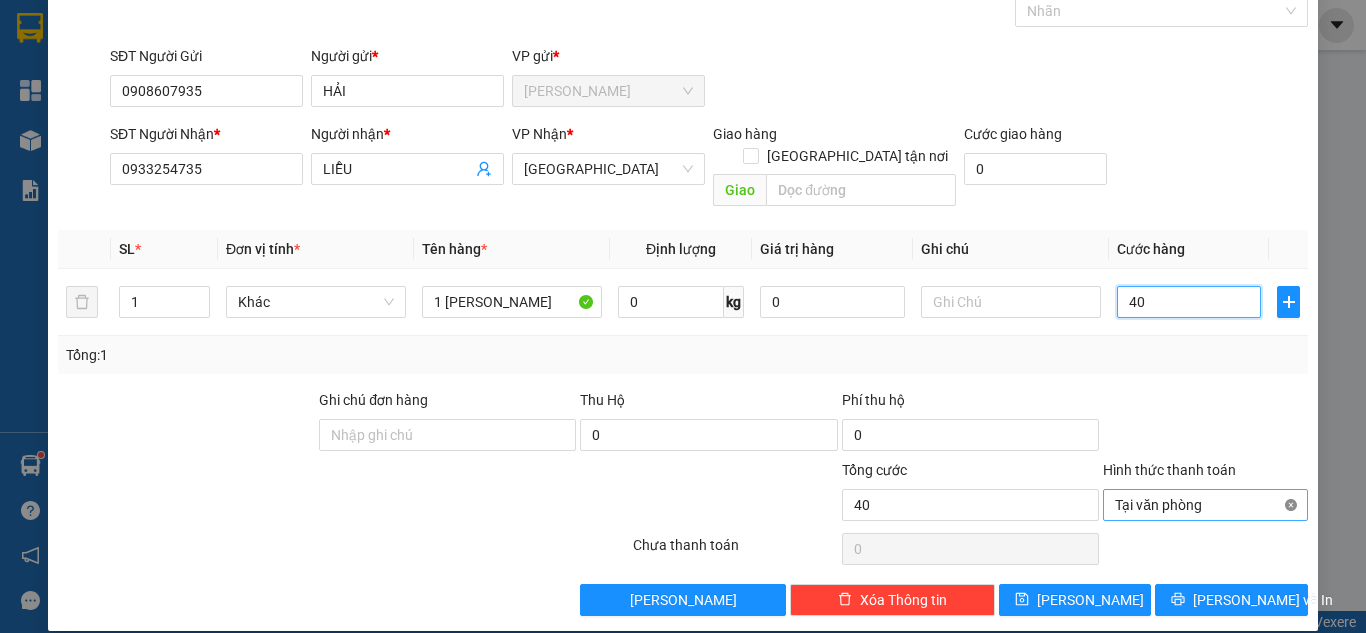 type on "40" 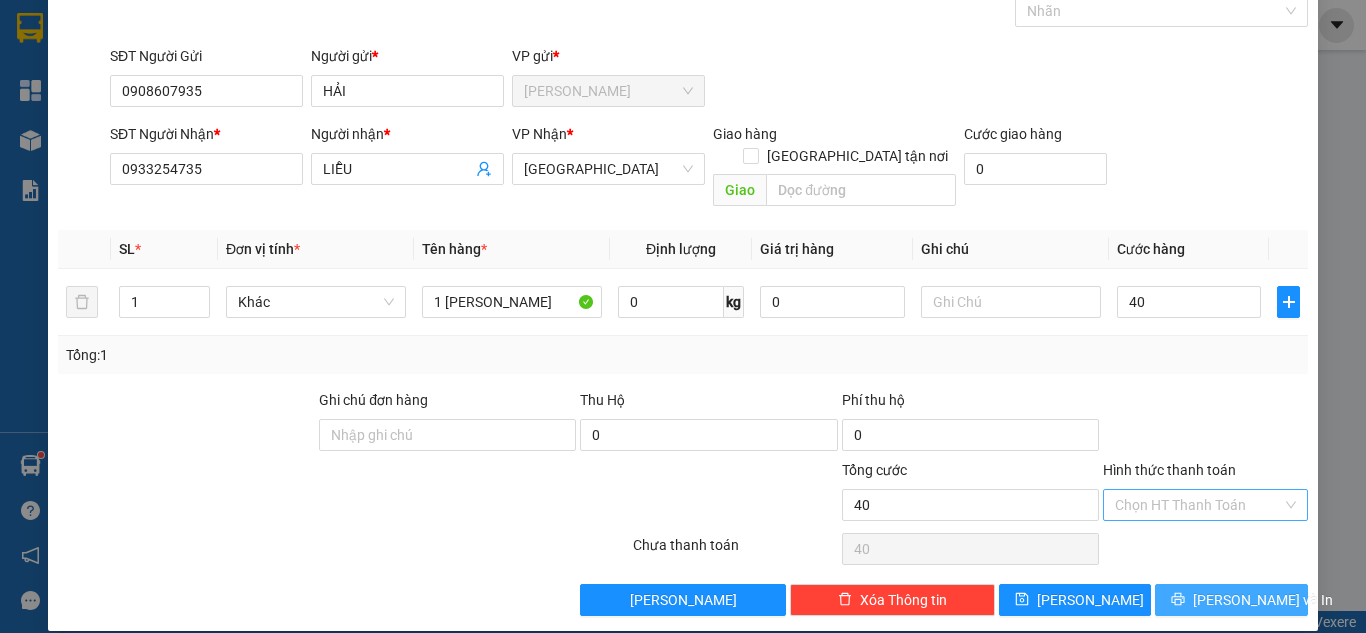 type on "40.000" 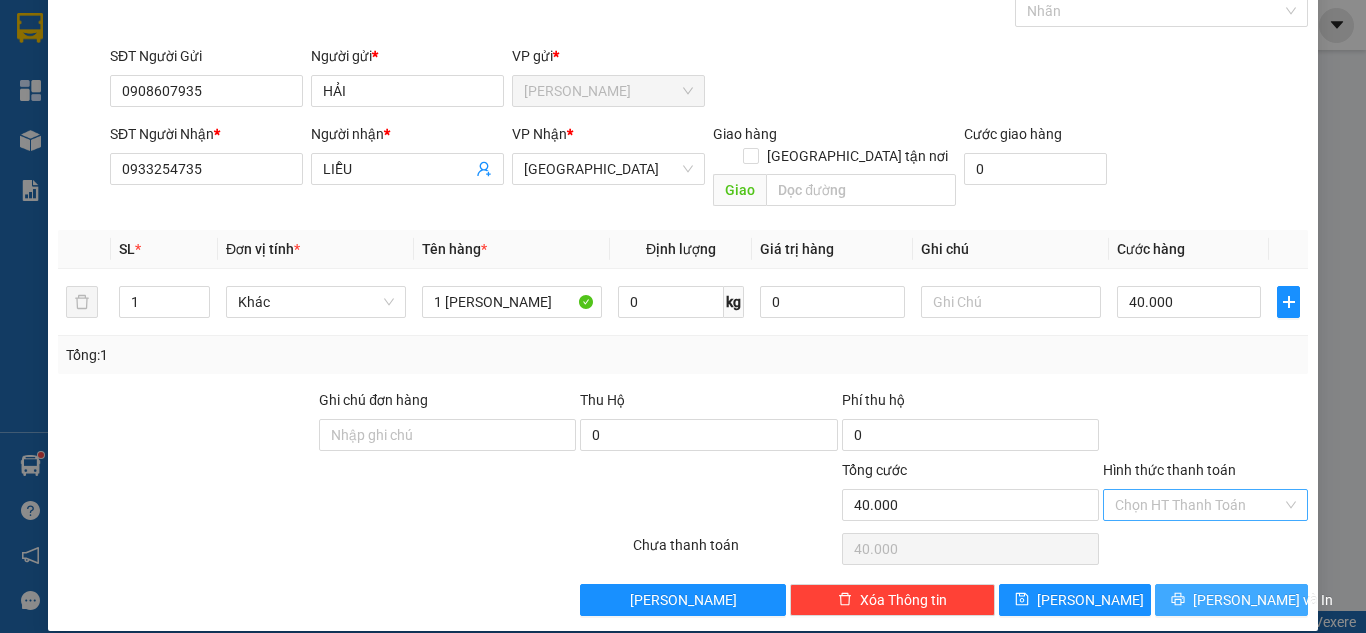 click on "[PERSON_NAME] và In" at bounding box center [1263, 600] 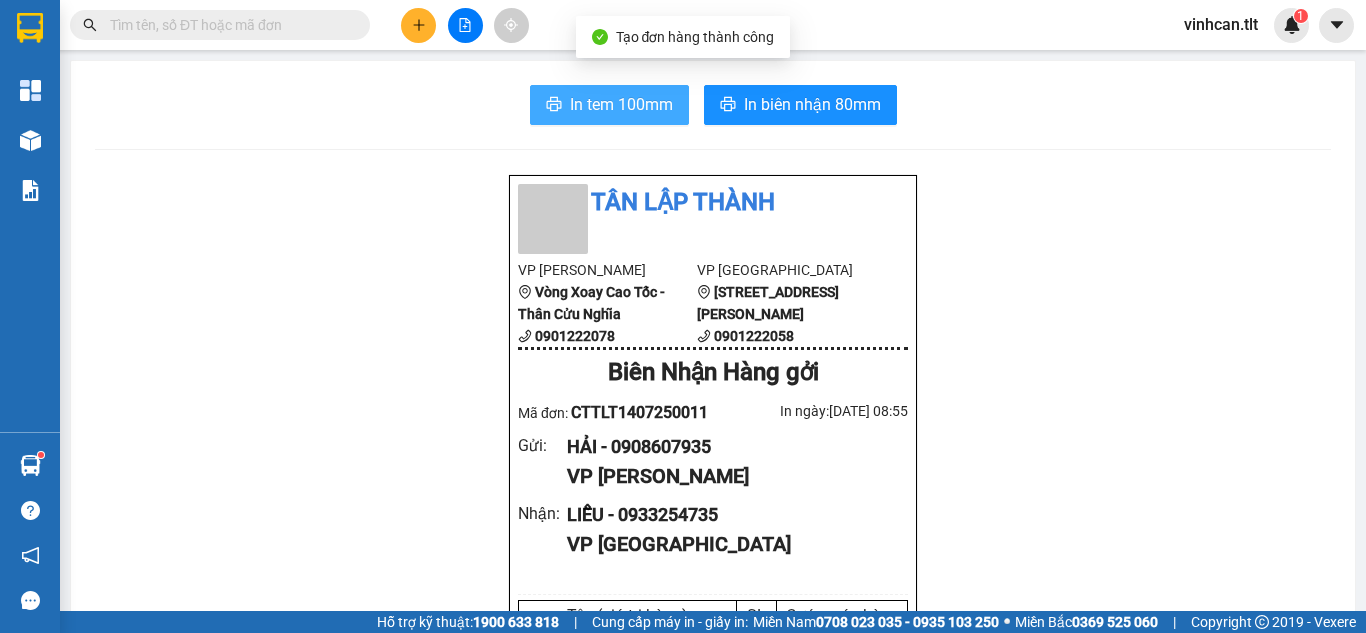 click on "In tem 100mm" at bounding box center [621, 104] 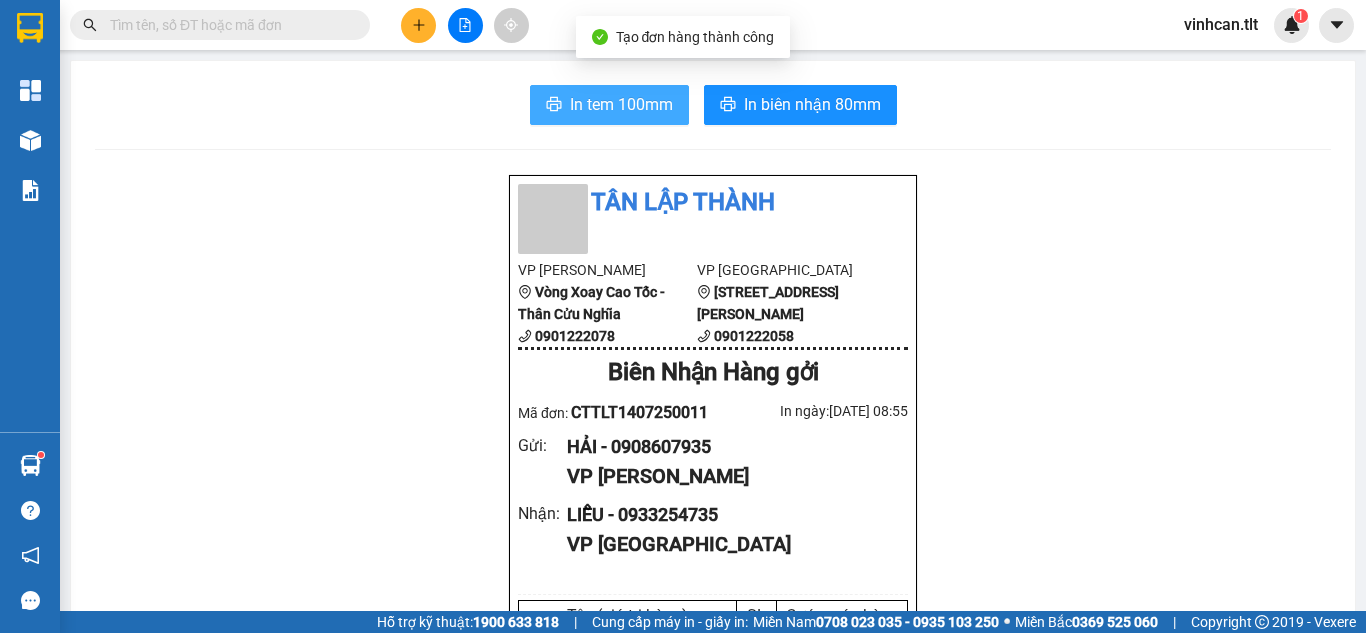 scroll, scrollTop: 0, scrollLeft: 0, axis: both 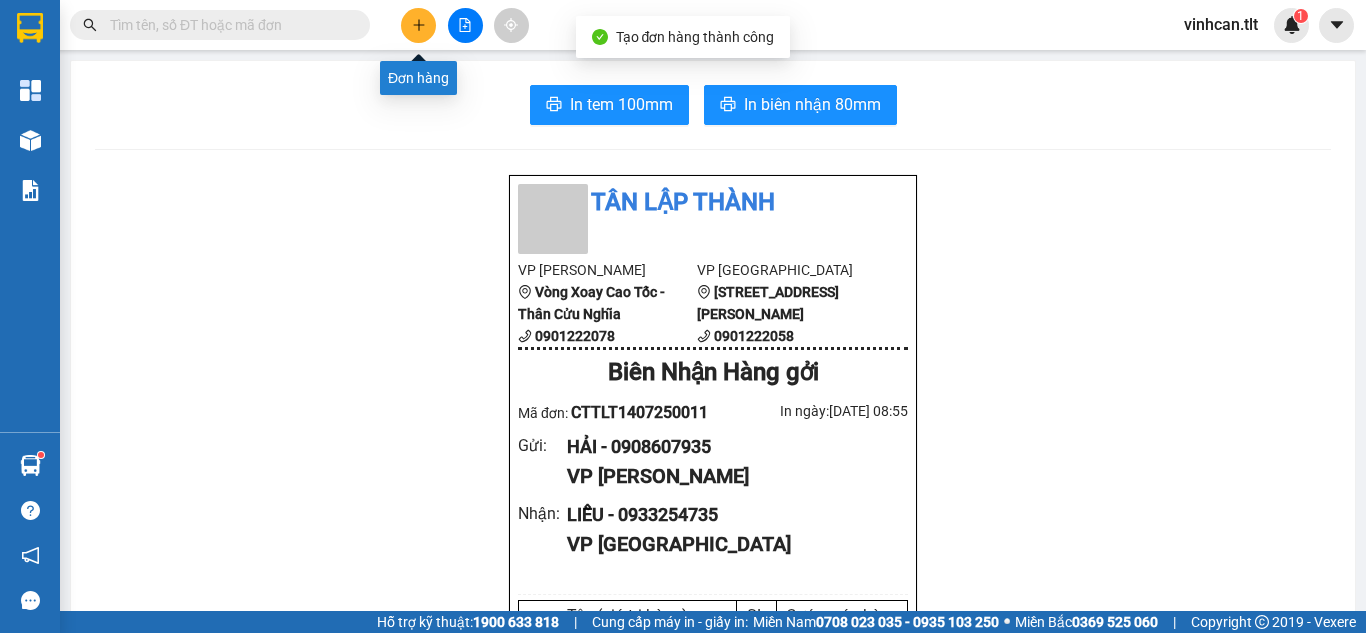click 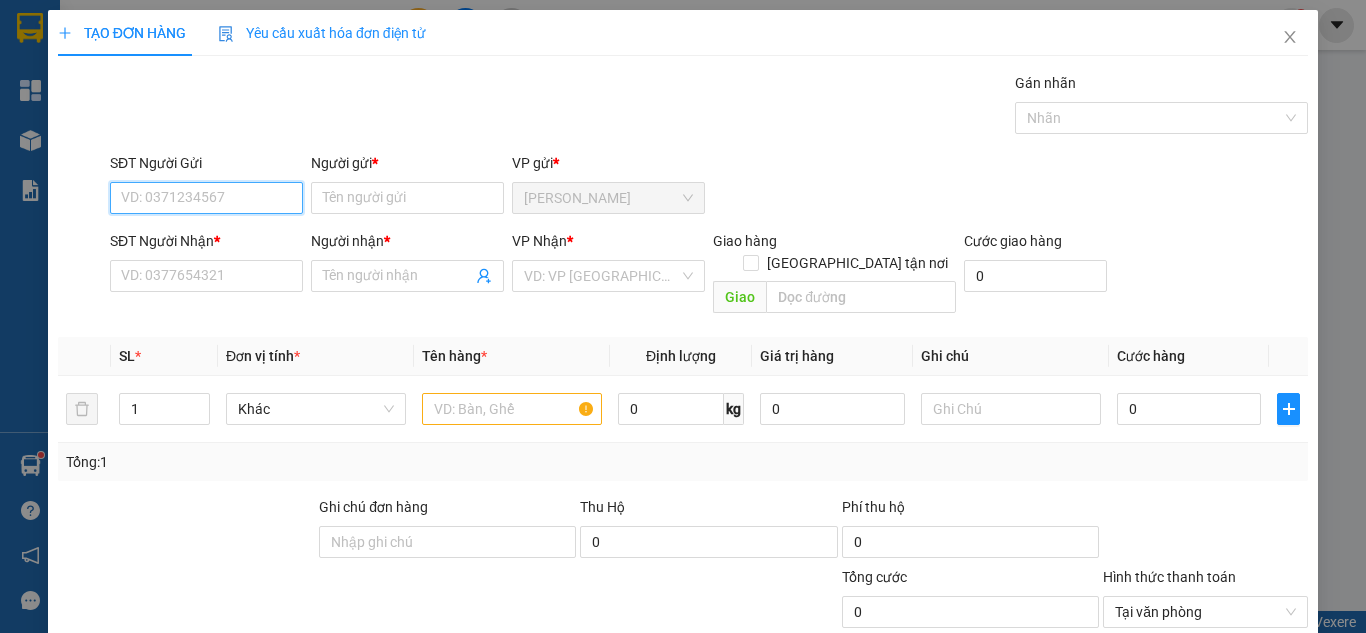 click on "SĐT Người Gửi" at bounding box center [206, 198] 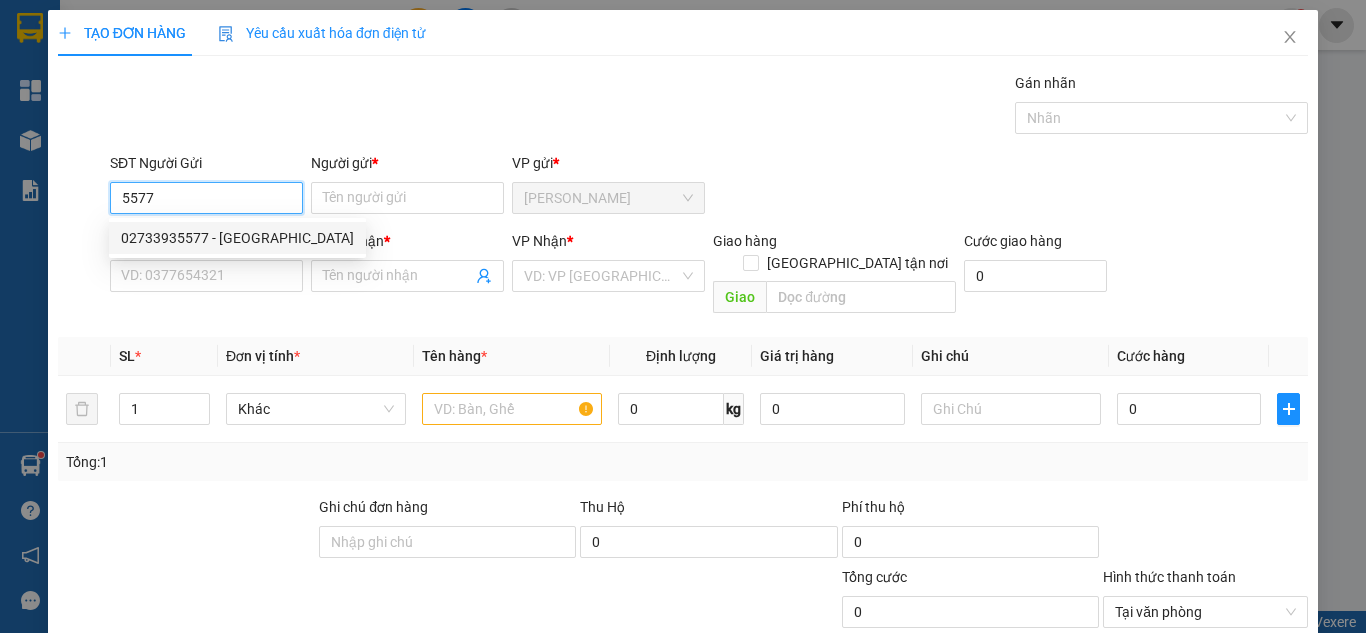 click on "02733935577 - [GEOGRAPHIC_DATA]" at bounding box center (237, 238) 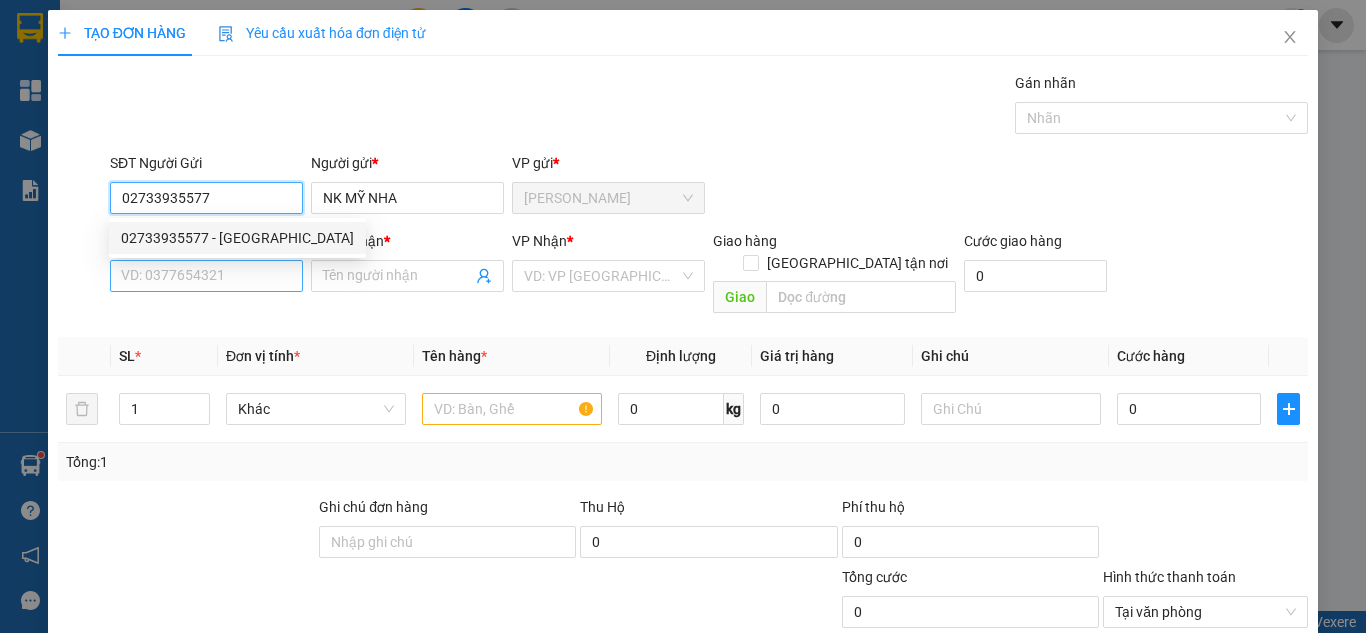 type on "02733935577" 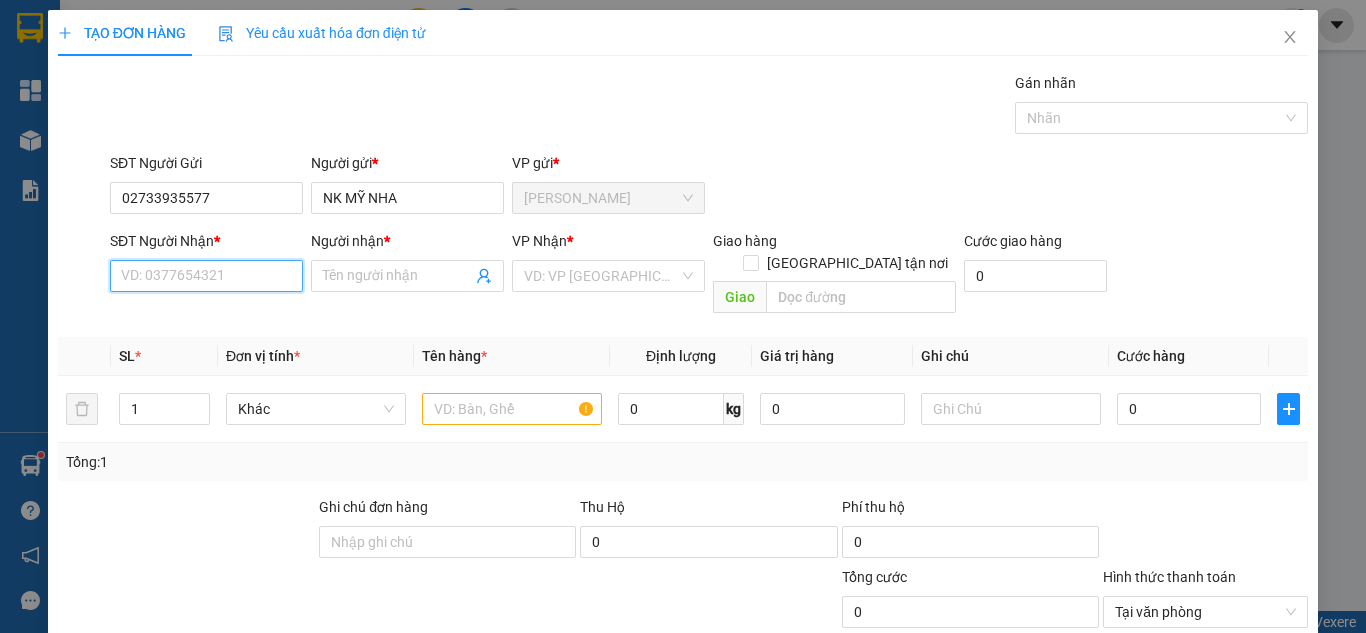 click on "SĐT Người Nhận  *" at bounding box center (206, 276) 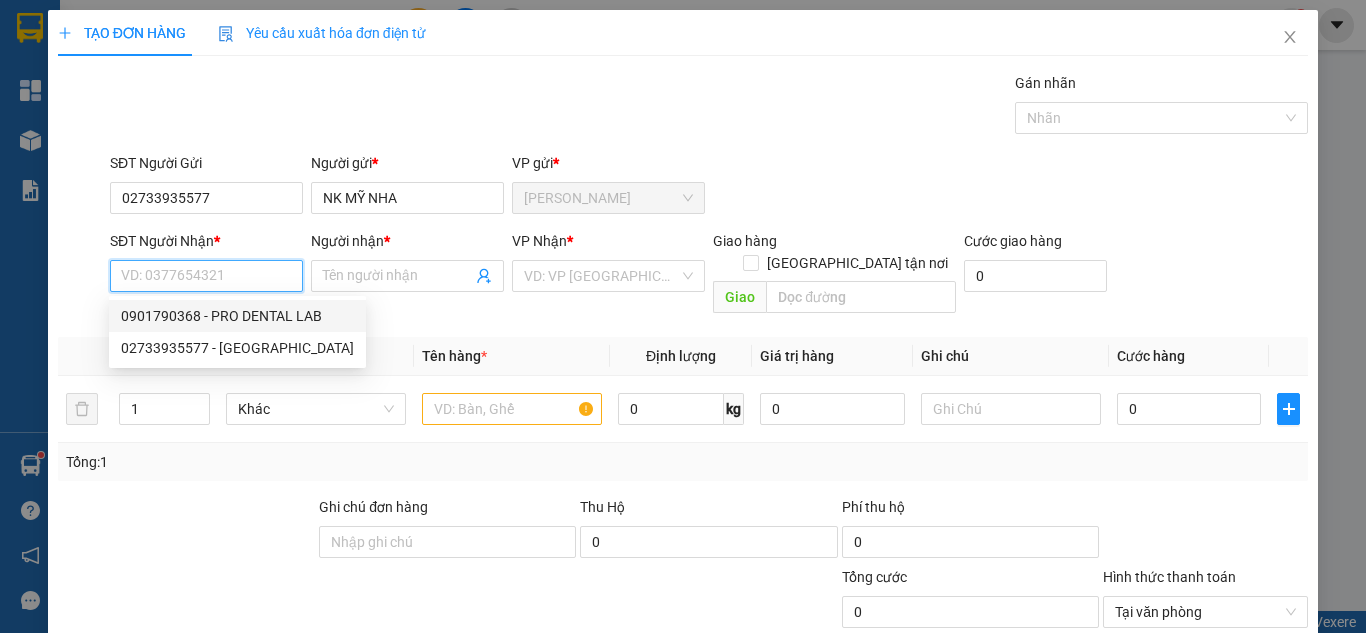 click on "0901790368 -  PRO DENTAL LAB" at bounding box center (237, 316) 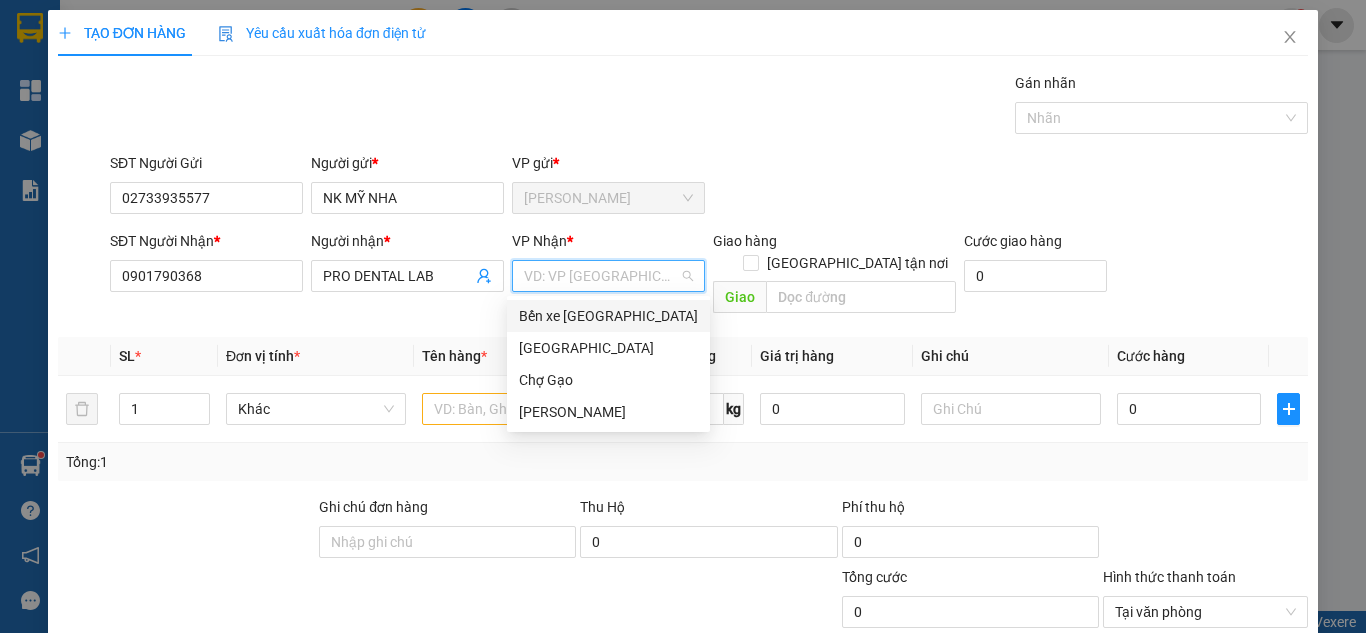 click at bounding box center [601, 276] 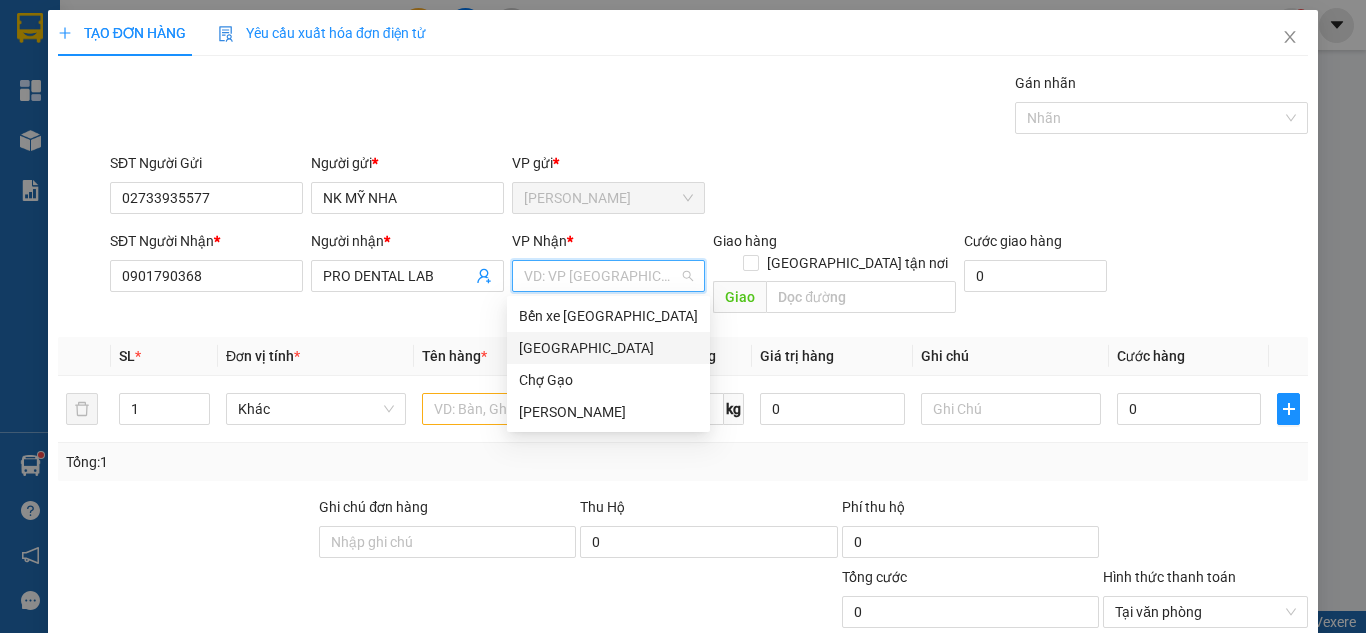 click on "[GEOGRAPHIC_DATA]" at bounding box center [608, 348] 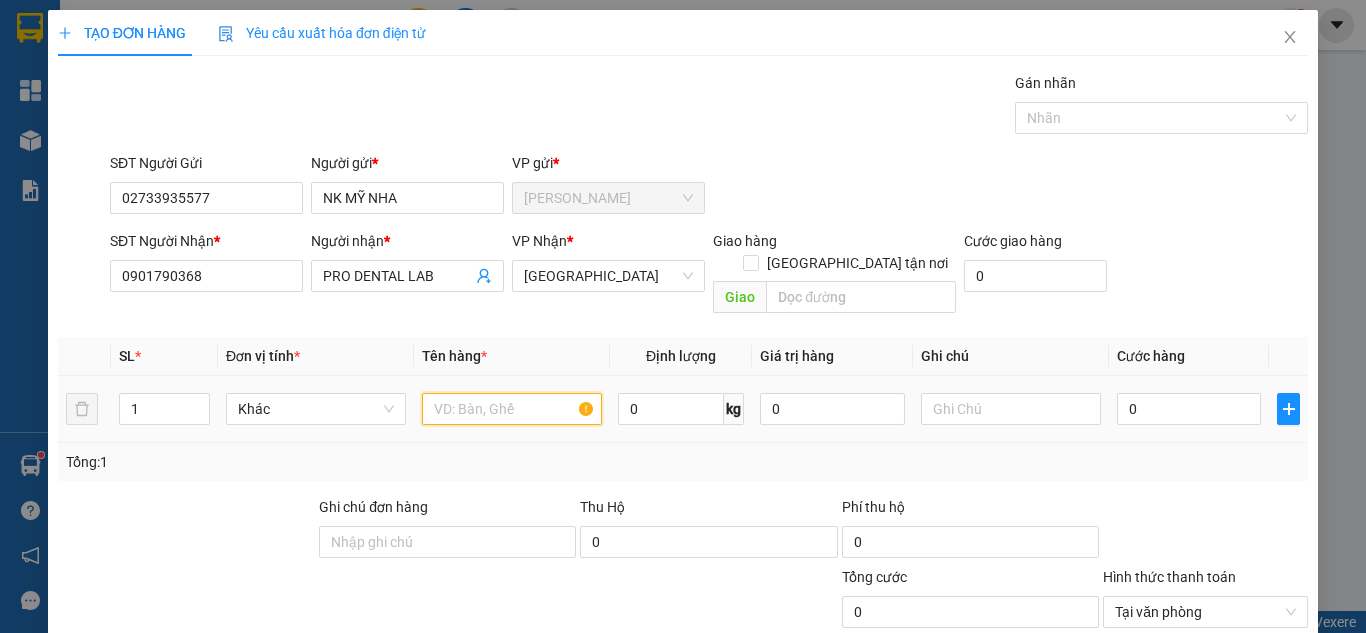 click at bounding box center (512, 409) 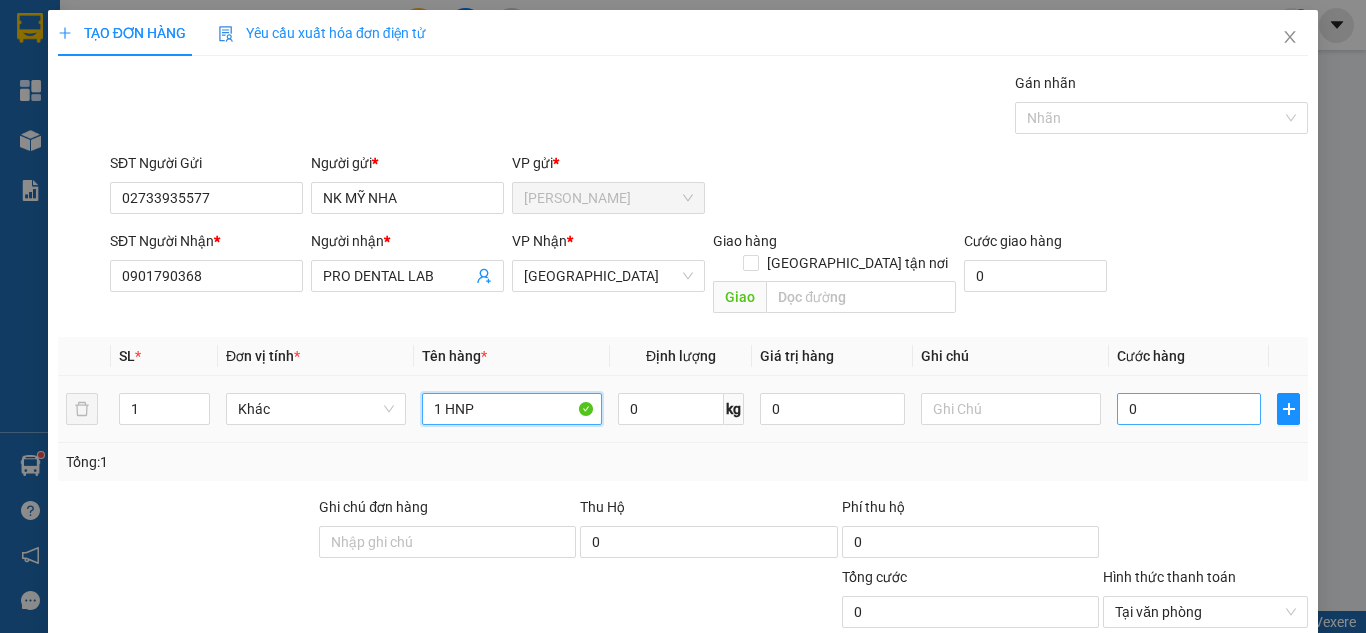 type on "1 HNP" 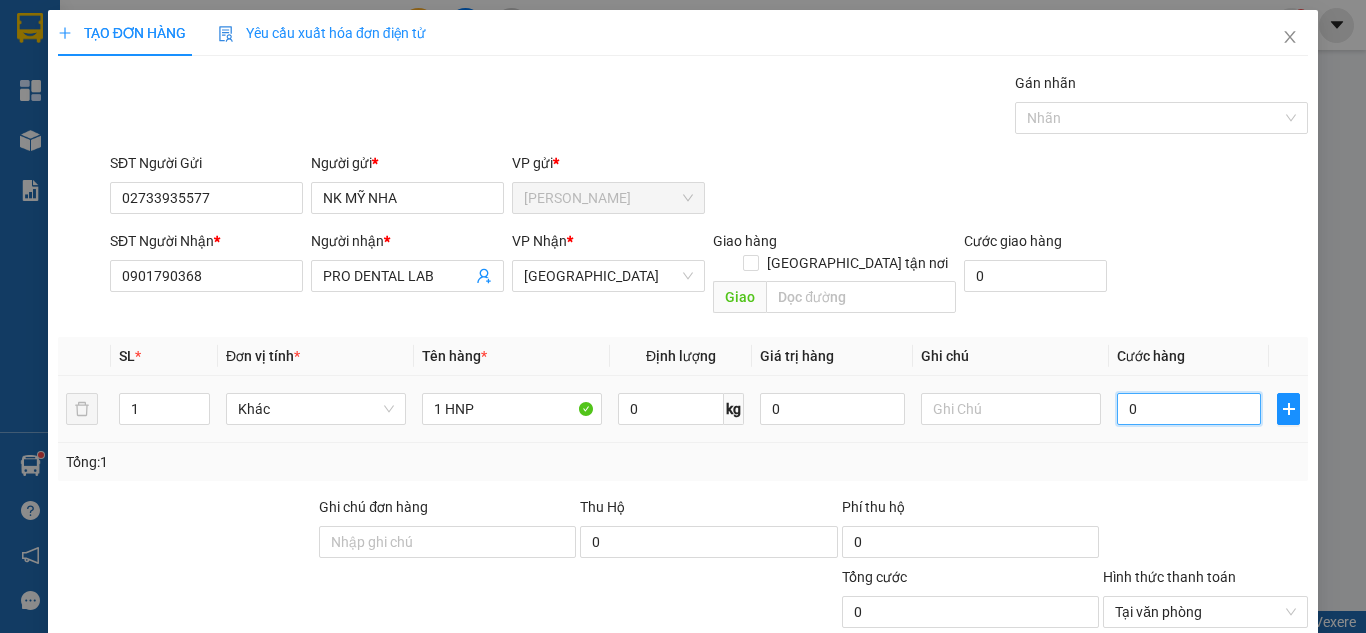 click on "0" at bounding box center (1189, 409) 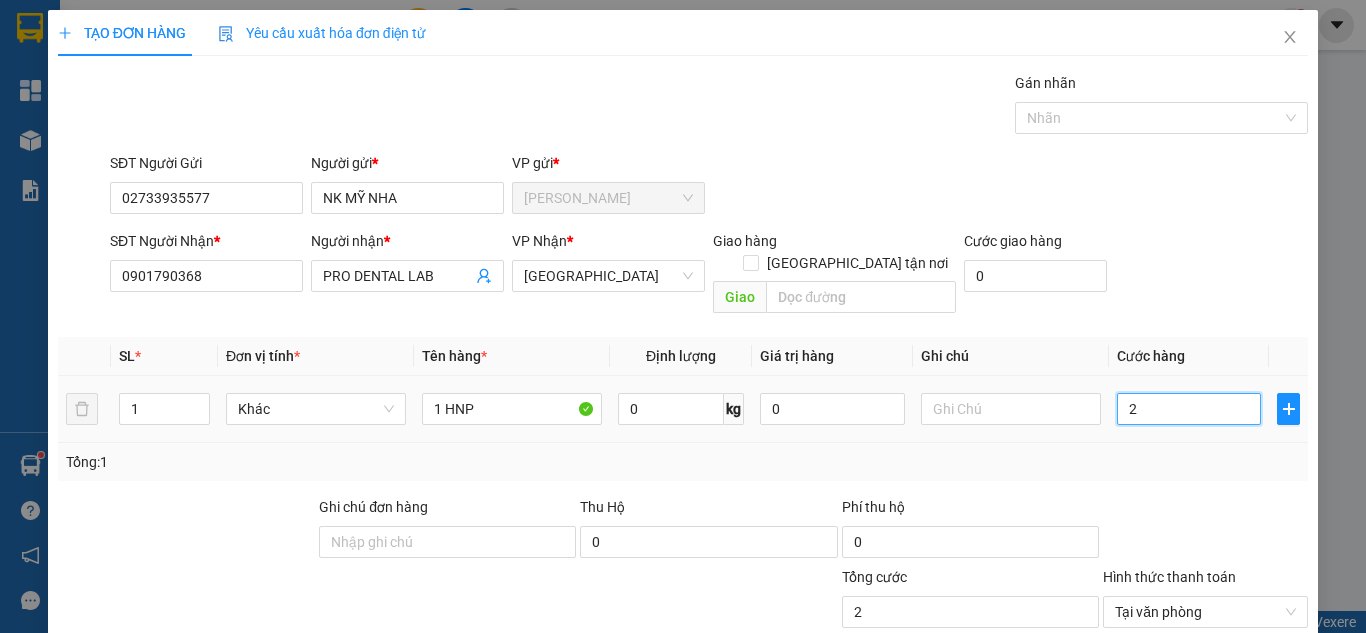 type on "20" 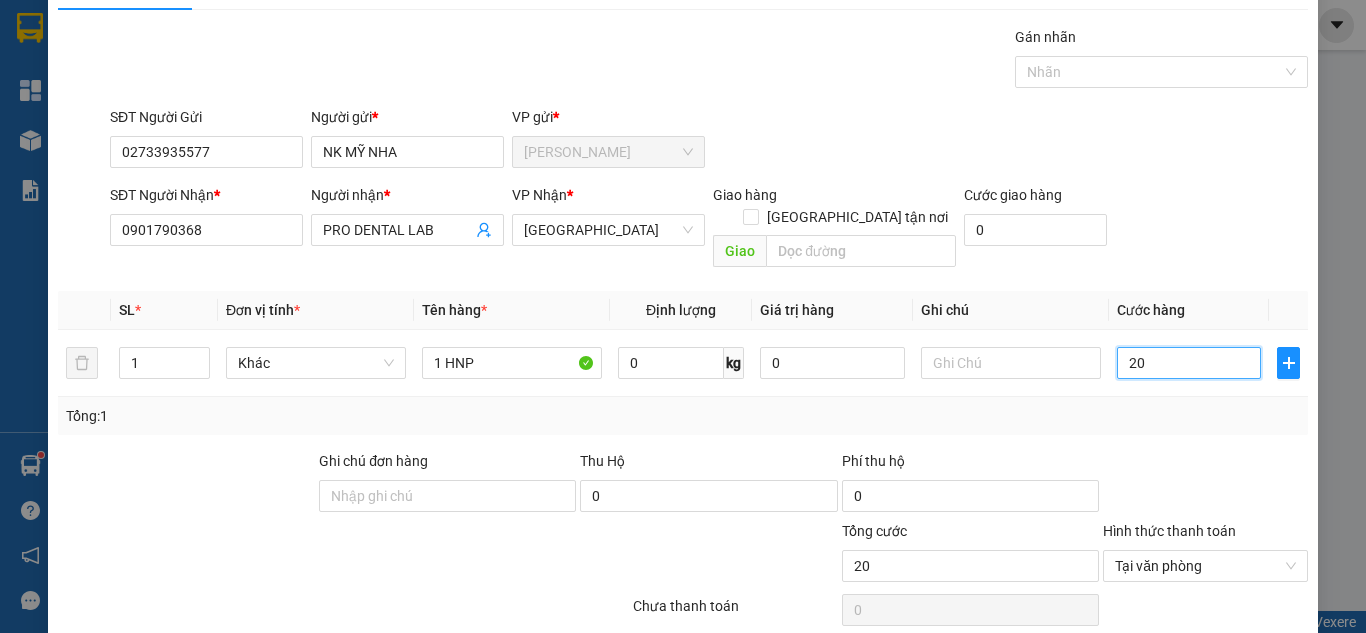 scroll, scrollTop: 107, scrollLeft: 0, axis: vertical 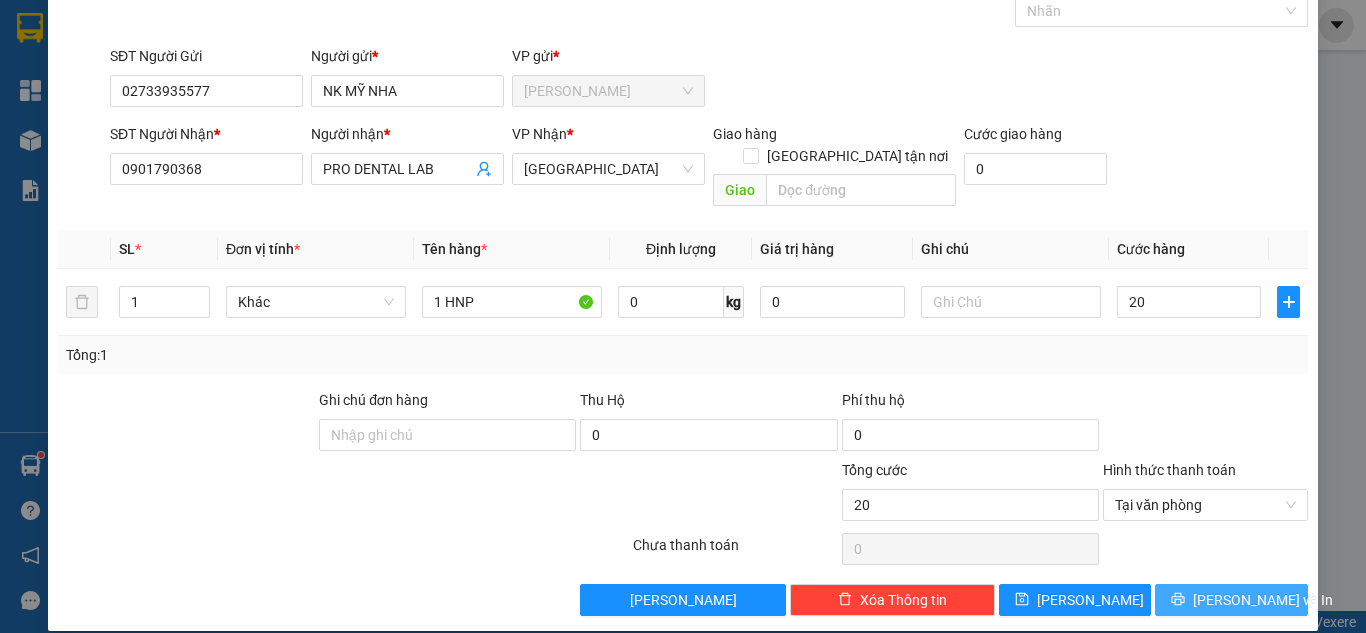 type on "20.000" 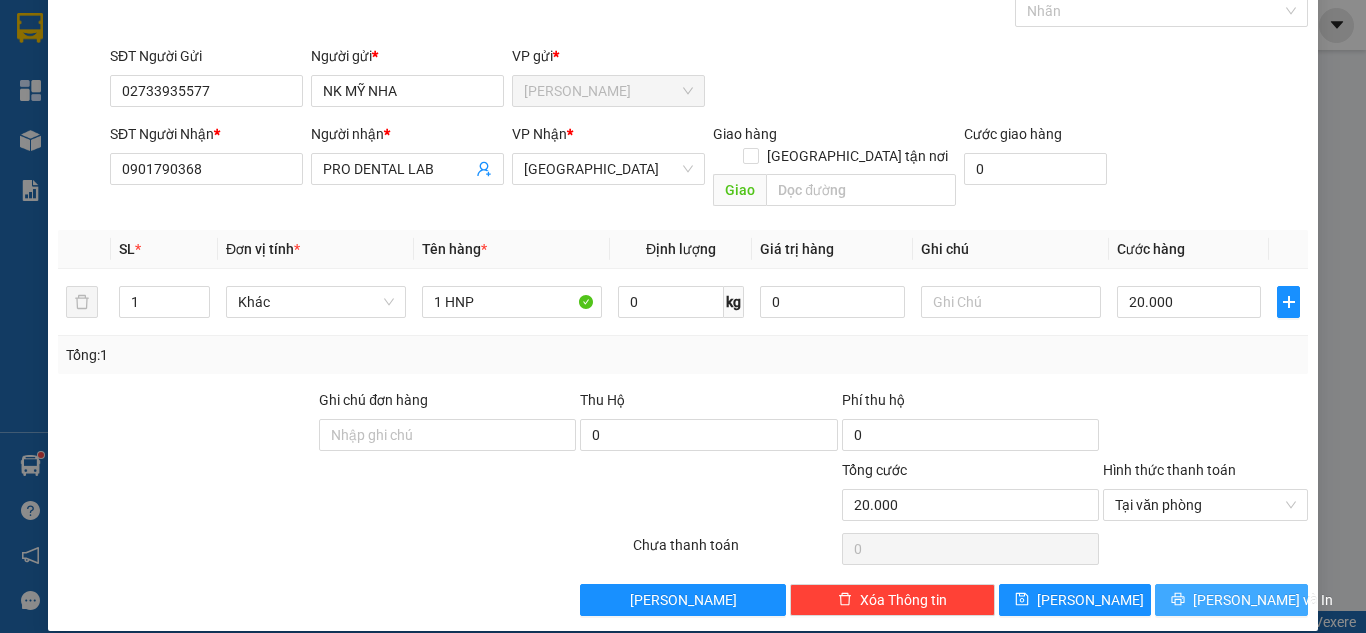 click on "[PERSON_NAME] và In" at bounding box center (1231, 600) 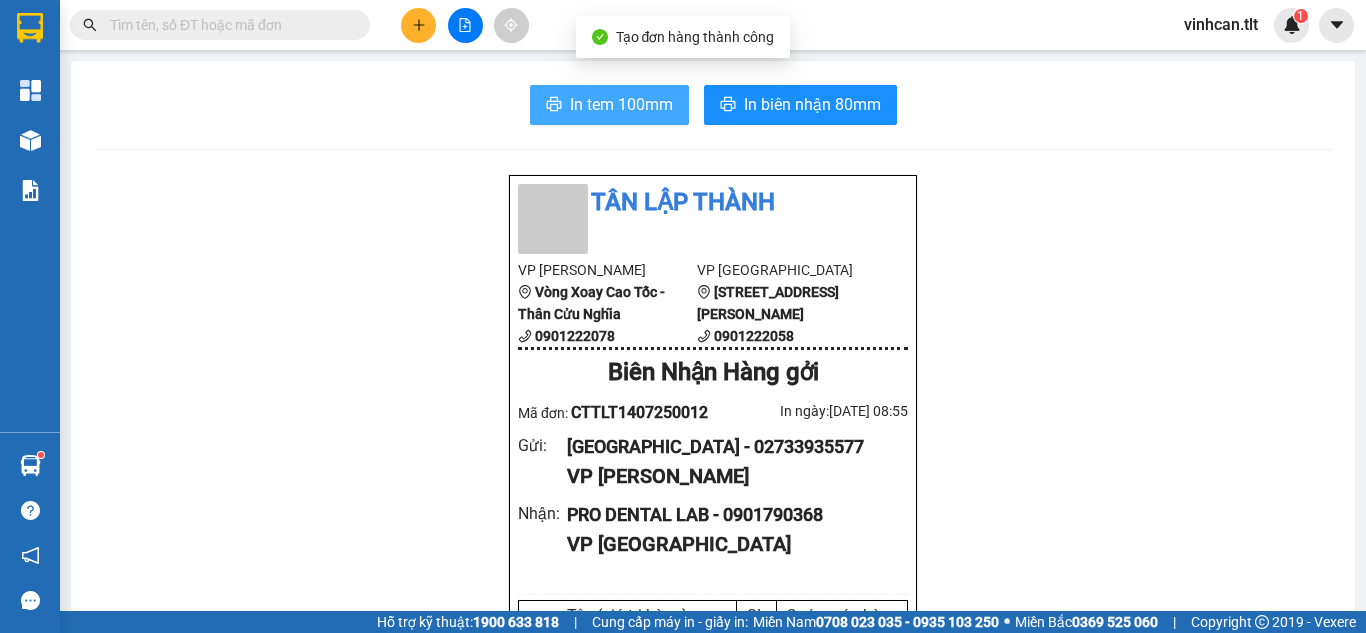 click on "In tem 100mm" at bounding box center (609, 105) 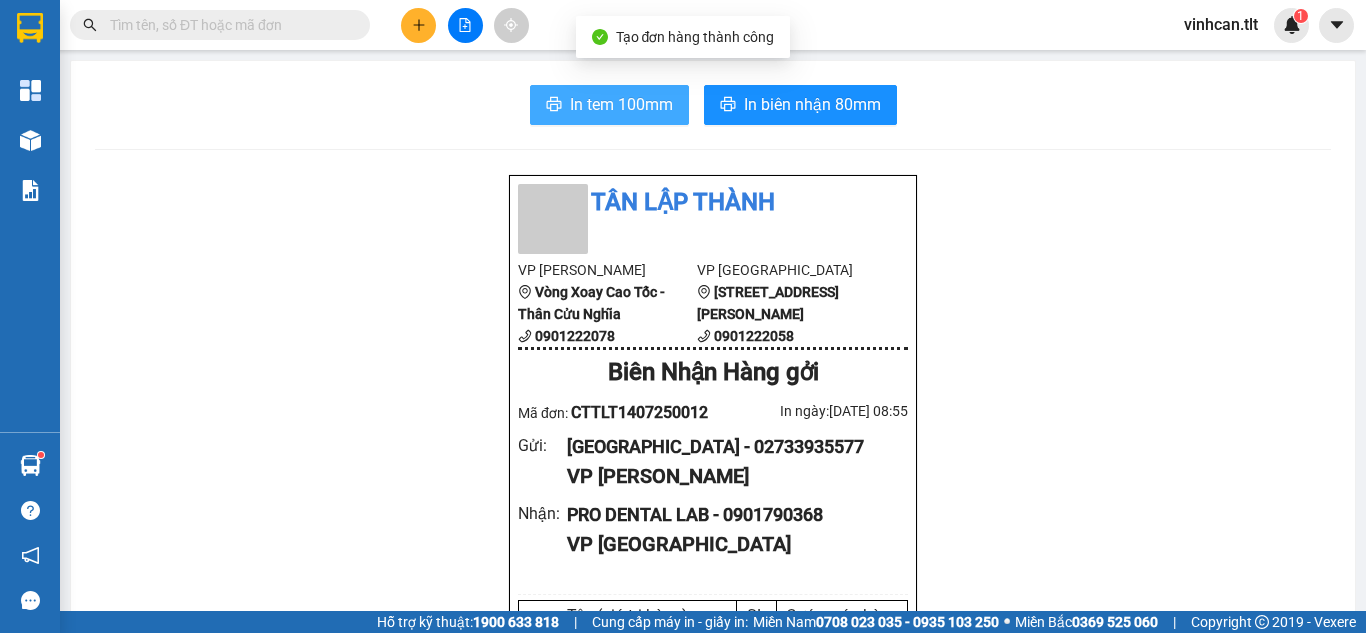 scroll, scrollTop: 0, scrollLeft: 0, axis: both 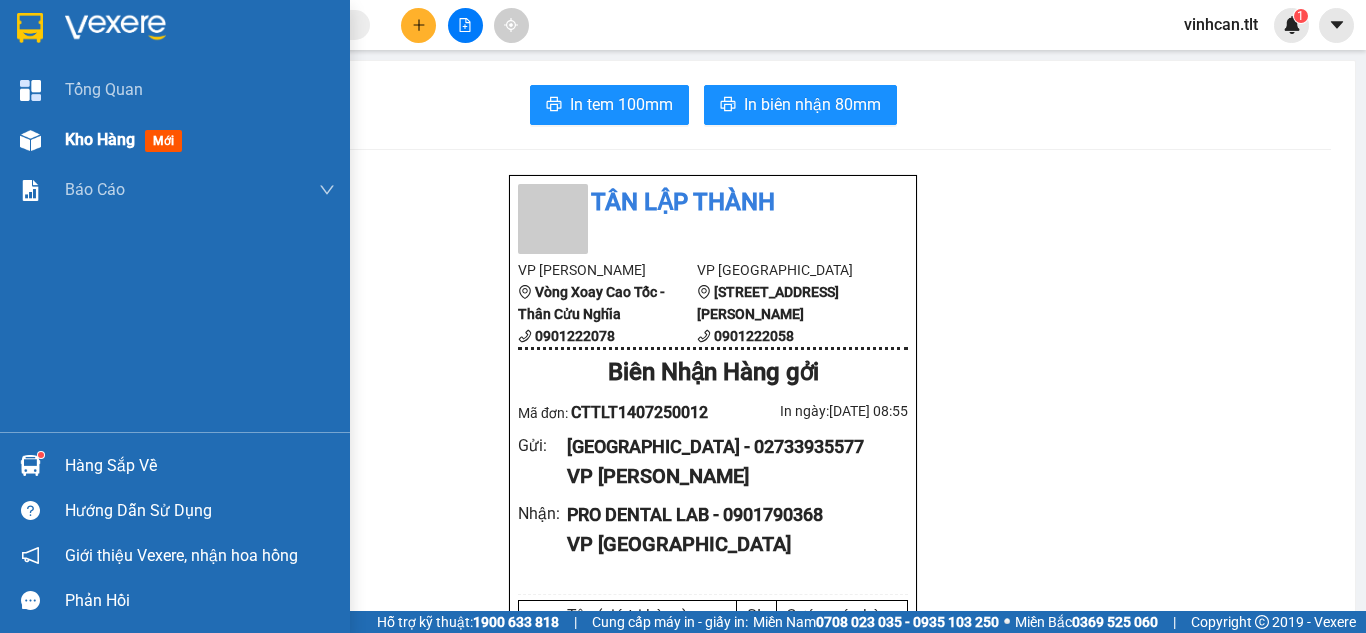 click on "Kho hàng" at bounding box center (100, 139) 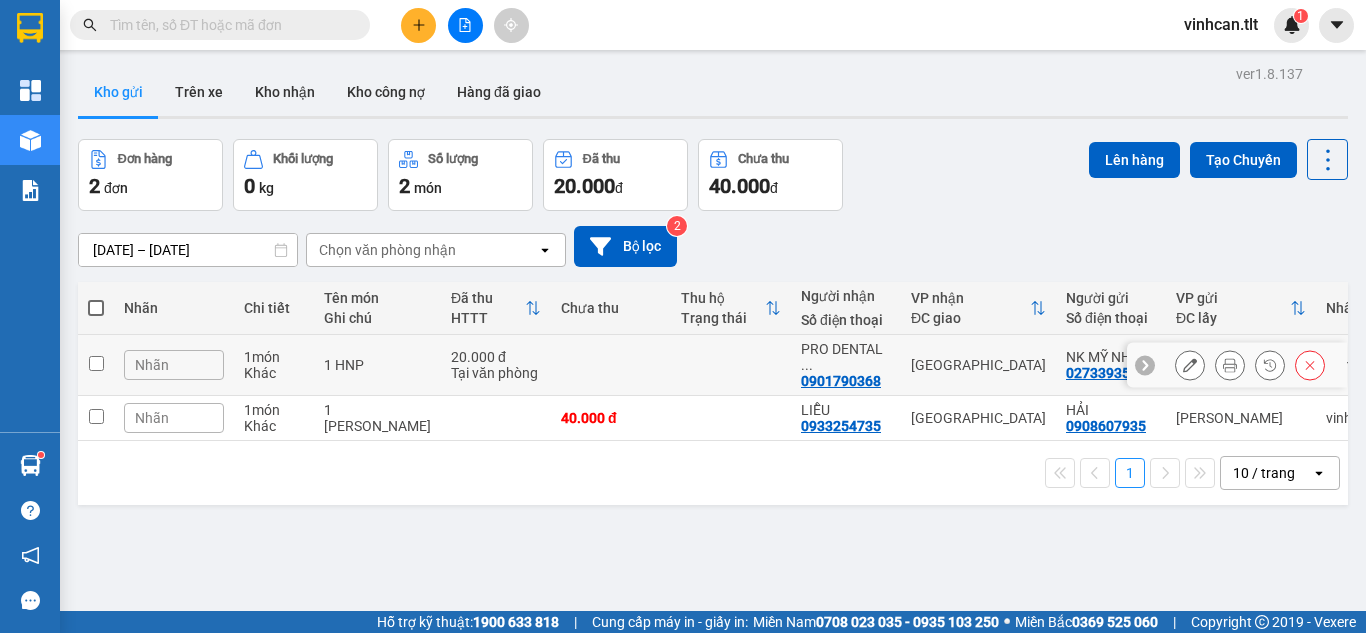 drag, startPoint x: 629, startPoint y: 362, endPoint x: 635, endPoint y: 390, distance: 28.635643 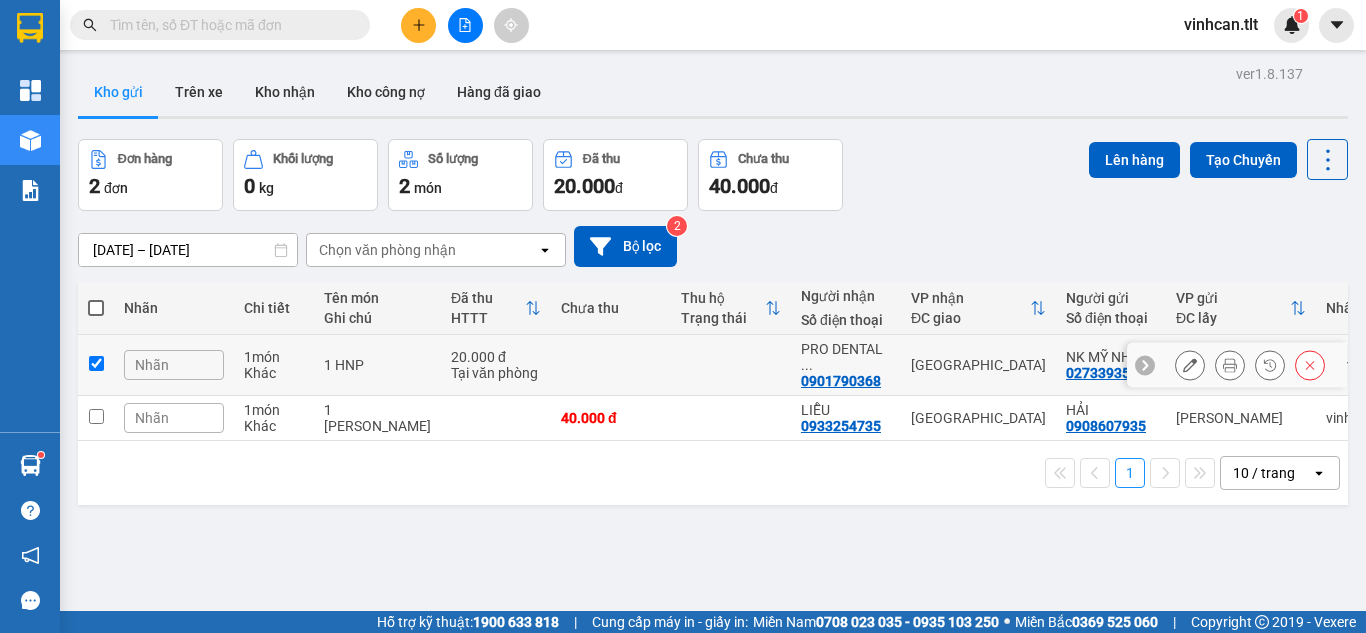 checkbox on "true" 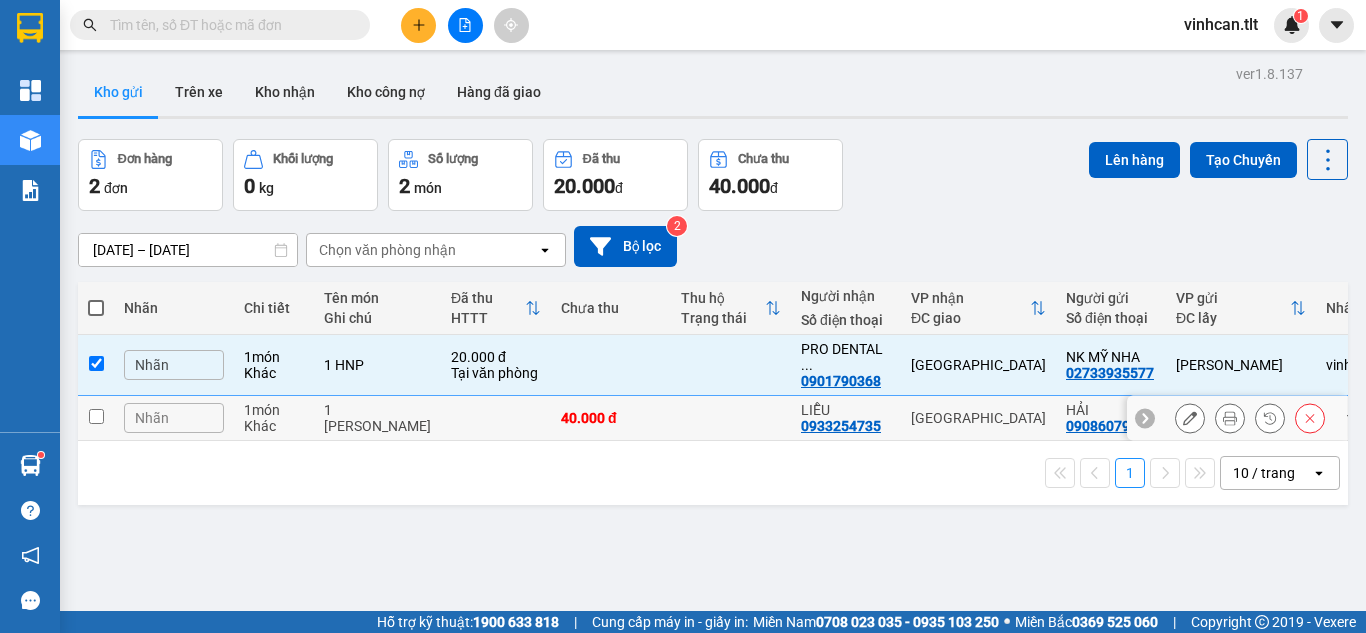click at bounding box center [731, 418] 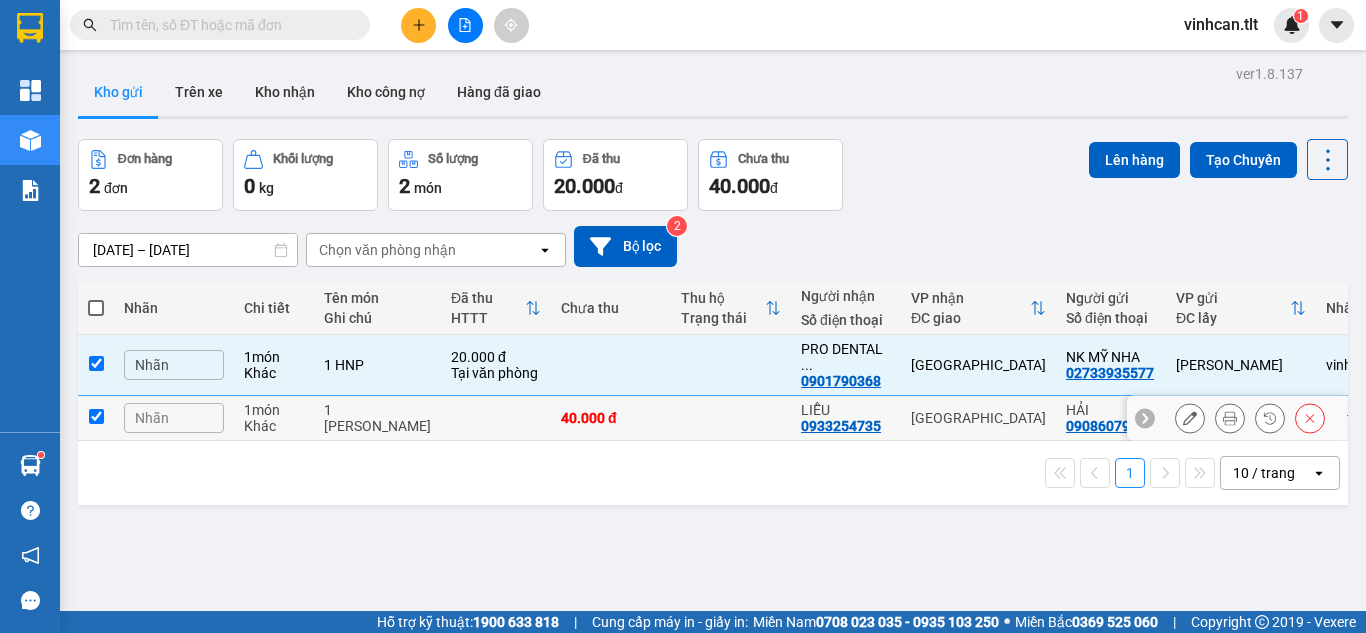 checkbox on "true" 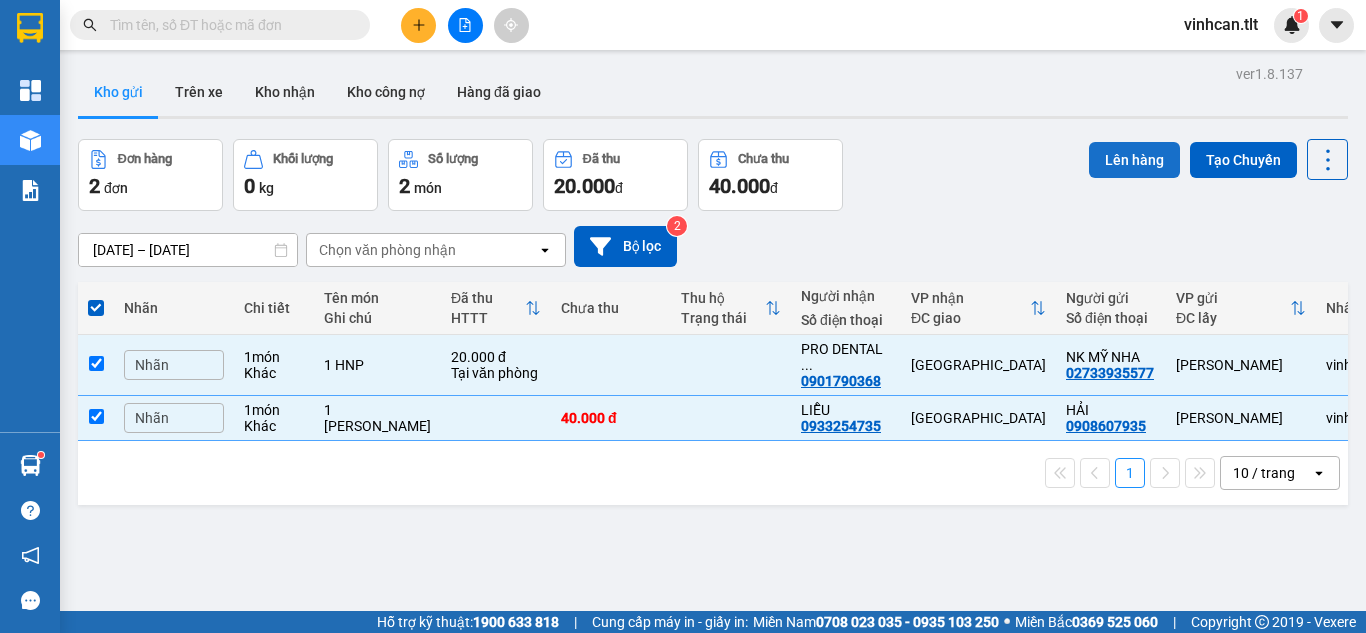 click on "Lên hàng" at bounding box center (1134, 160) 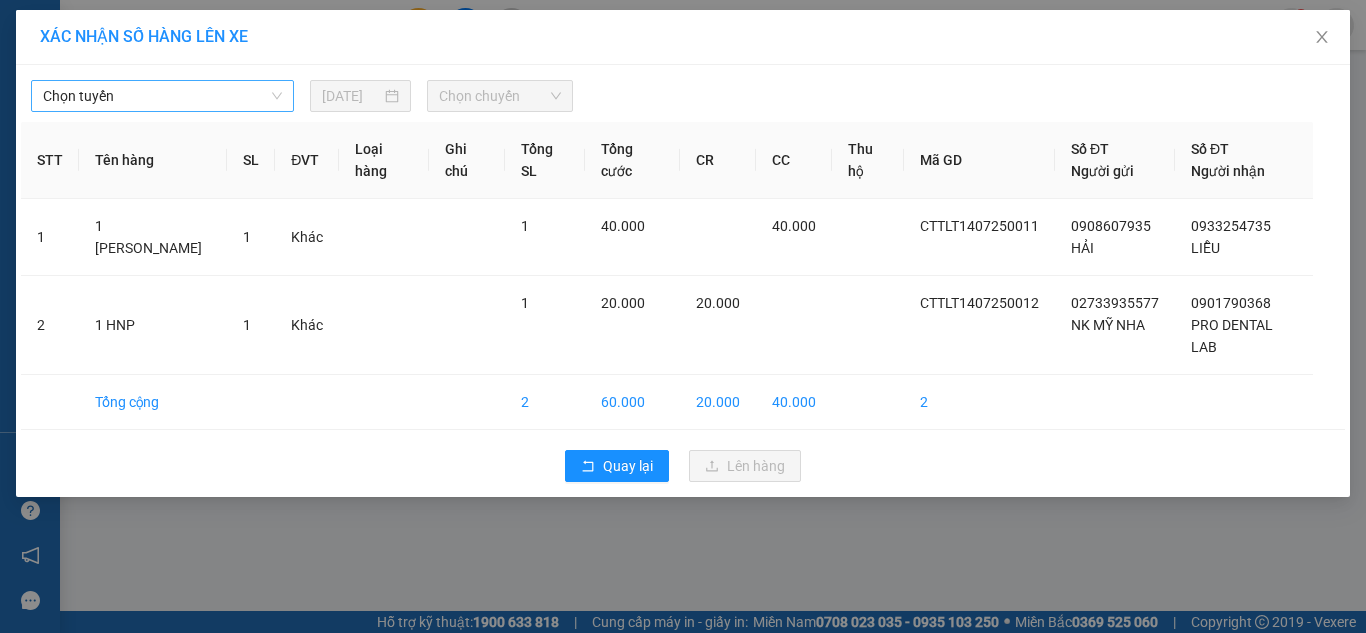 click on "Chọn tuyến" at bounding box center (162, 96) 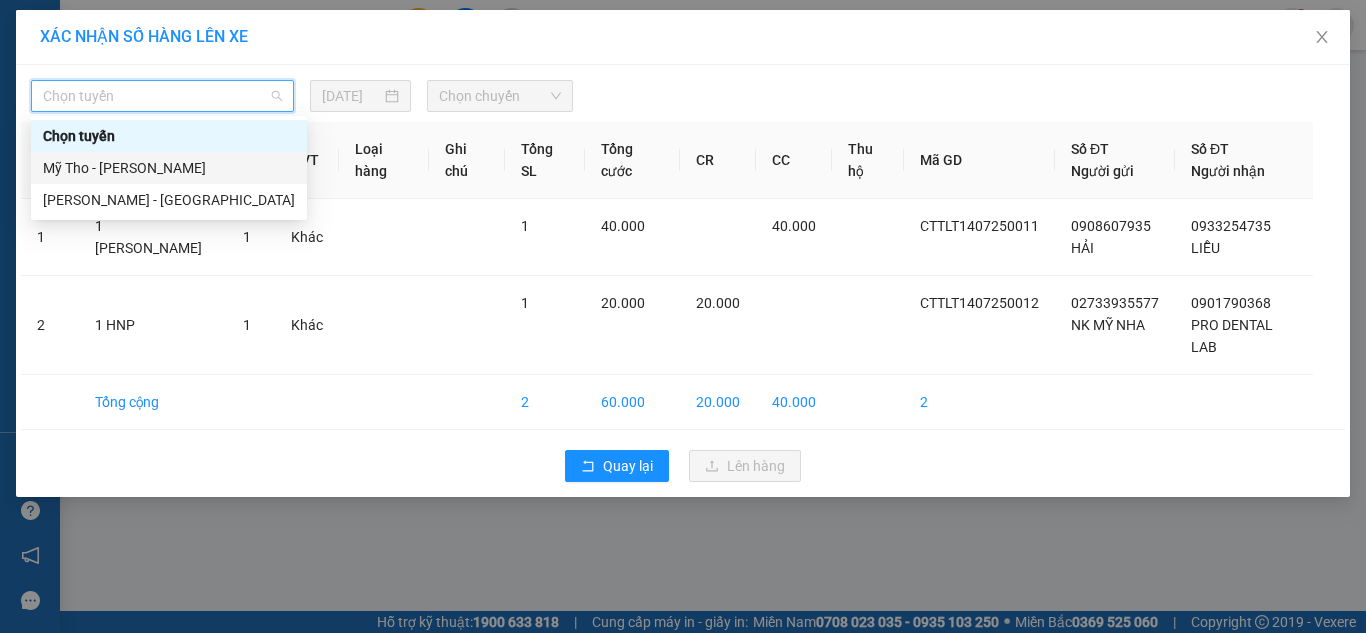 click on "Mỹ Tho - [PERSON_NAME]" at bounding box center (169, 168) 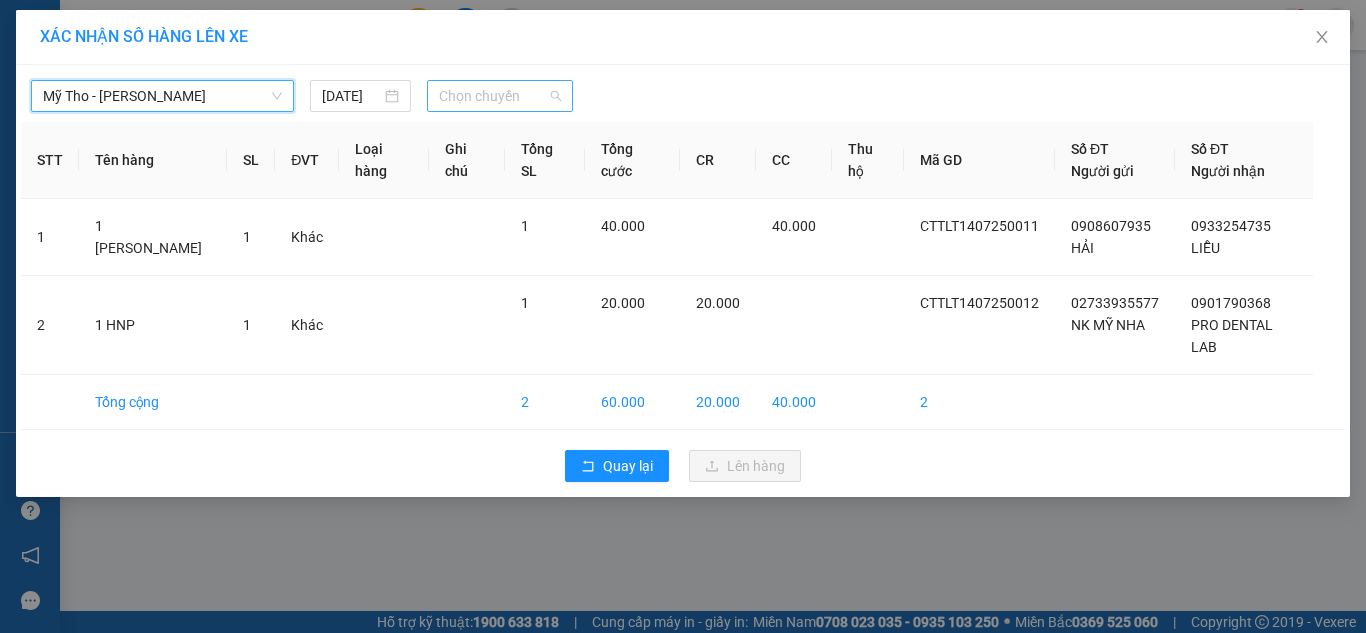 click on "Chọn chuyến" at bounding box center [500, 96] 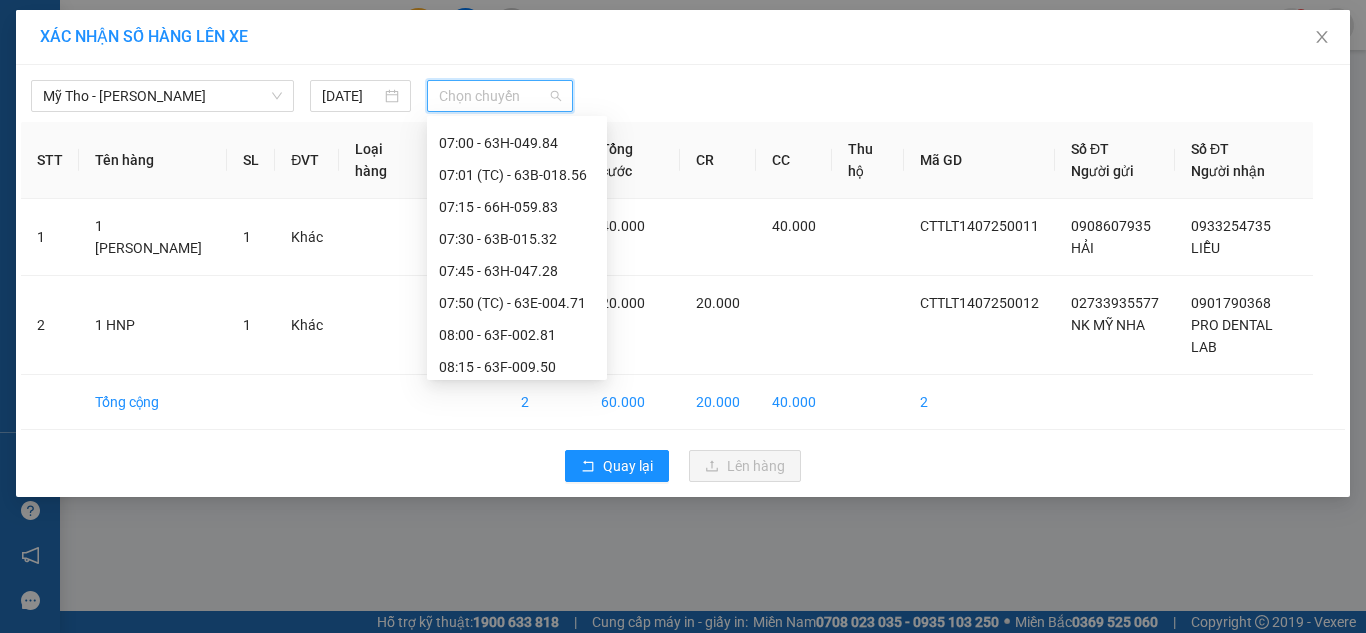 scroll, scrollTop: 600, scrollLeft: 0, axis: vertical 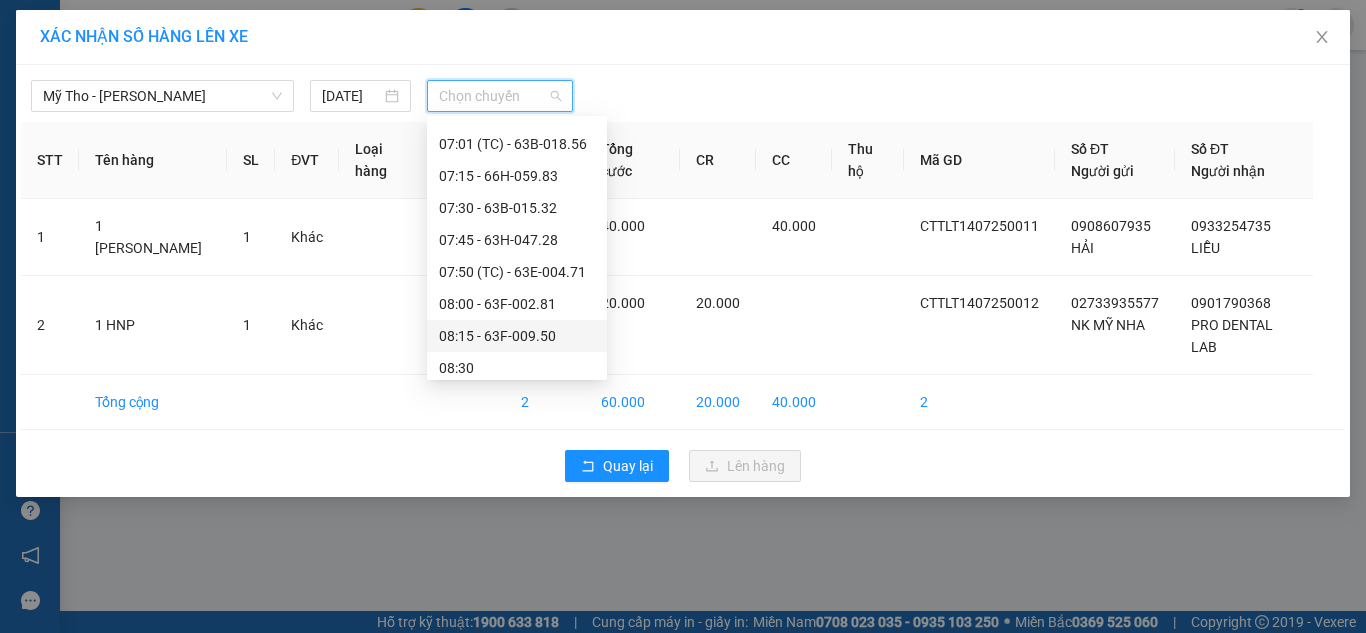 click on "08:15     - 63F-009.50" at bounding box center (517, 336) 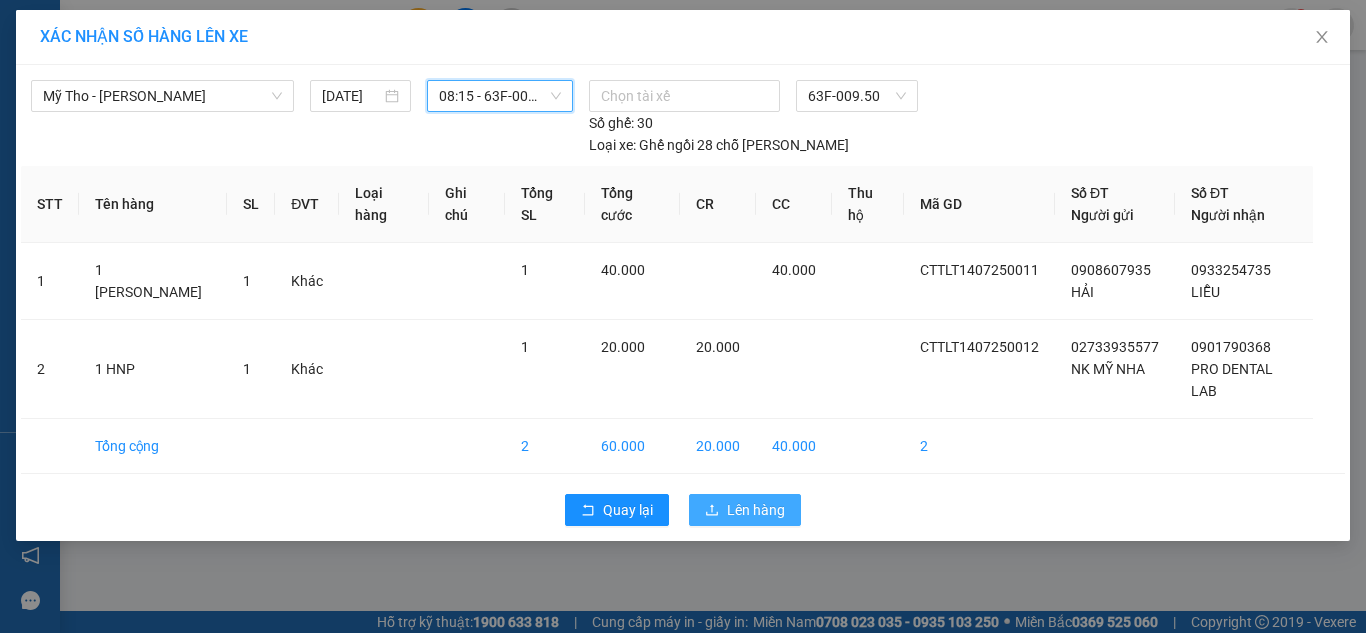 click on "Lên hàng" at bounding box center (756, 510) 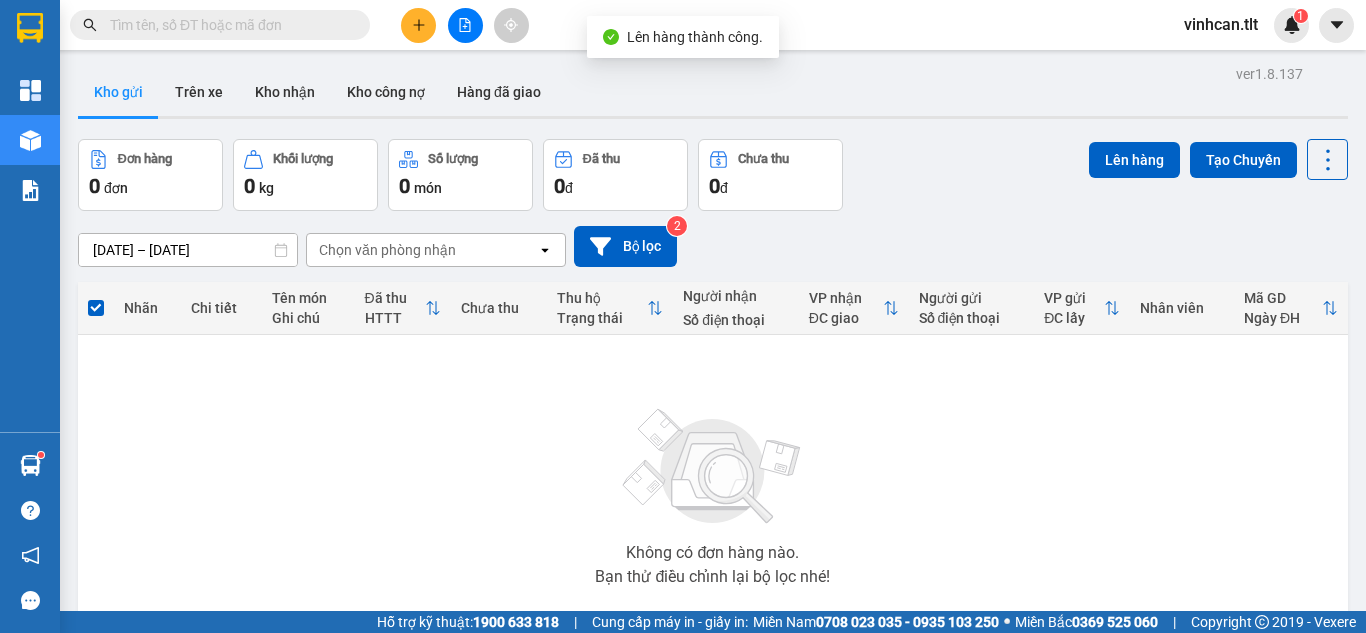 click at bounding box center [465, 25] 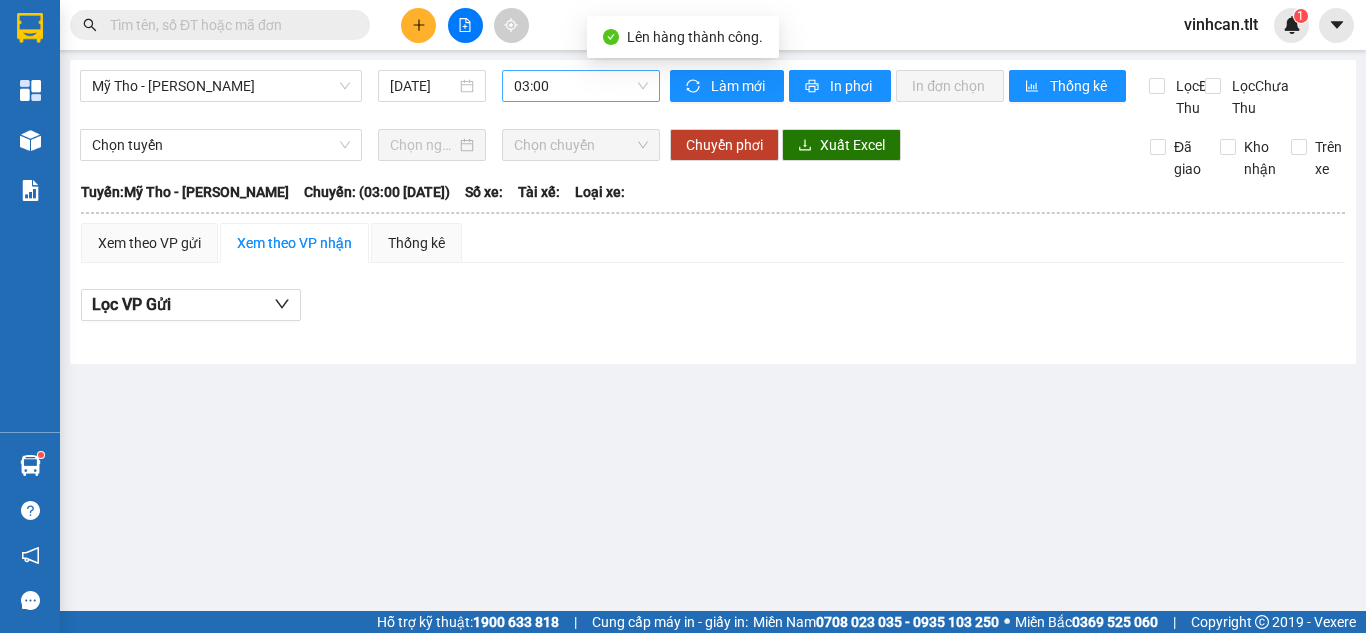 click on "03:00" at bounding box center (581, 86) 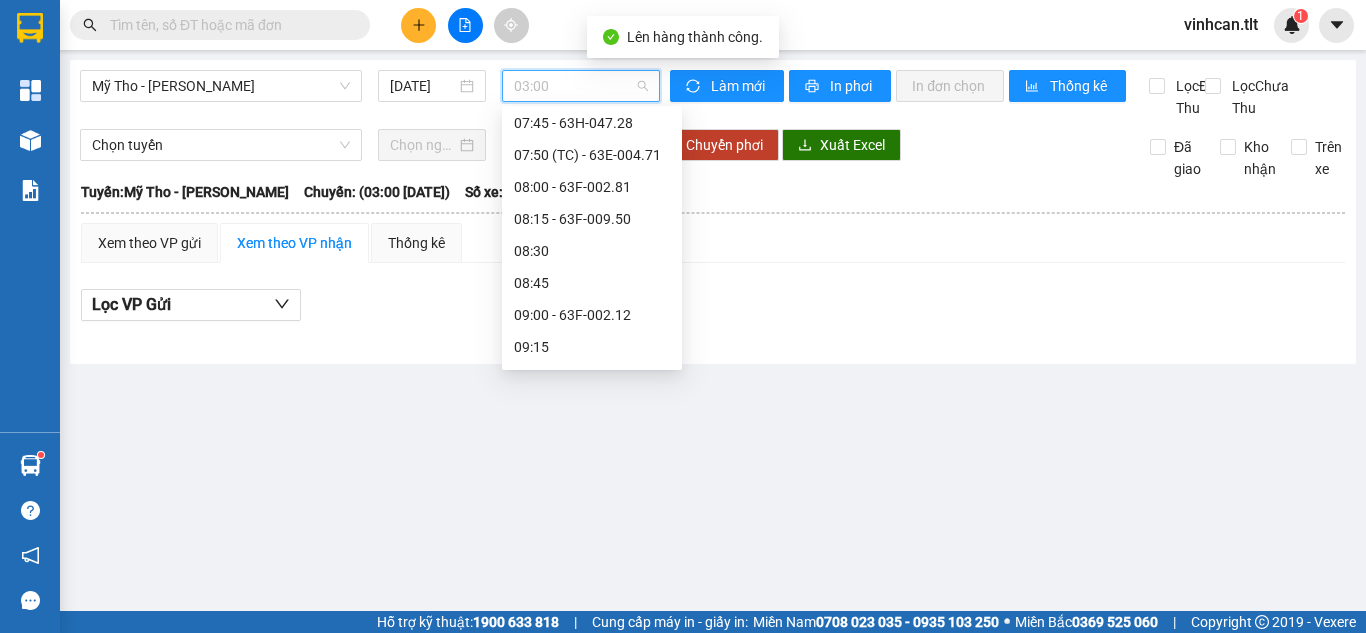 scroll, scrollTop: 700, scrollLeft: 0, axis: vertical 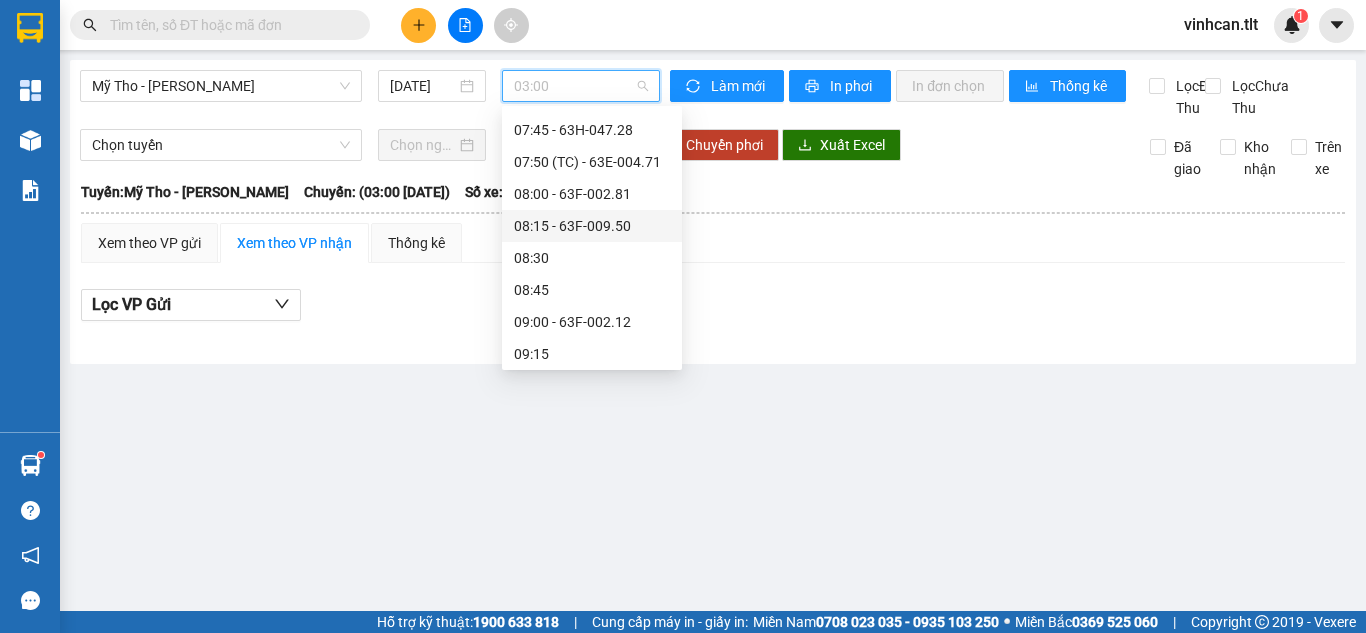 click on "08:15     - 63F-009.50" at bounding box center [592, 226] 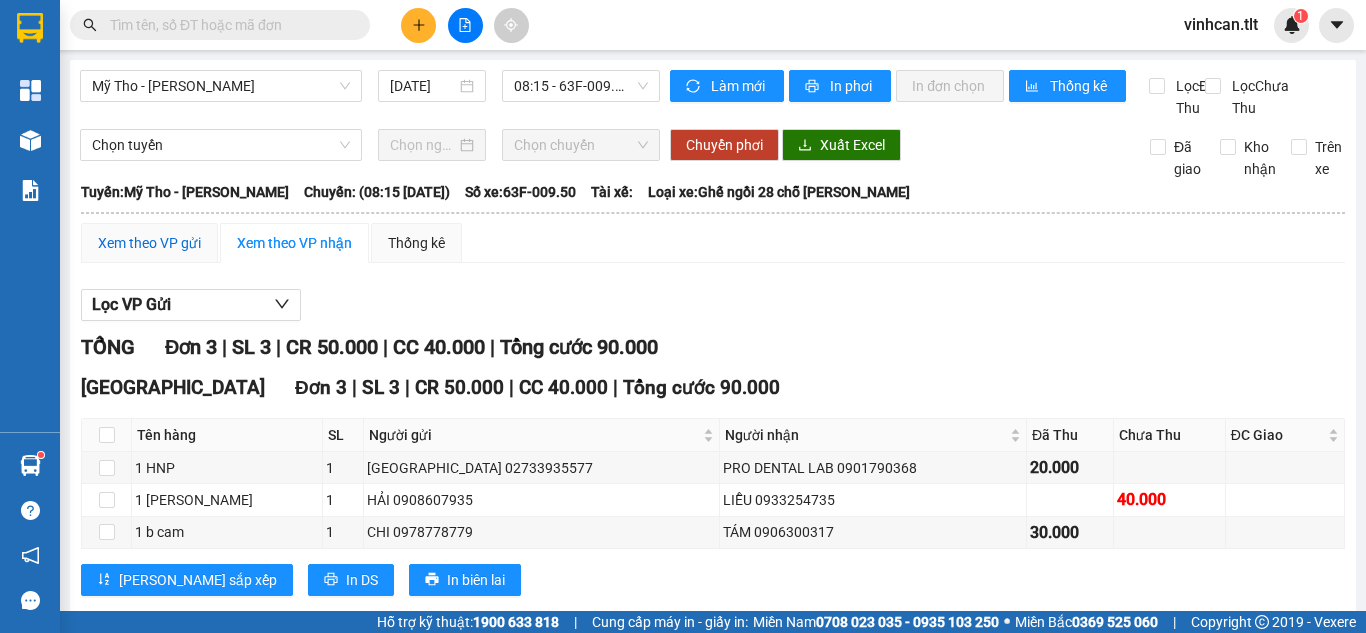 click on "Xem theo VP gửi" at bounding box center [149, 243] 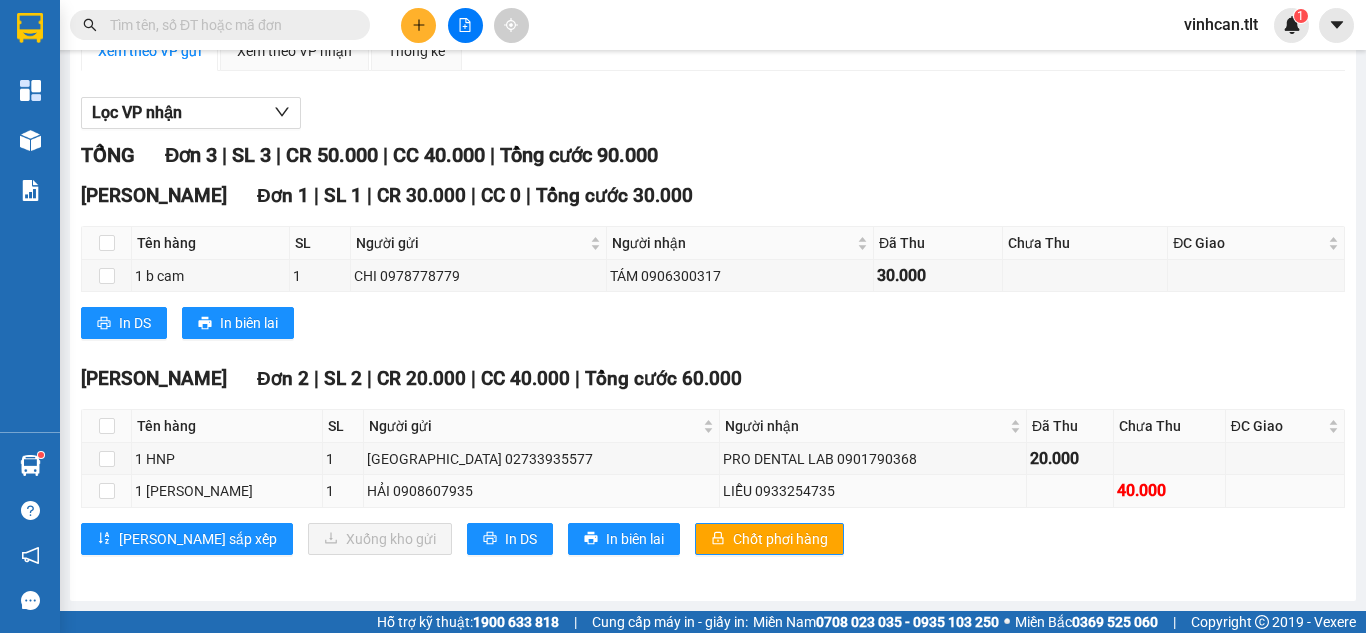 scroll, scrollTop: 214, scrollLeft: 0, axis: vertical 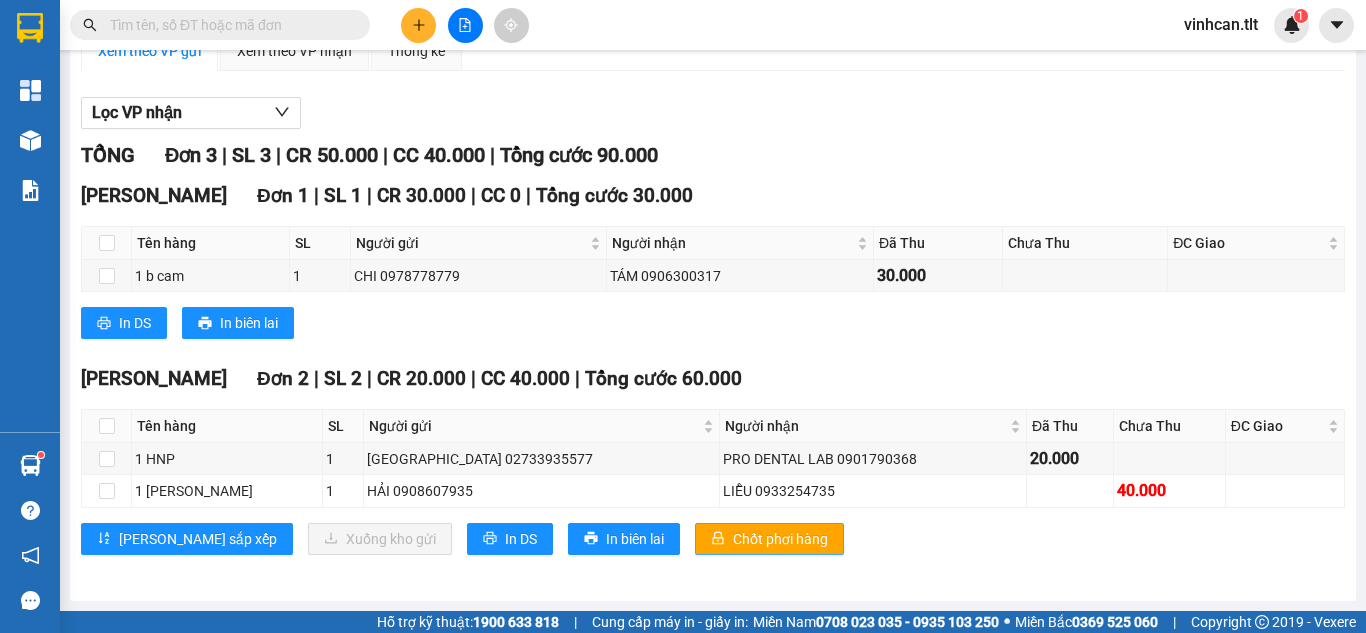 click on "Chốt phơi hàng" at bounding box center [780, 539] 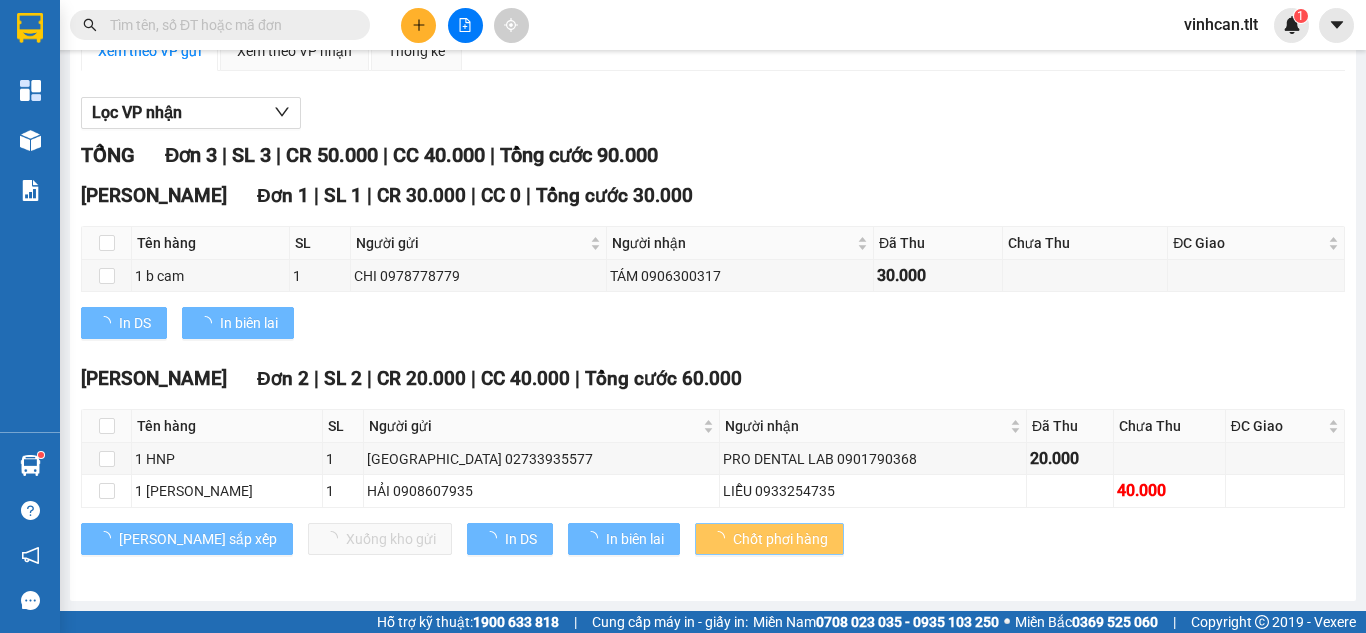 click on "Chốt phơi hàng" at bounding box center (780, 539) 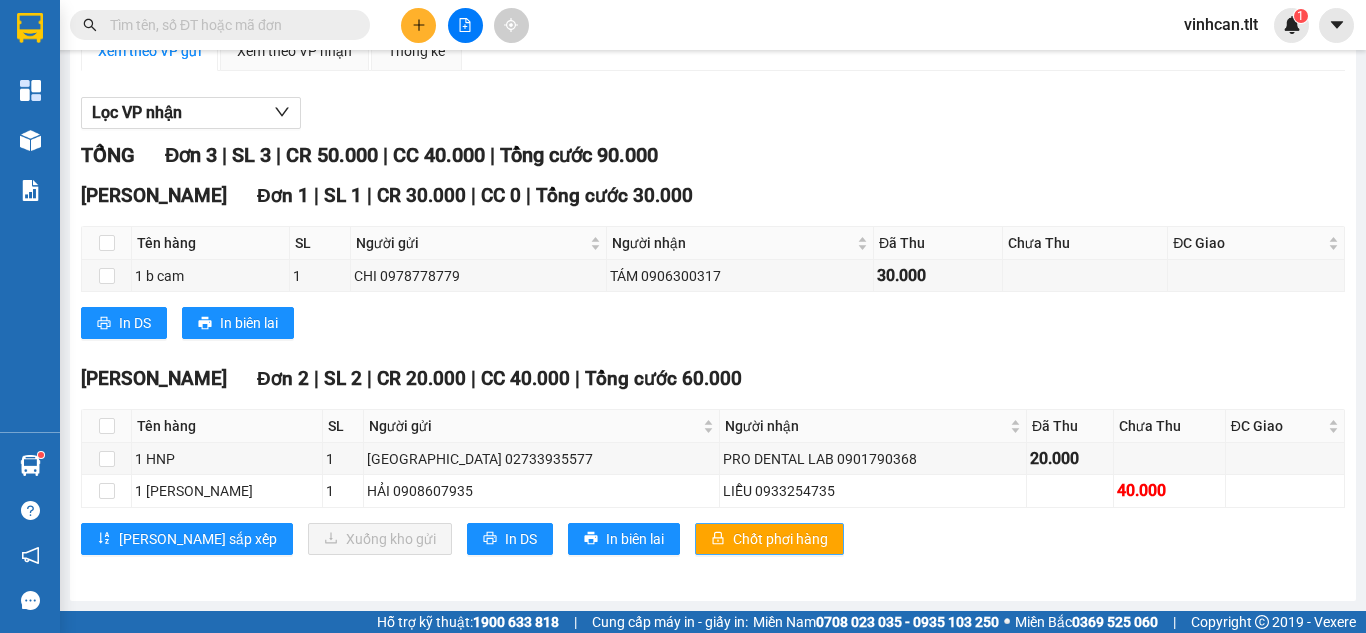 click on "Chốt phơi hàng" at bounding box center [780, 539] 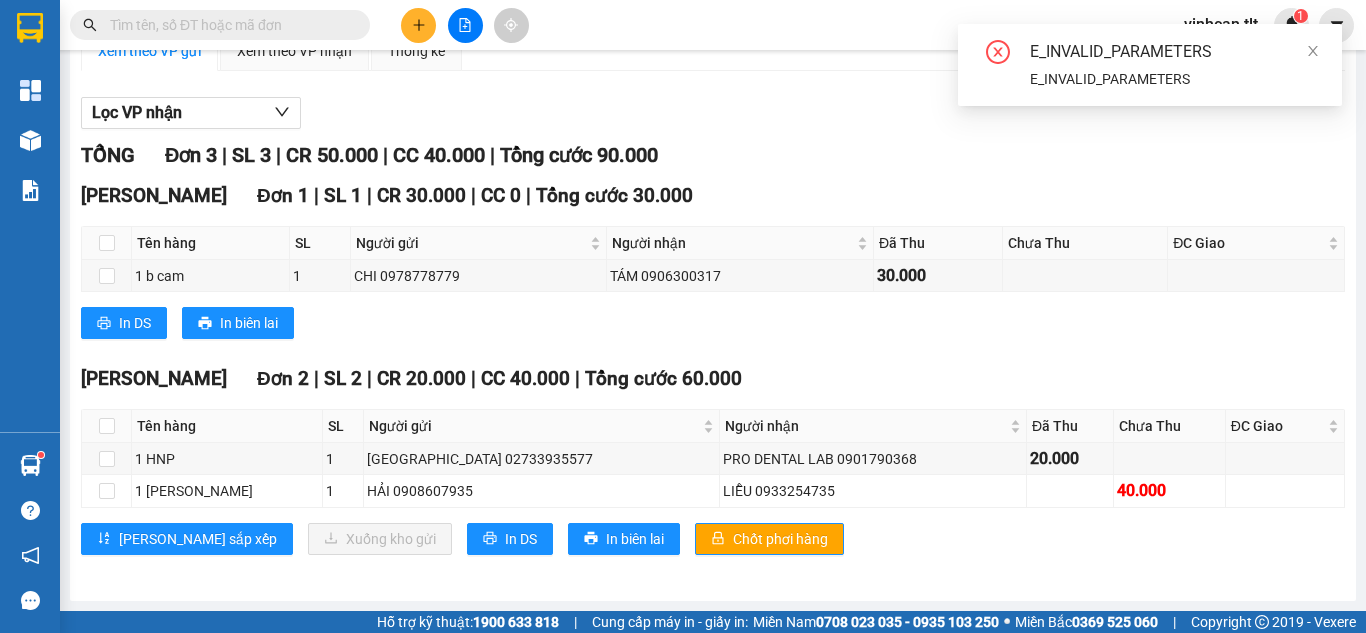 click 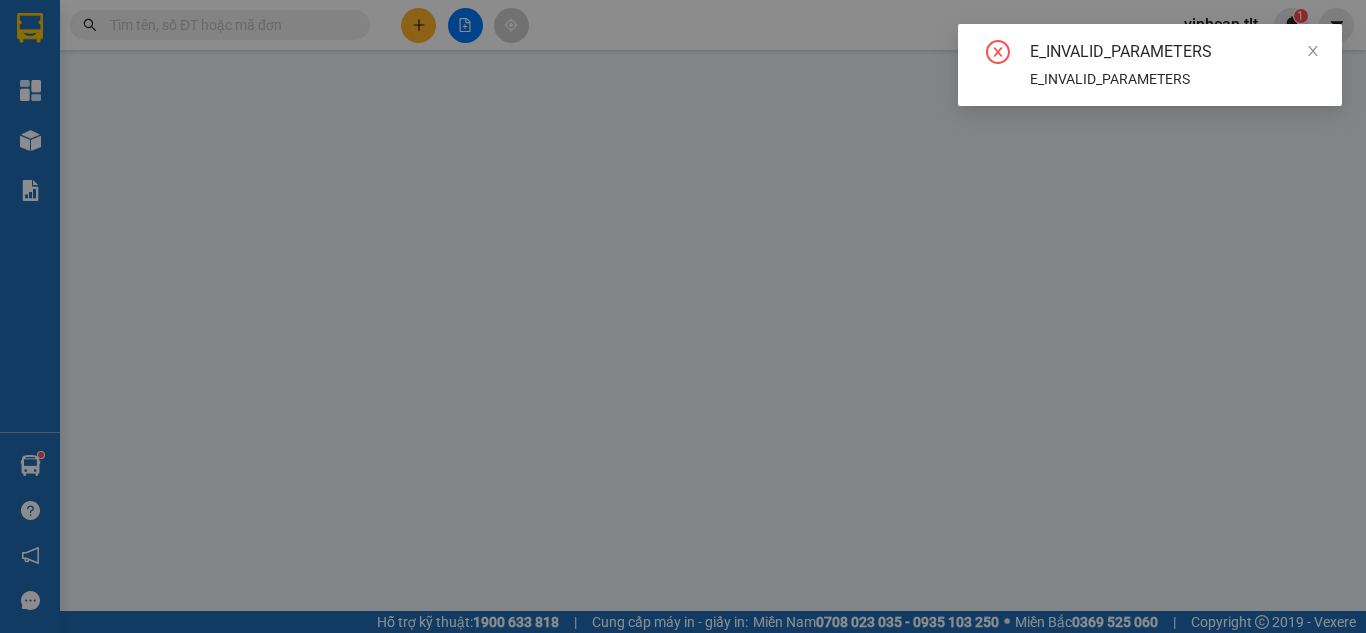 scroll, scrollTop: 0, scrollLeft: 0, axis: both 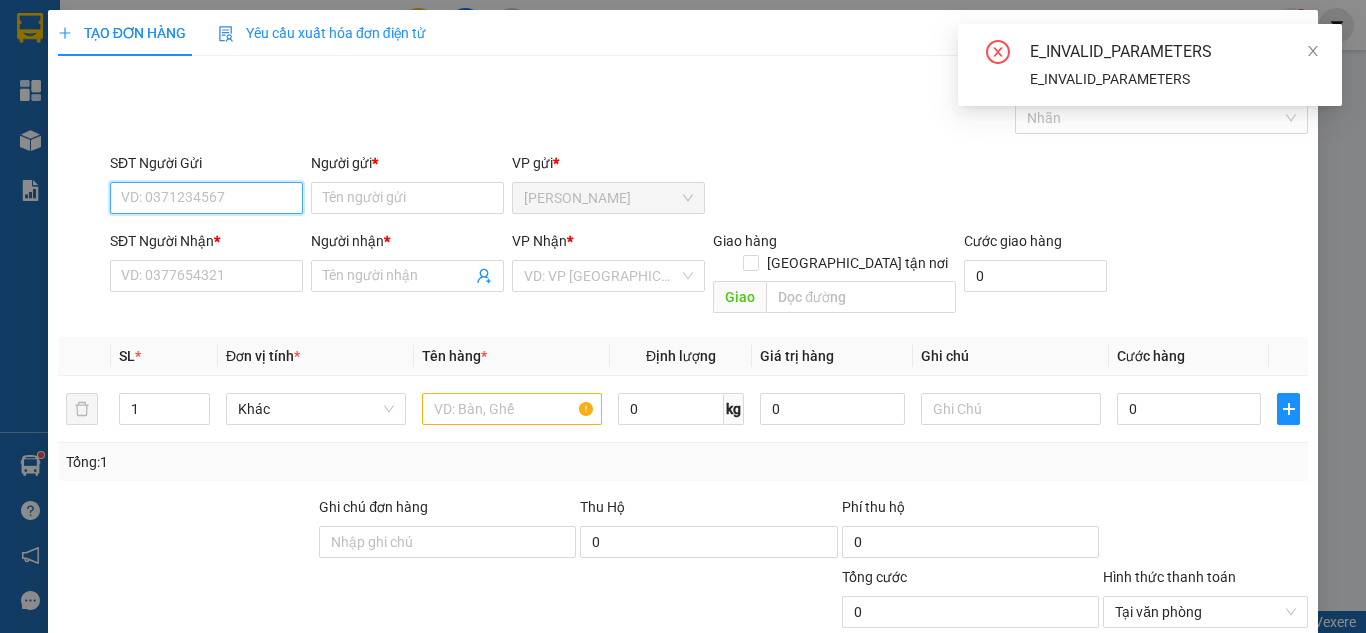 click on "SĐT Người Gửi" at bounding box center [206, 198] 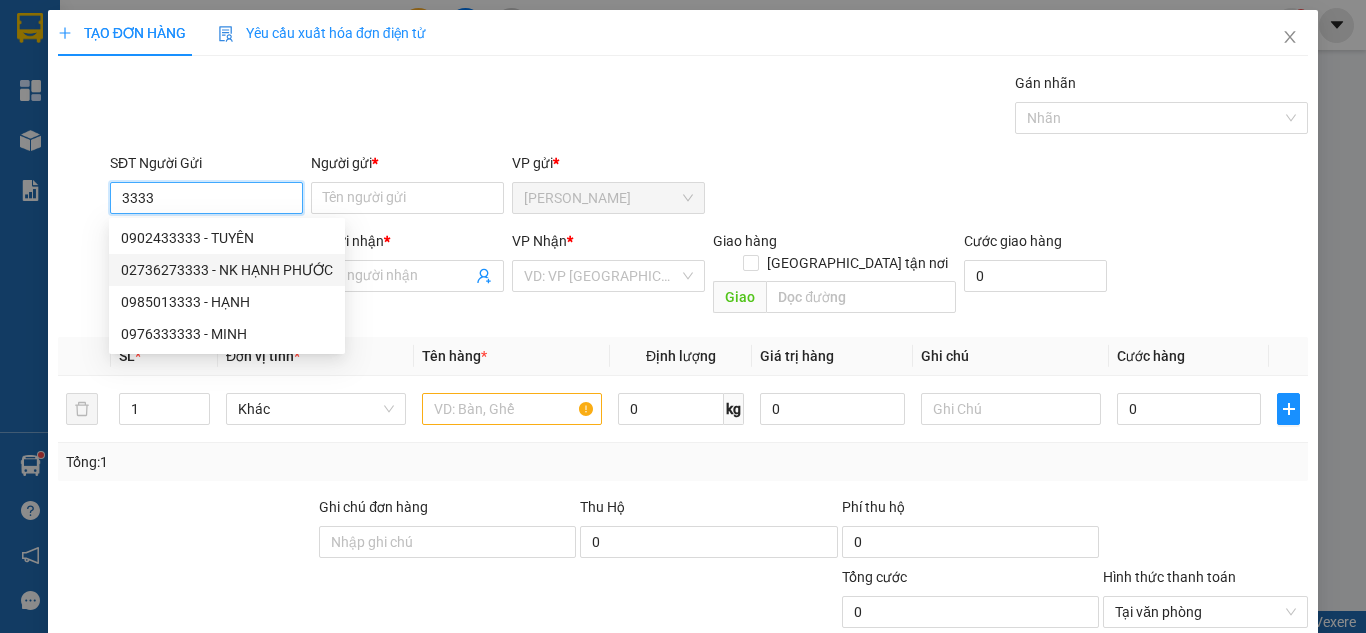 click on "02736273333 - NK HẠNH PHƯỚC" at bounding box center [227, 270] 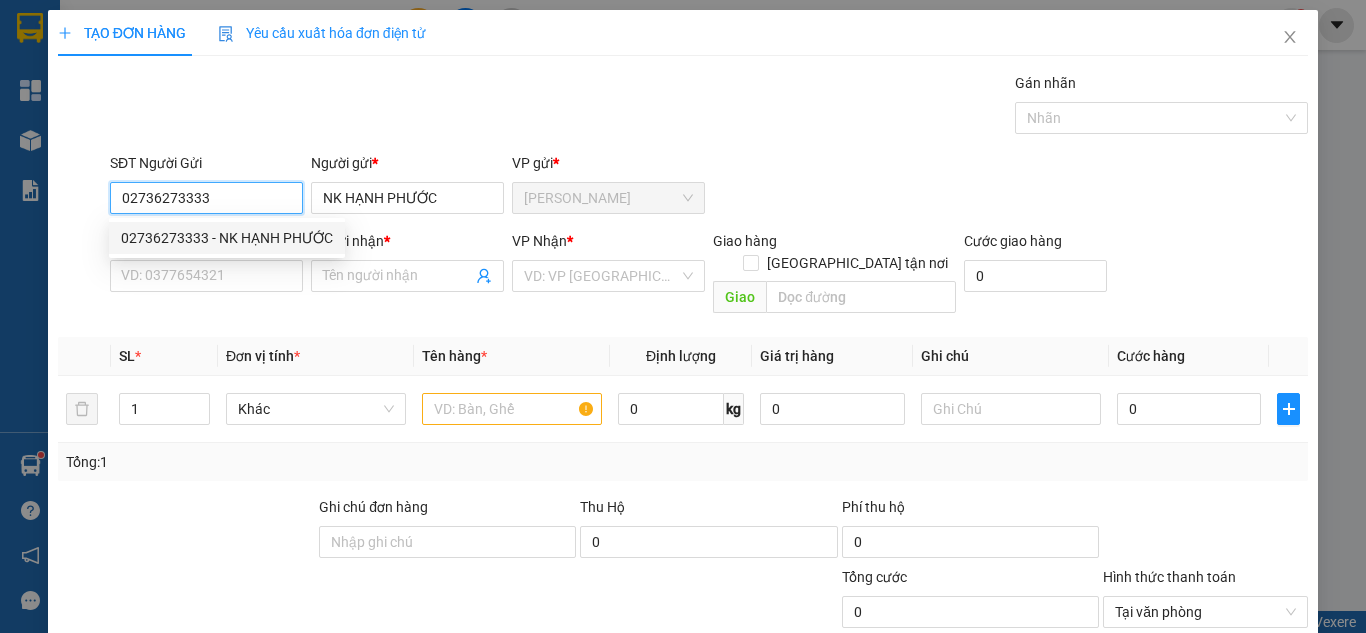 type on "02736273333" 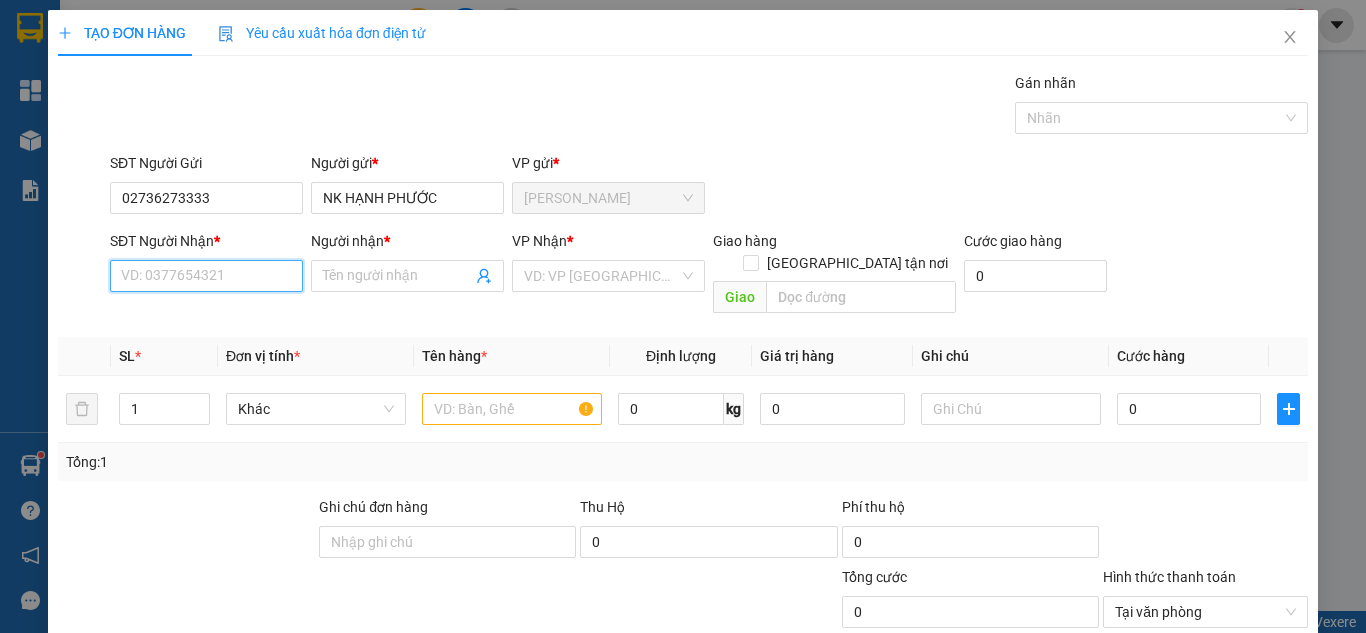 click on "SĐT Người Nhận  *" at bounding box center [206, 276] 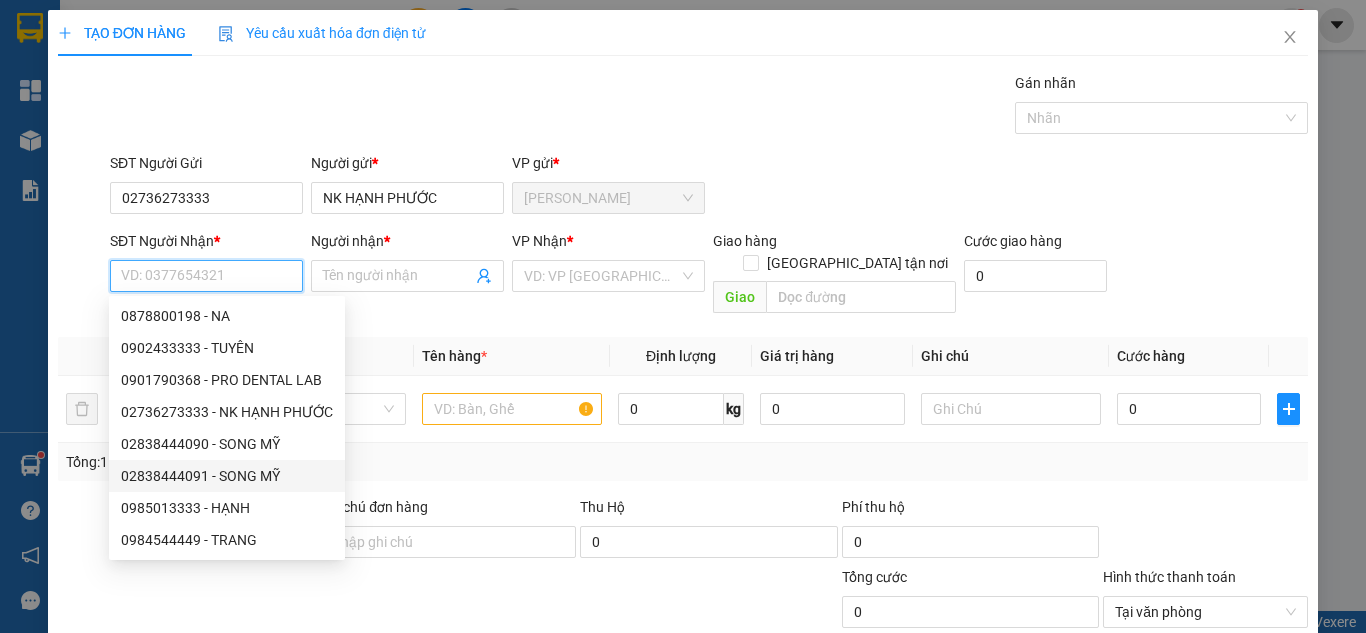 click on "02838444091 - SONG MỸ" at bounding box center (227, 476) 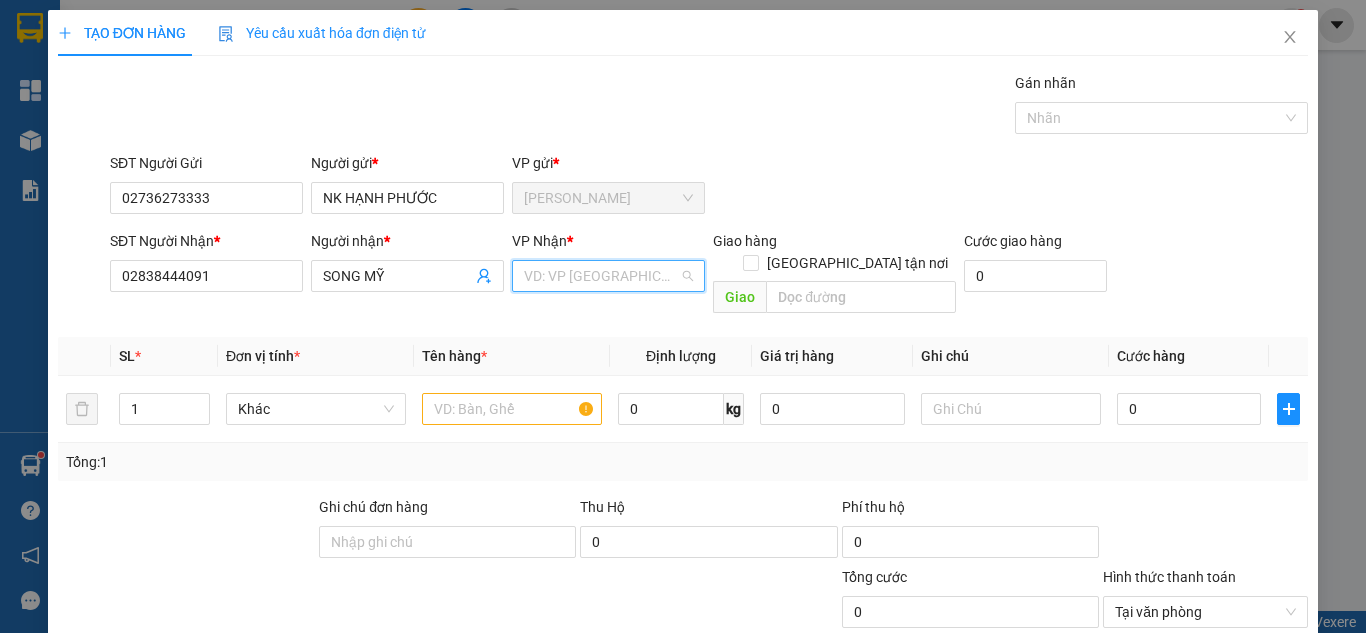 click at bounding box center (601, 276) 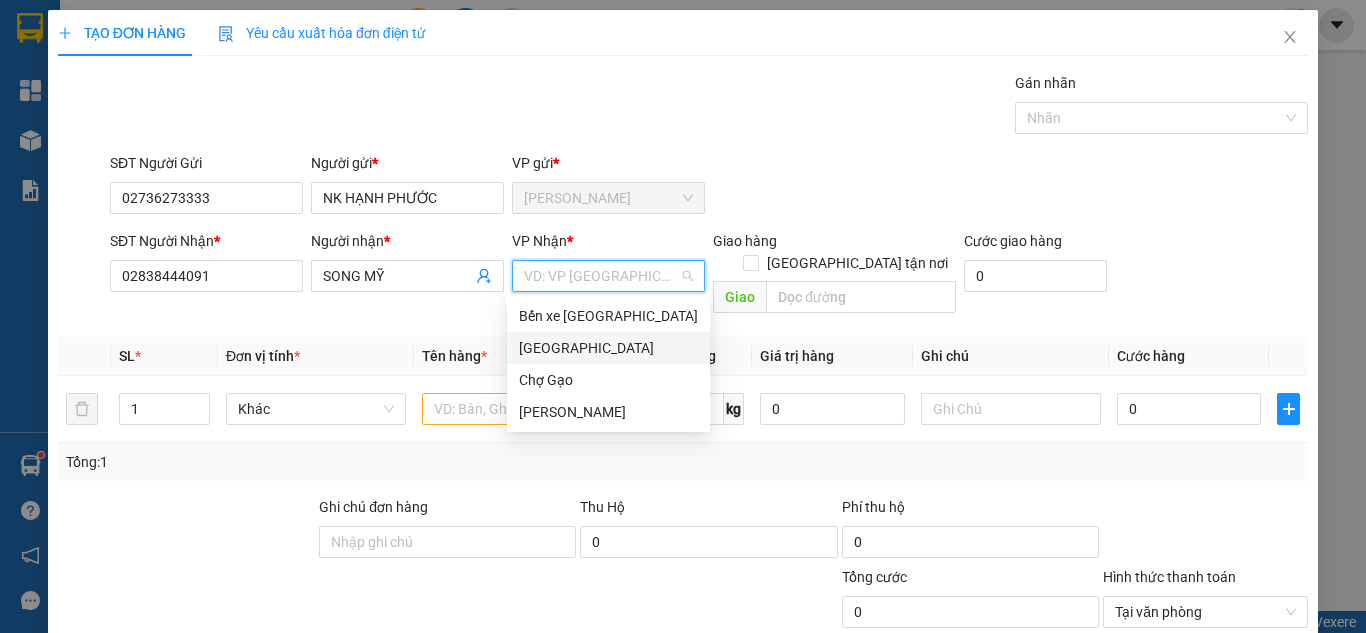 click on "[GEOGRAPHIC_DATA]" at bounding box center (608, 348) 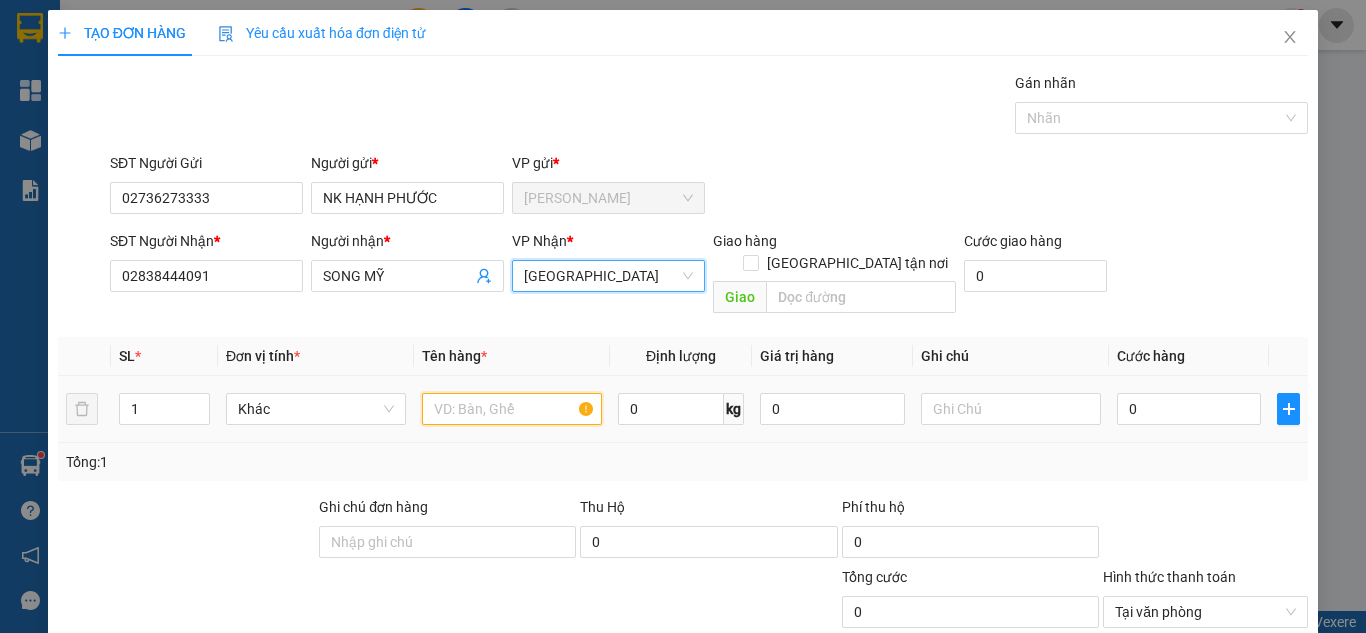 click at bounding box center [512, 409] 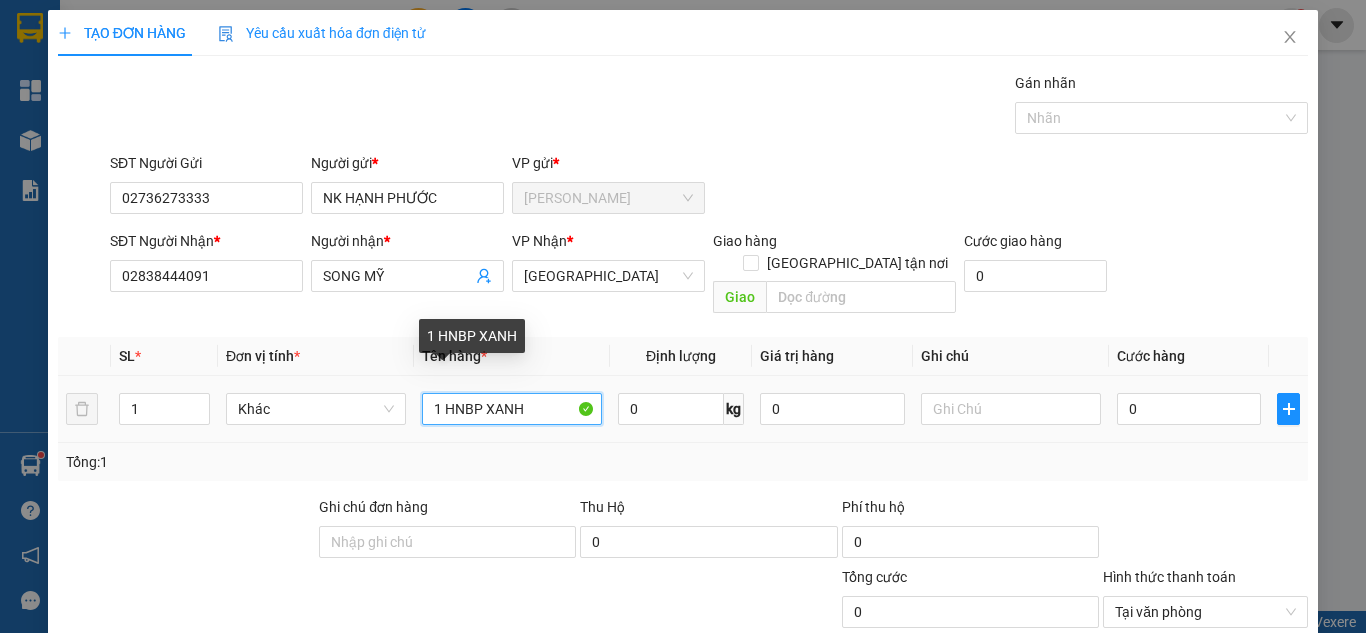 click on "1 HNBP XANH" at bounding box center [512, 409] 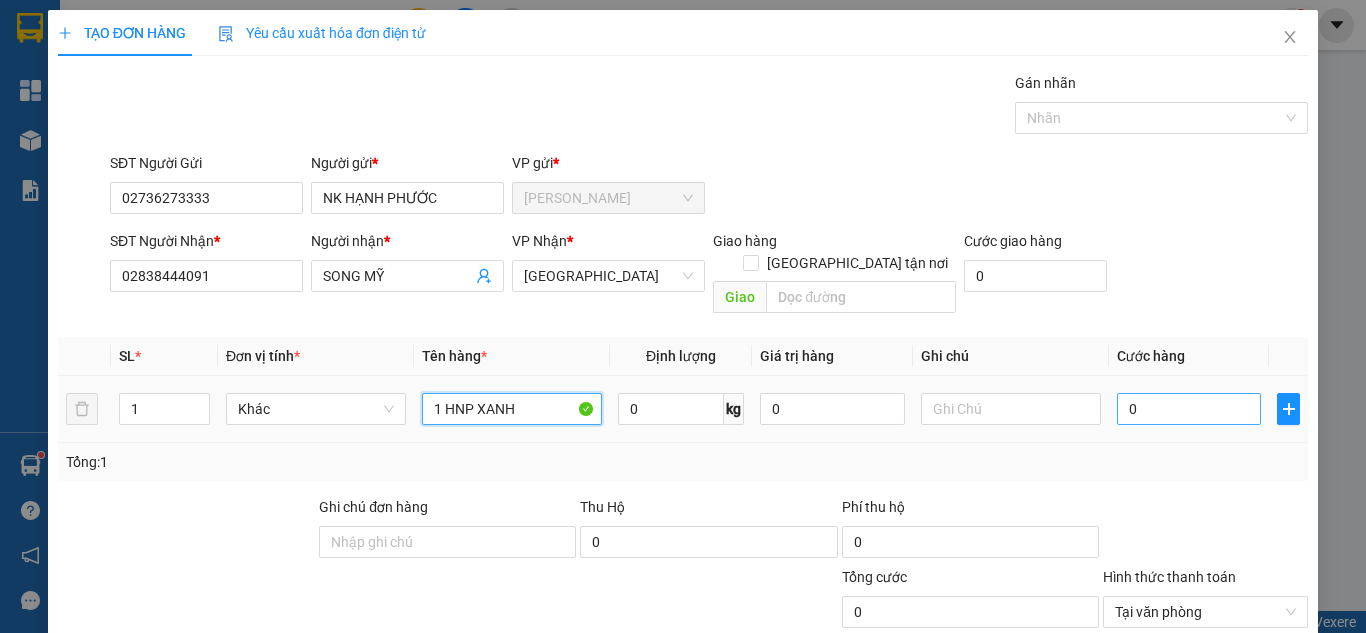 type on "1 HNP XANH" 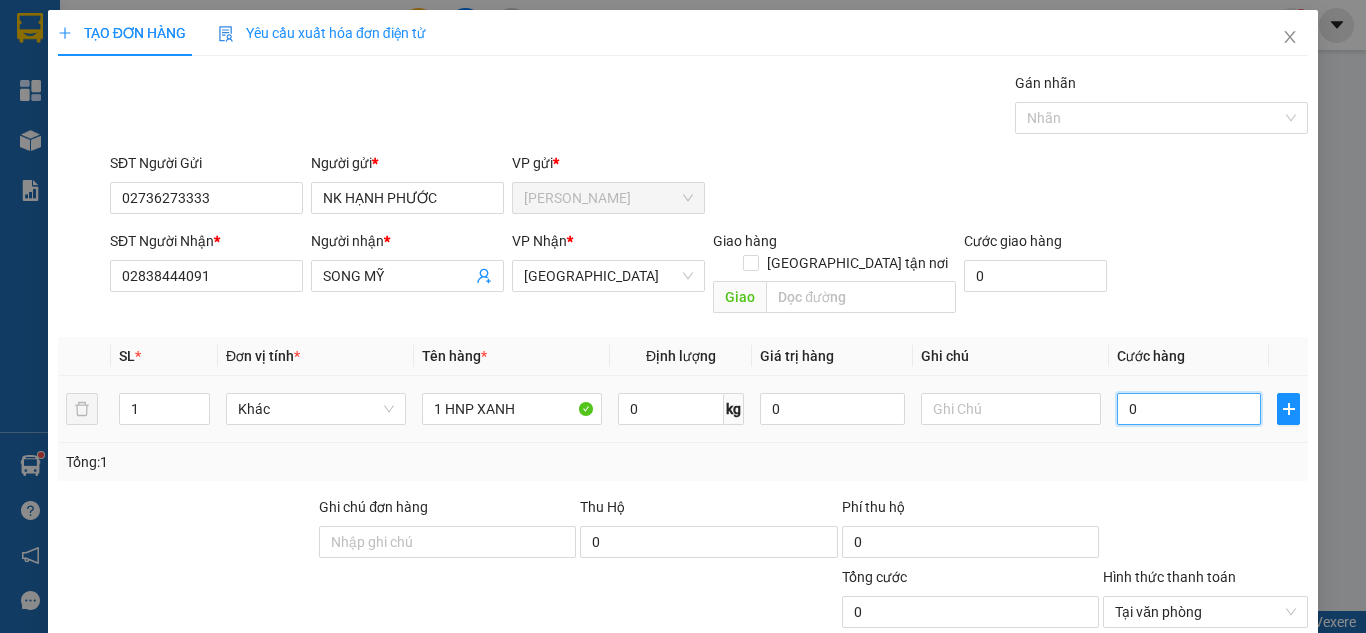 click on "0" at bounding box center [1189, 409] 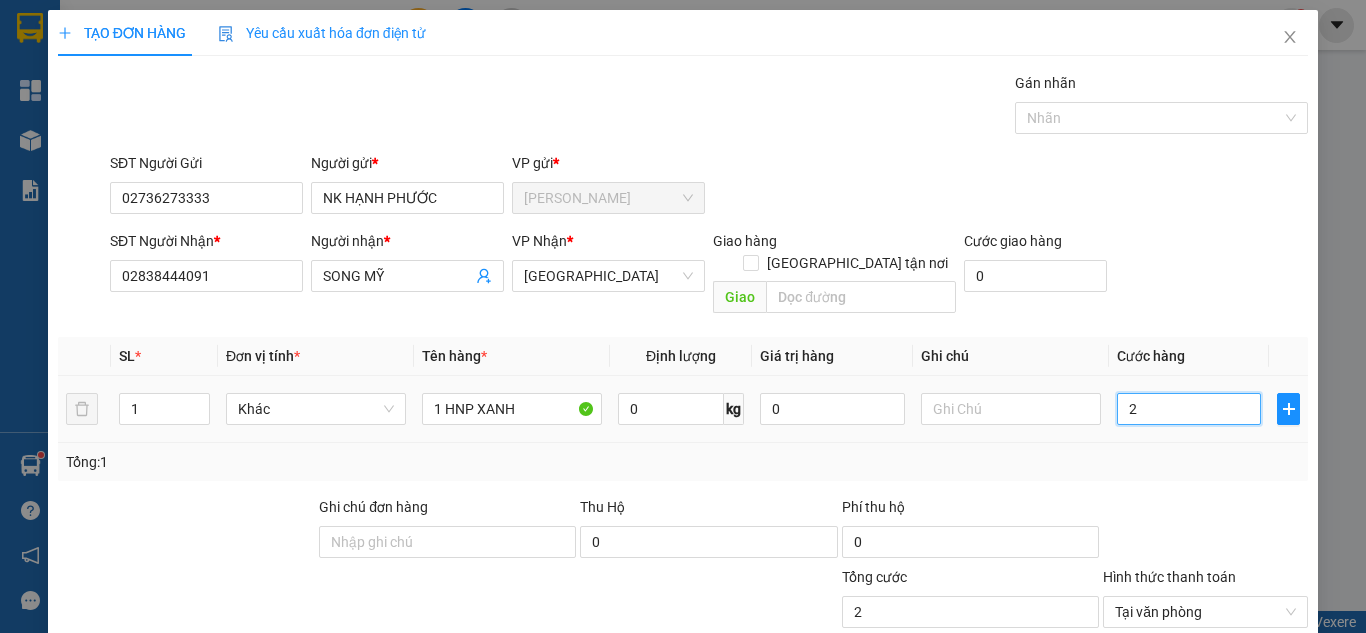 type on "20" 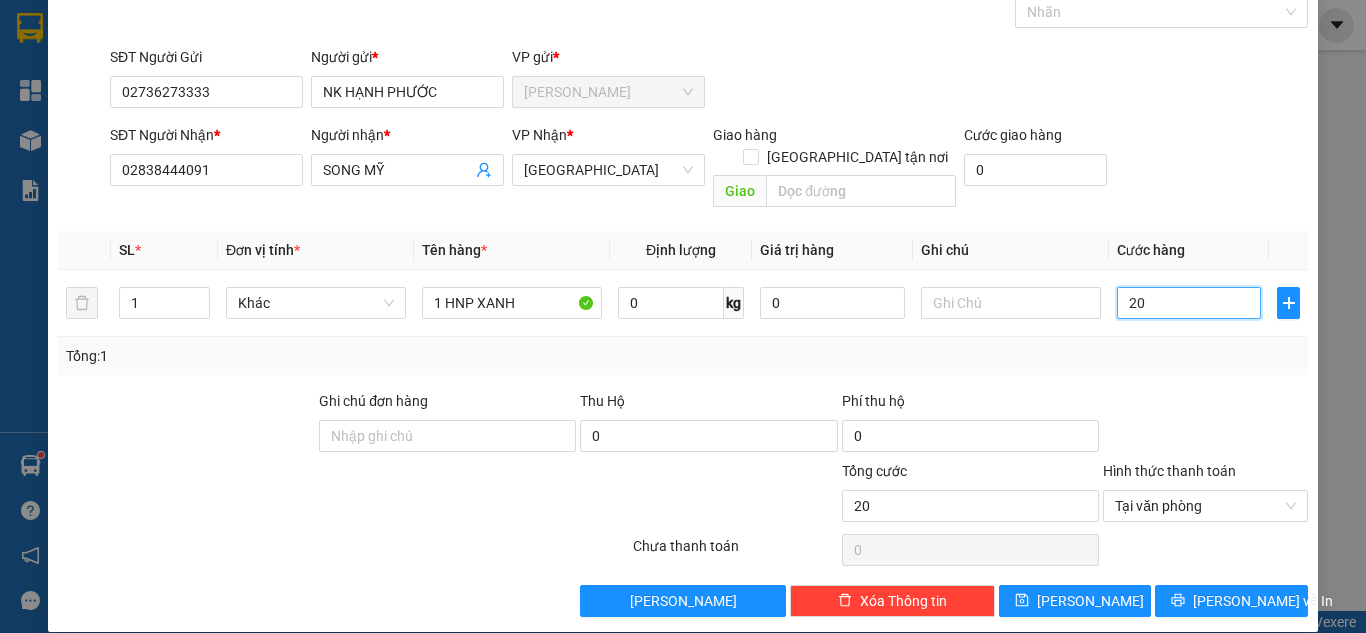 scroll, scrollTop: 107, scrollLeft: 0, axis: vertical 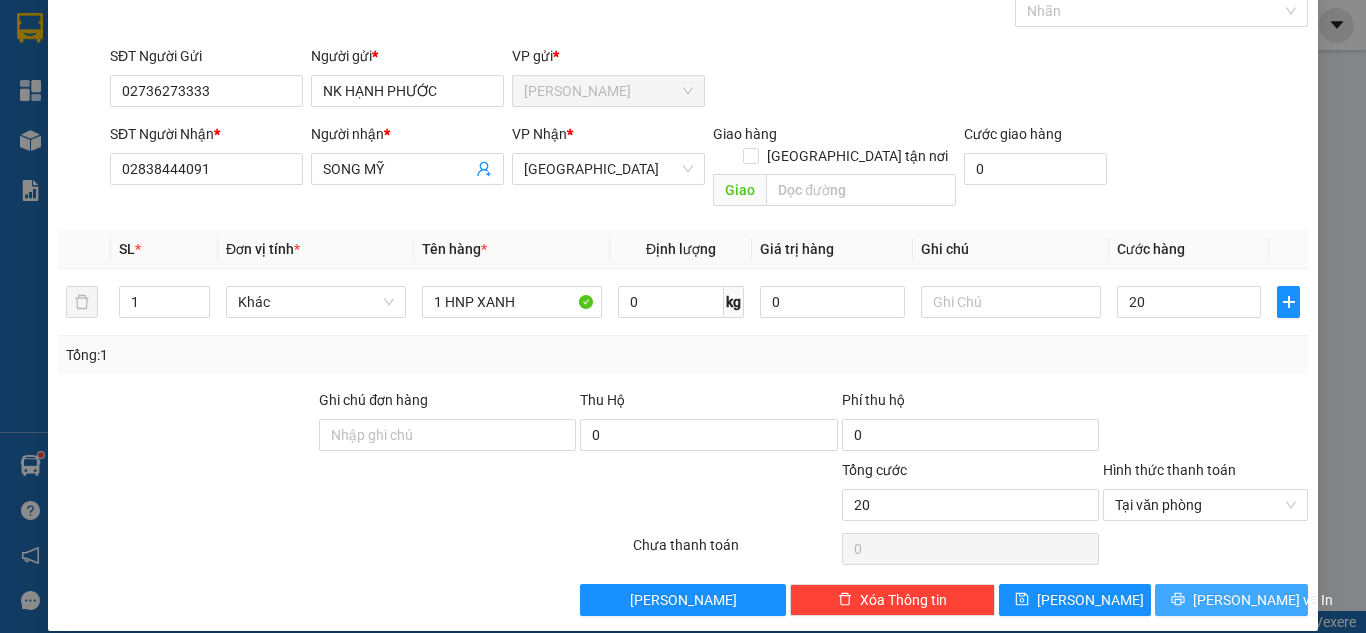 type on "20.000" 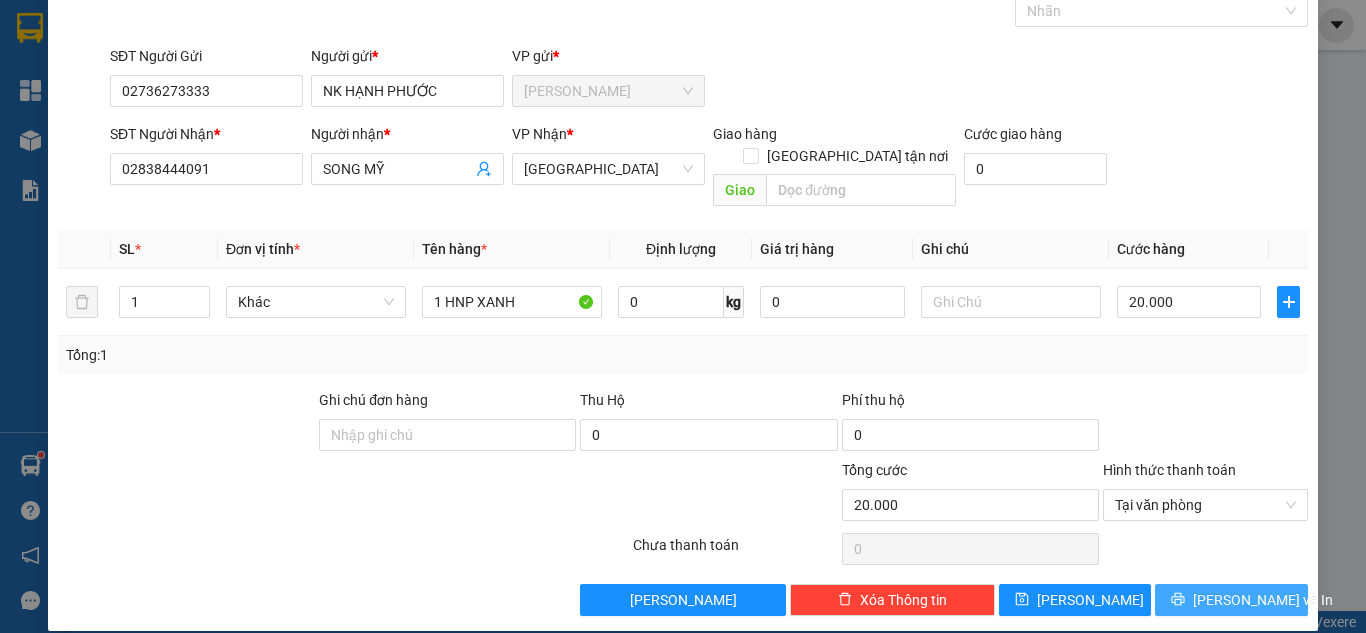 click 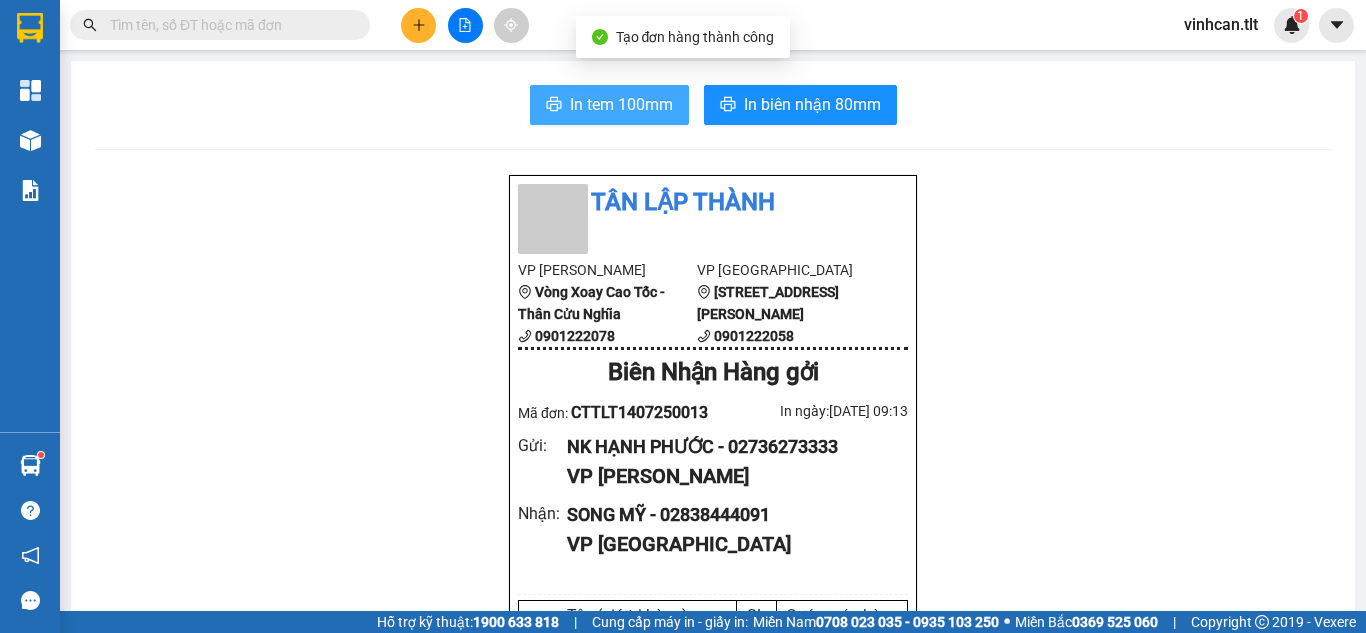 click on "In tem 100mm" at bounding box center [609, 105] 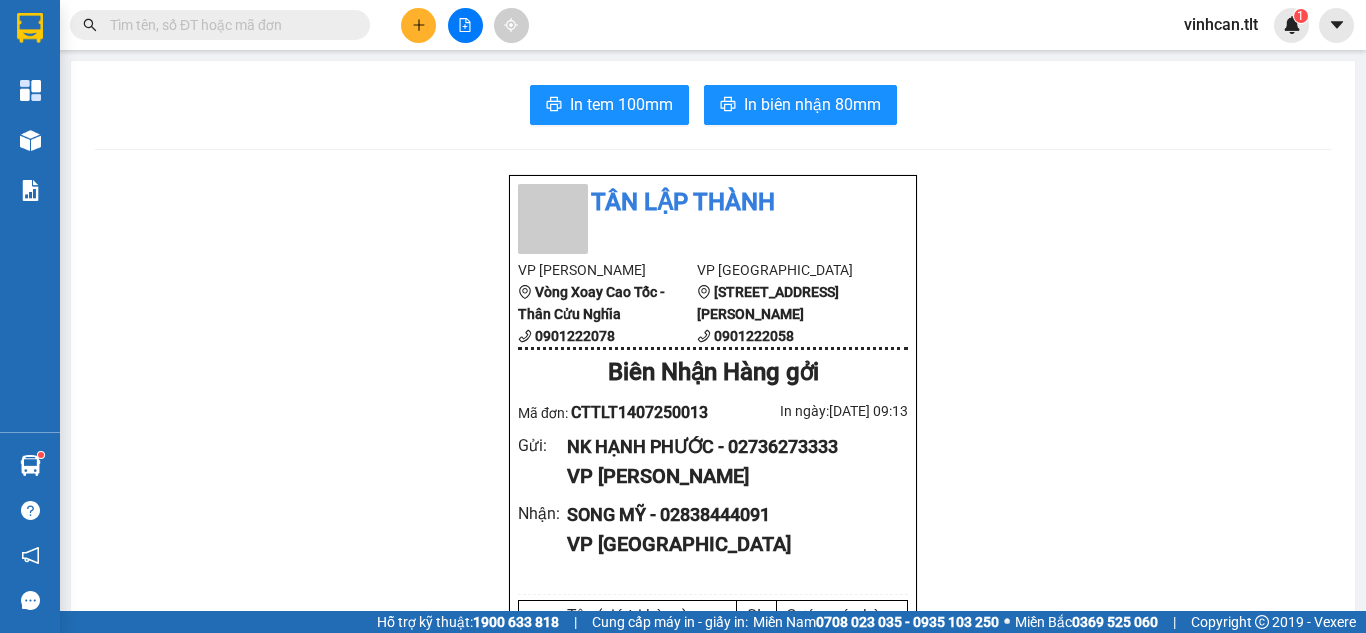 click at bounding box center (418, 25) 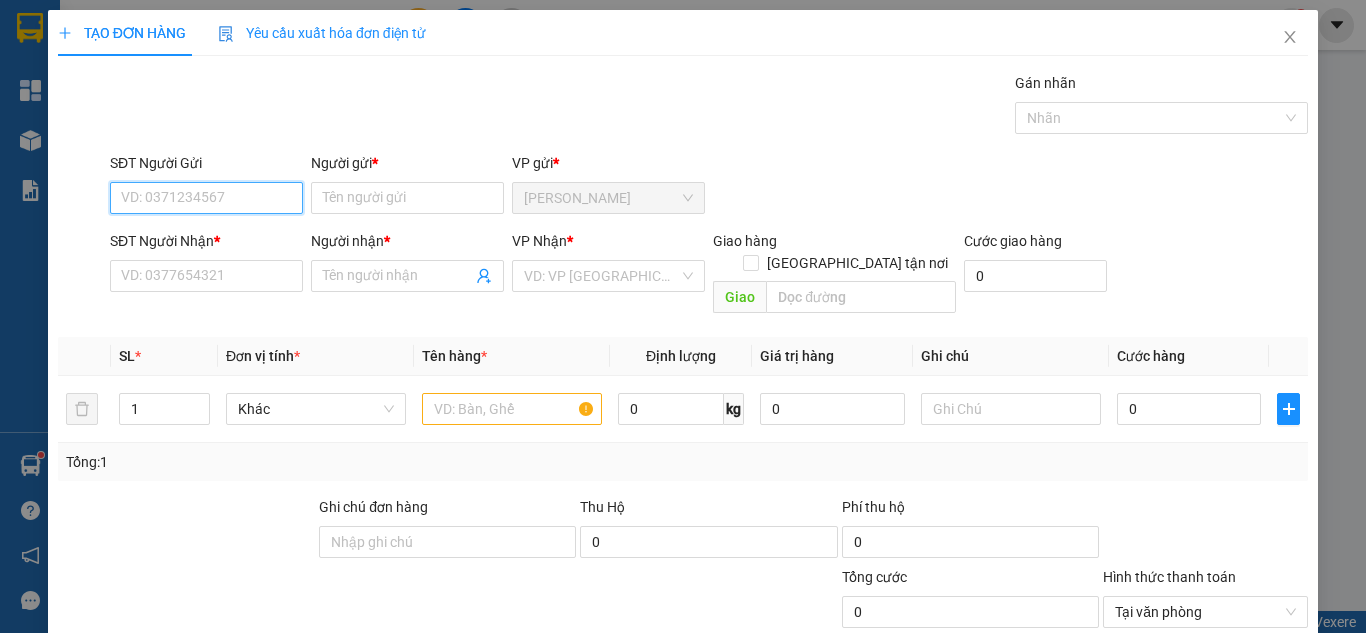 click on "SĐT Người Gửi" at bounding box center (206, 198) 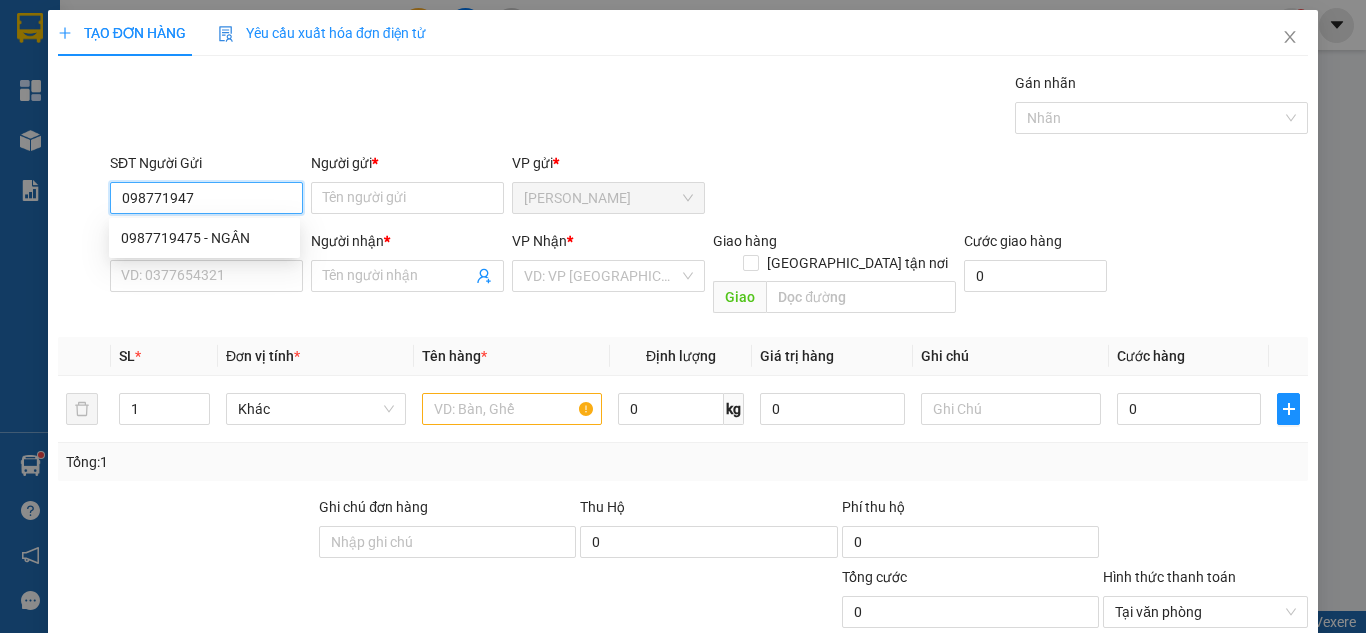 type on "0987719475" 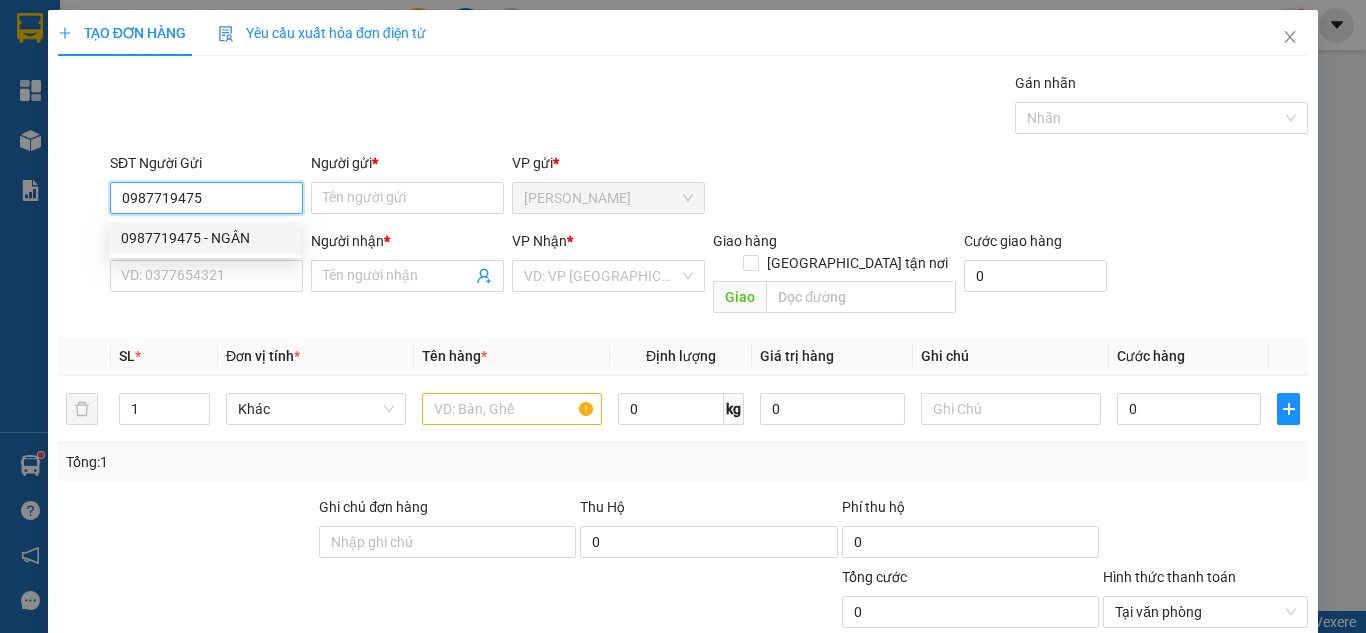 click on "0987719475 - NGÂN" at bounding box center [204, 238] 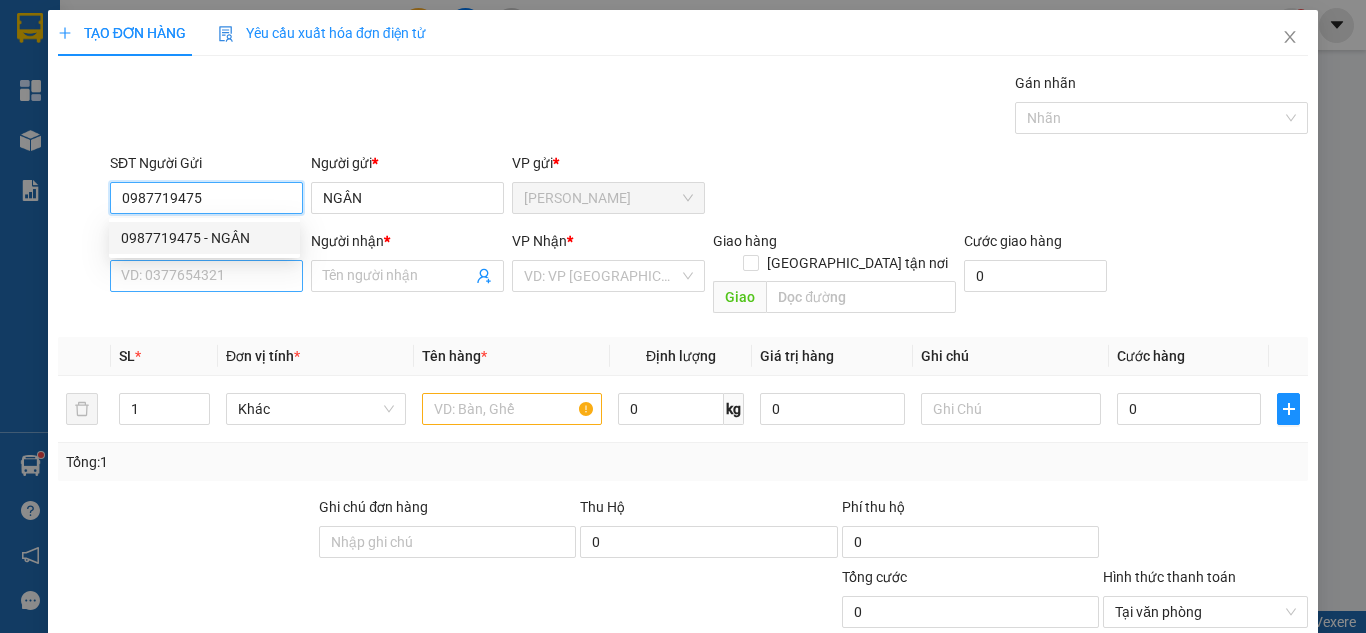 type on "0987719475" 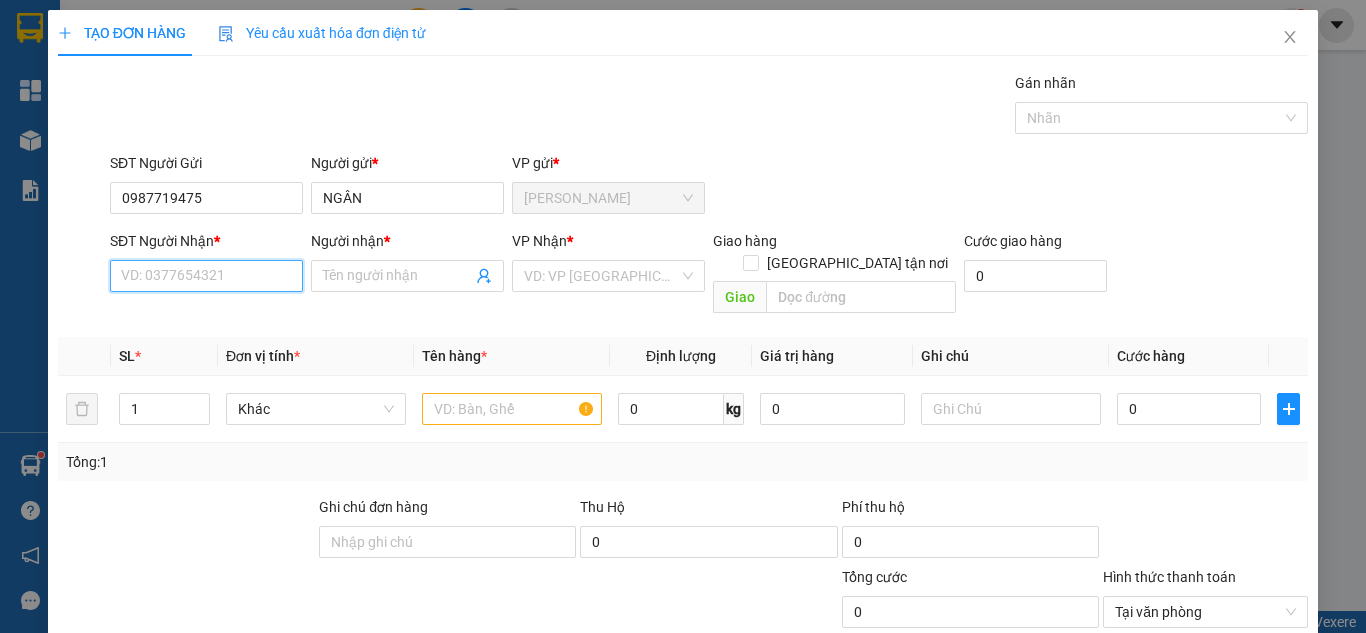 click on "SĐT Người Nhận  *" at bounding box center [206, 276] 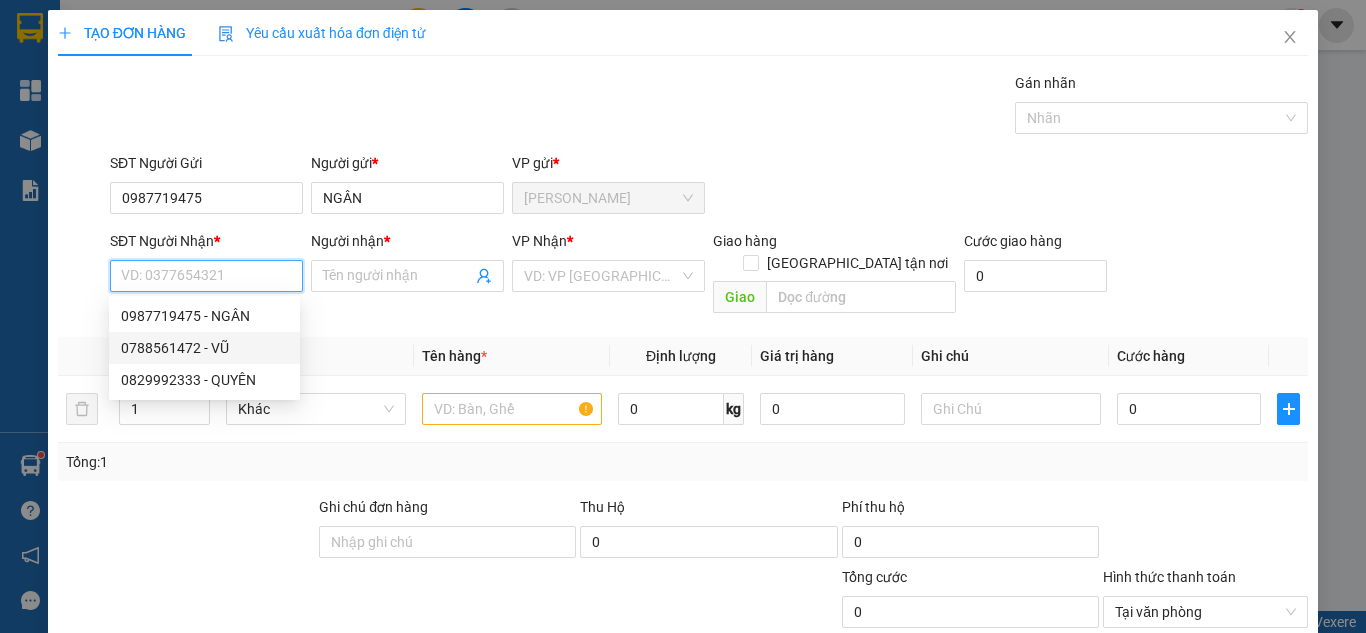 click on "0788561472 - VŨ" at bounding box center [204, 348] 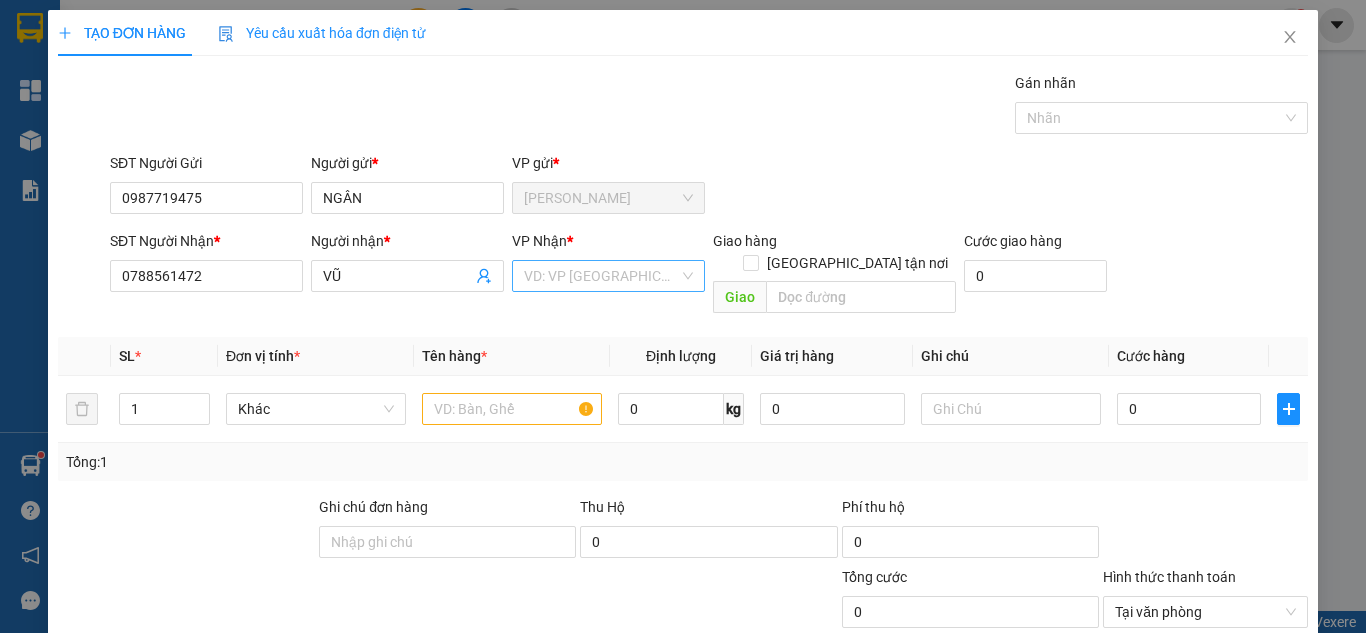 click at bounding box center [601, 276] 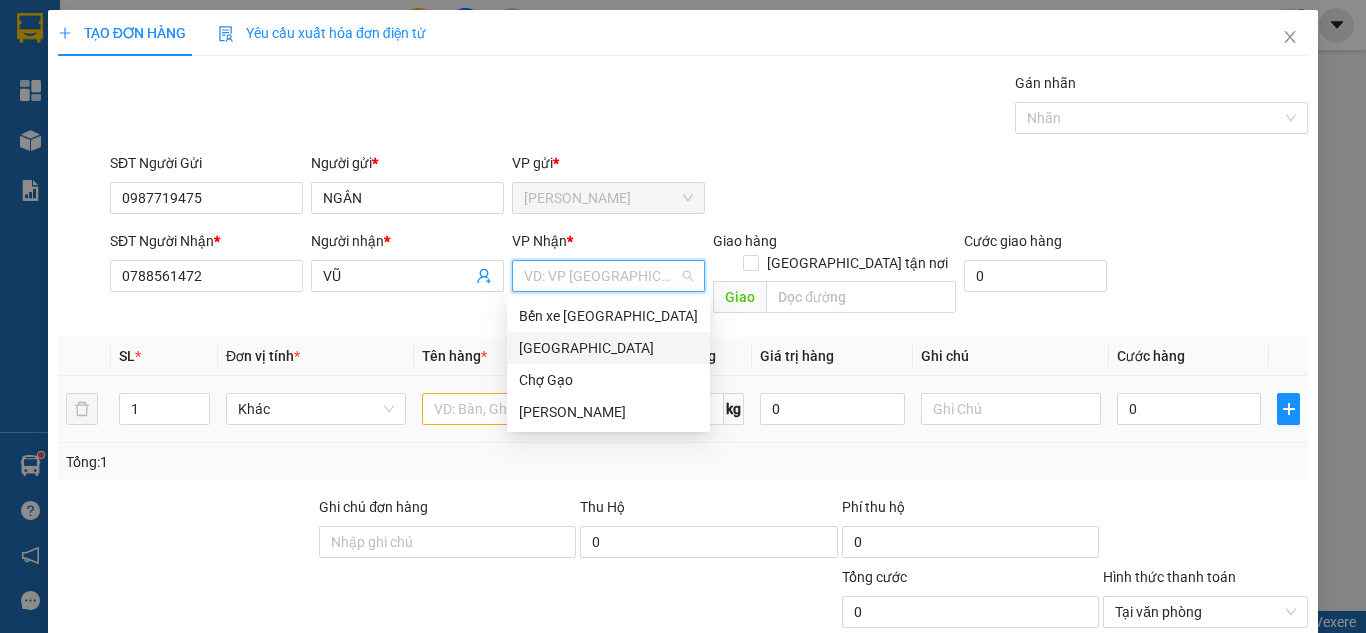 drag, startPoint x: 545, startPoint y: 346, endPoint x: 540, endPoint y: 360, distance: 14.866069 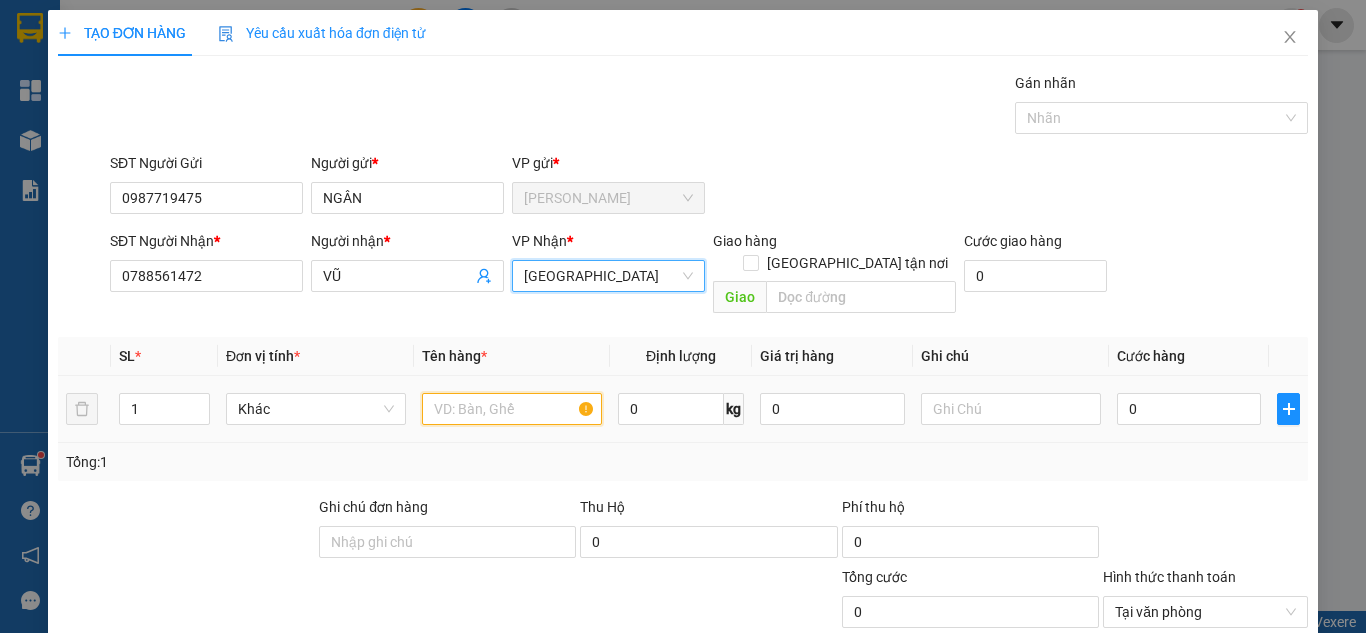 click at bounding box center (512, 409) 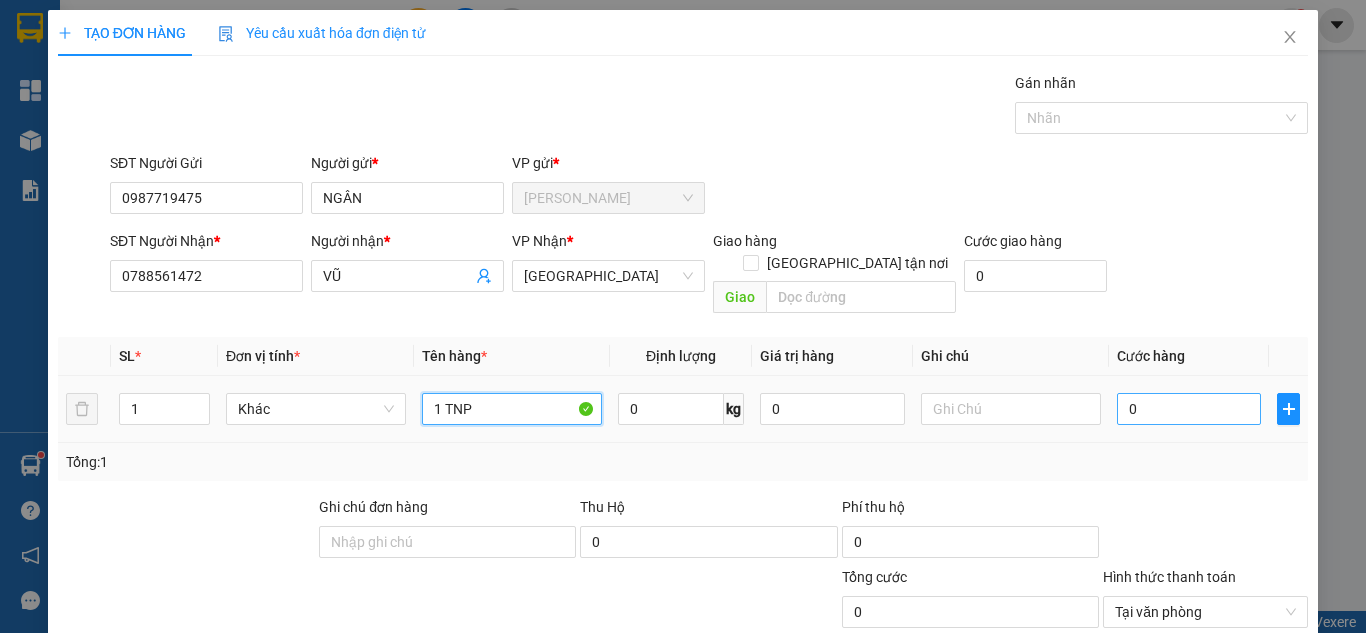 type on "1 TNP" 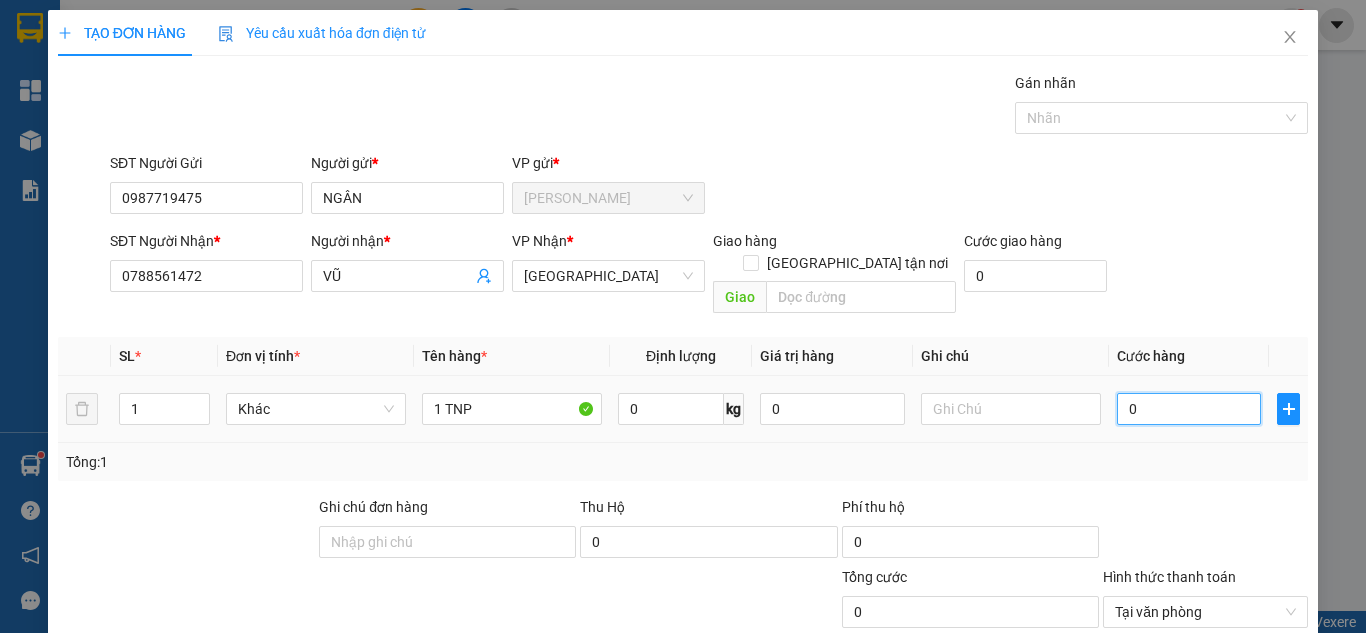 click on "0" at bounding box center [1189, 409] 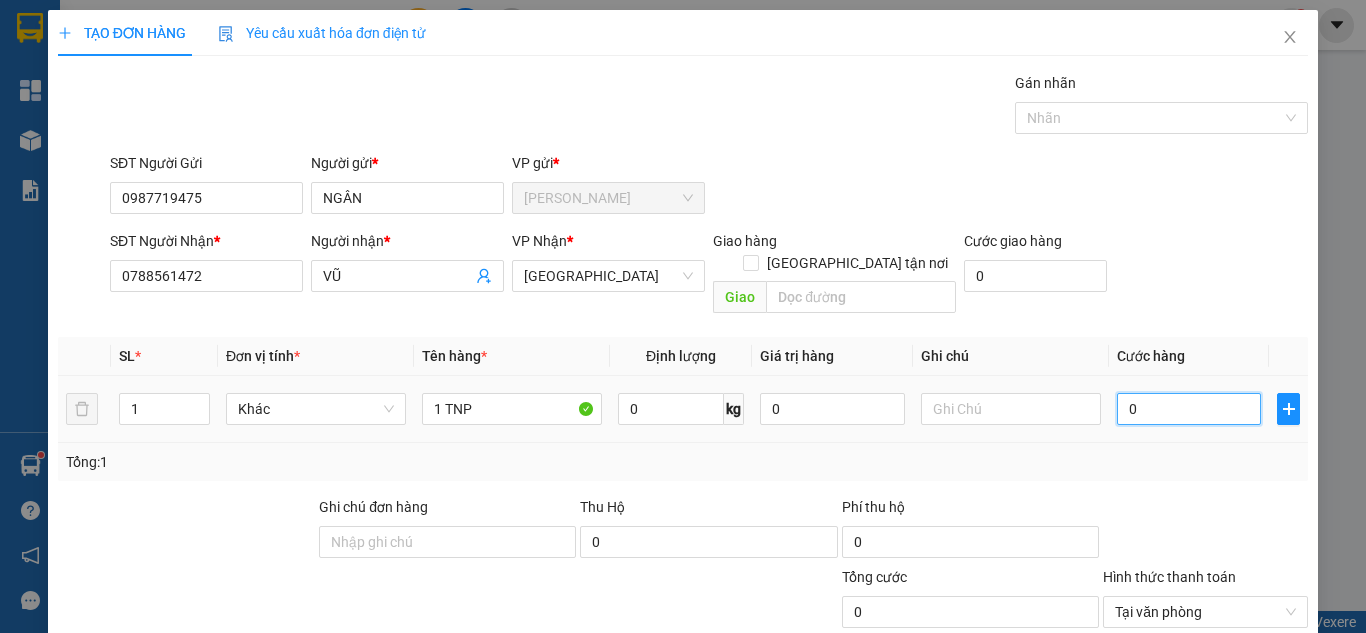 type on "3" 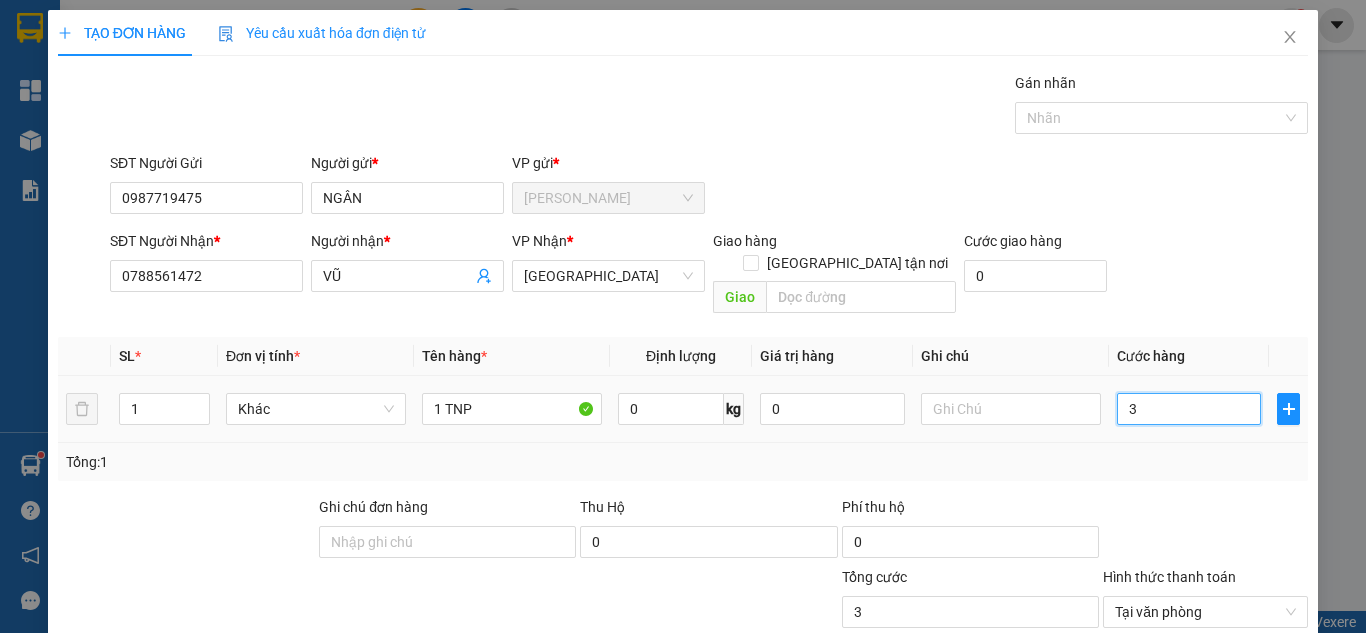 type on "35" 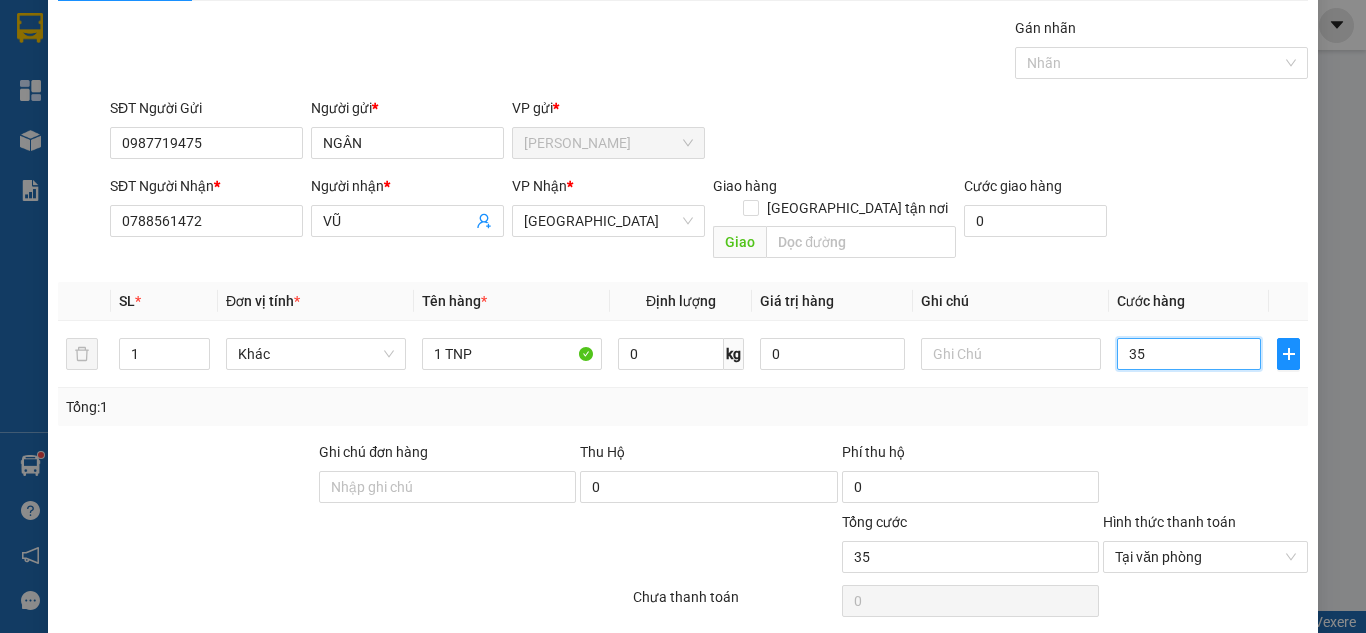 scroll, scrollTop: 107, scrollLeft: 0, axis: vertical 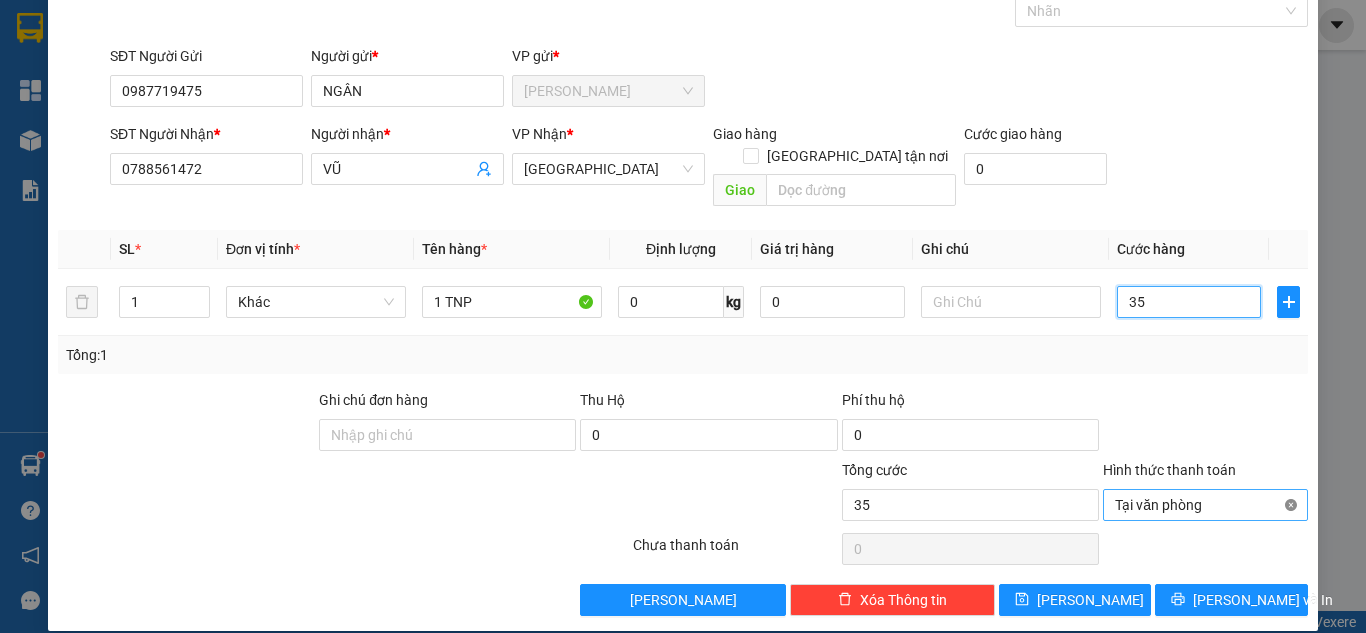 type on "35" 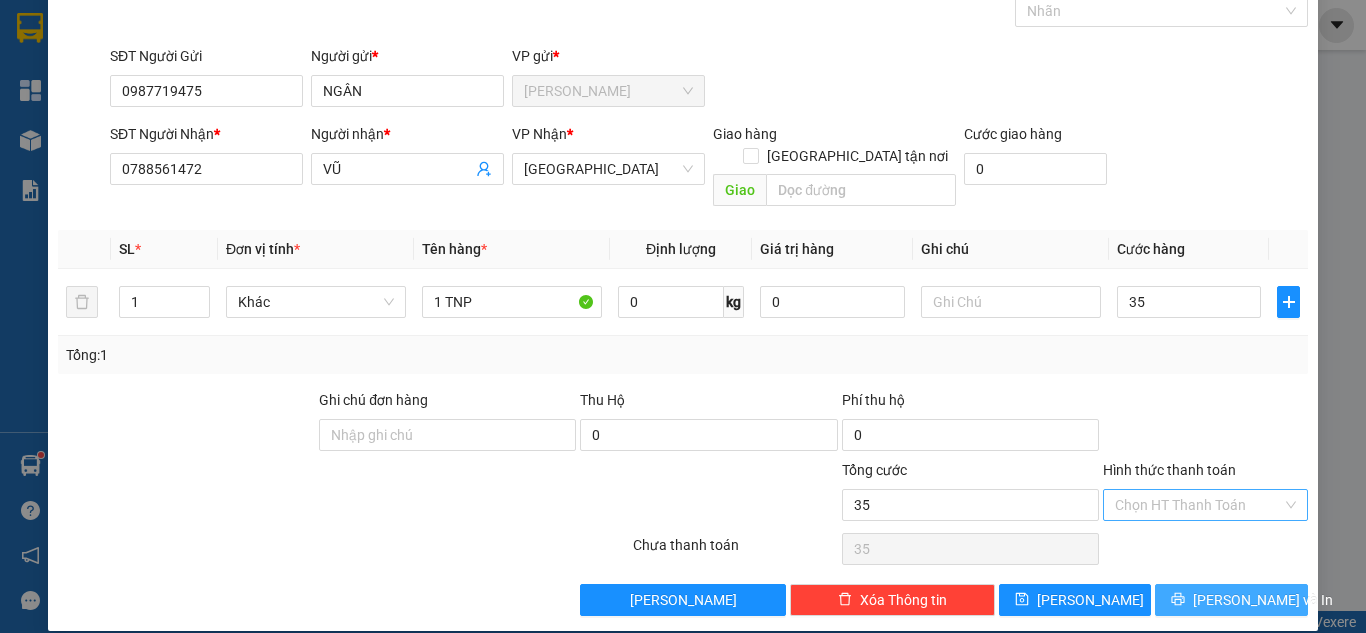 type on "35.000" 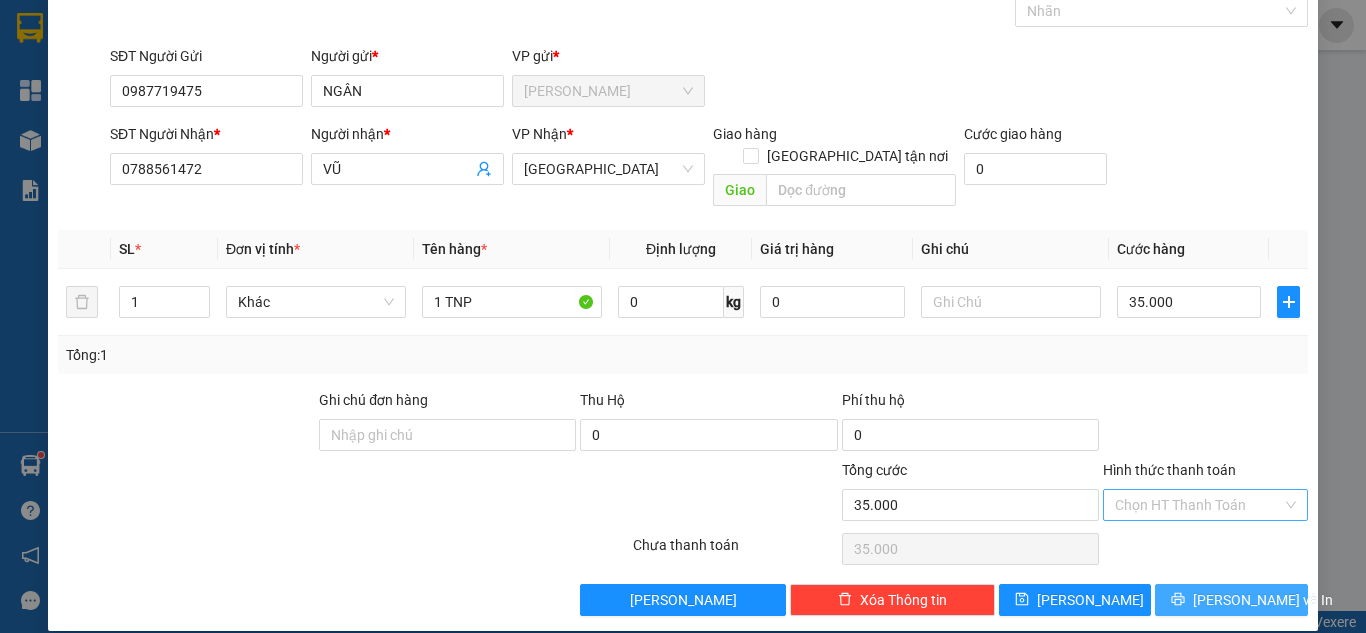 click on "[PERSON_NAME] và In" at bounding box center (1231, 600) 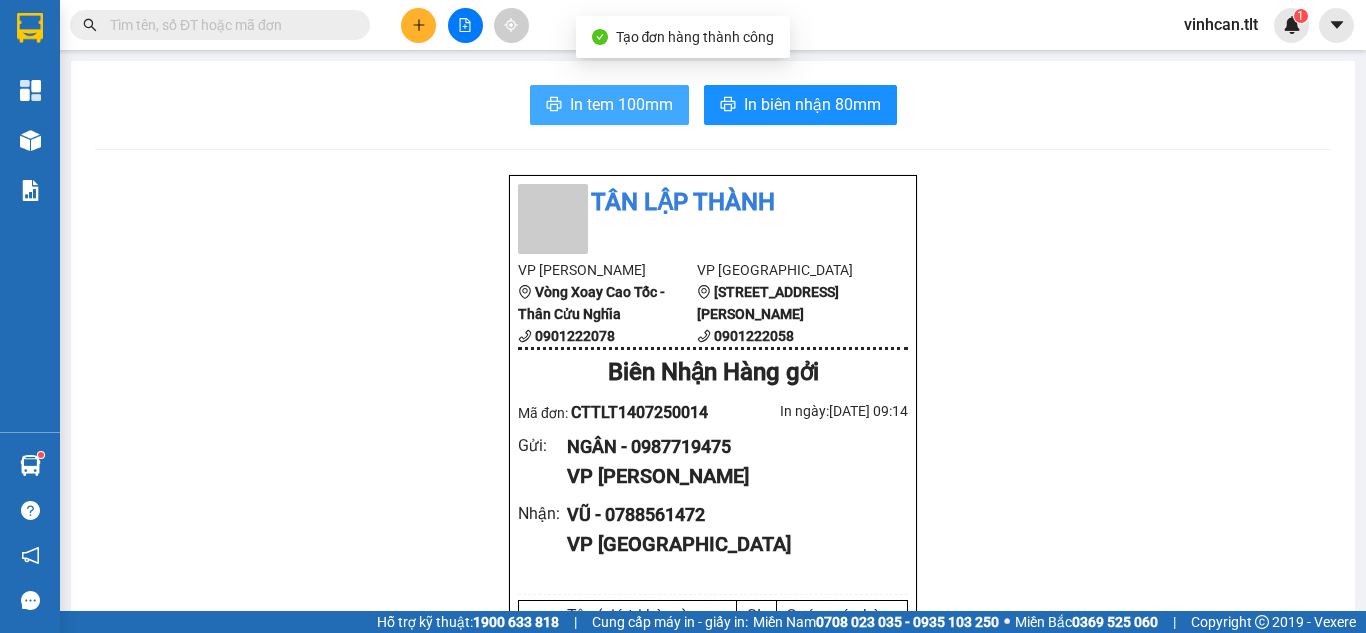 click on "In tem 100mm" at bounding box center [609, 105] 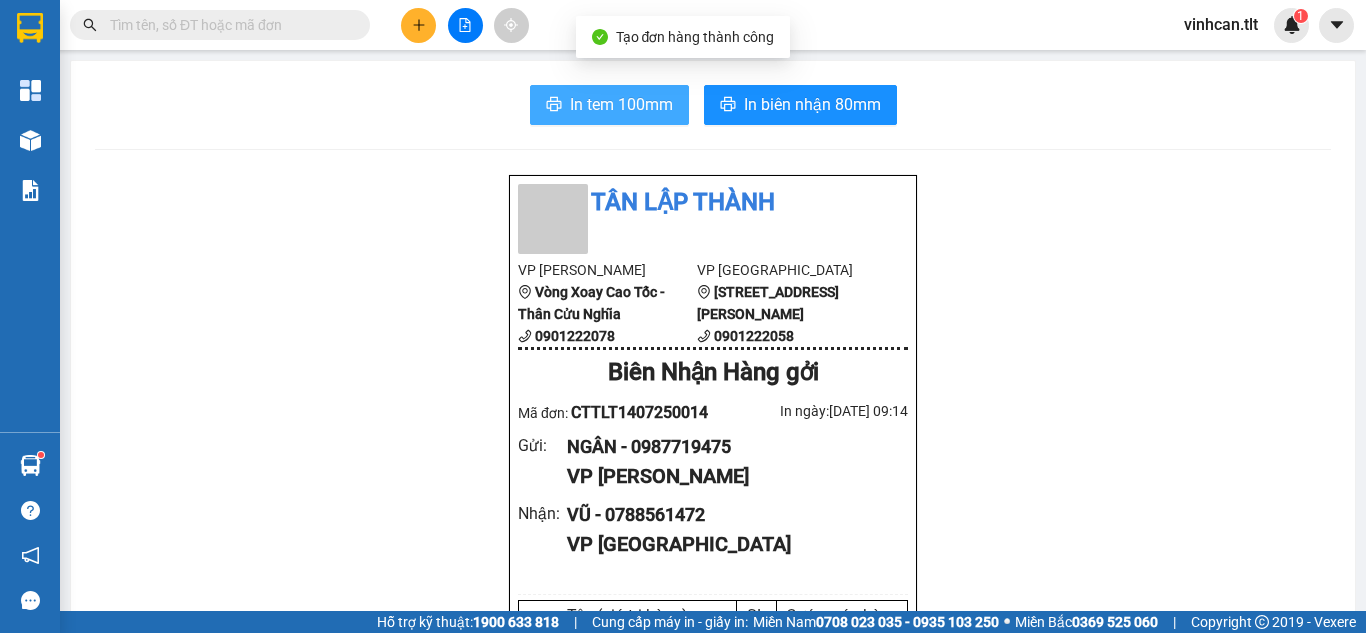 scroll, scrollTop: 0, scrollLeft: 0, axis: both 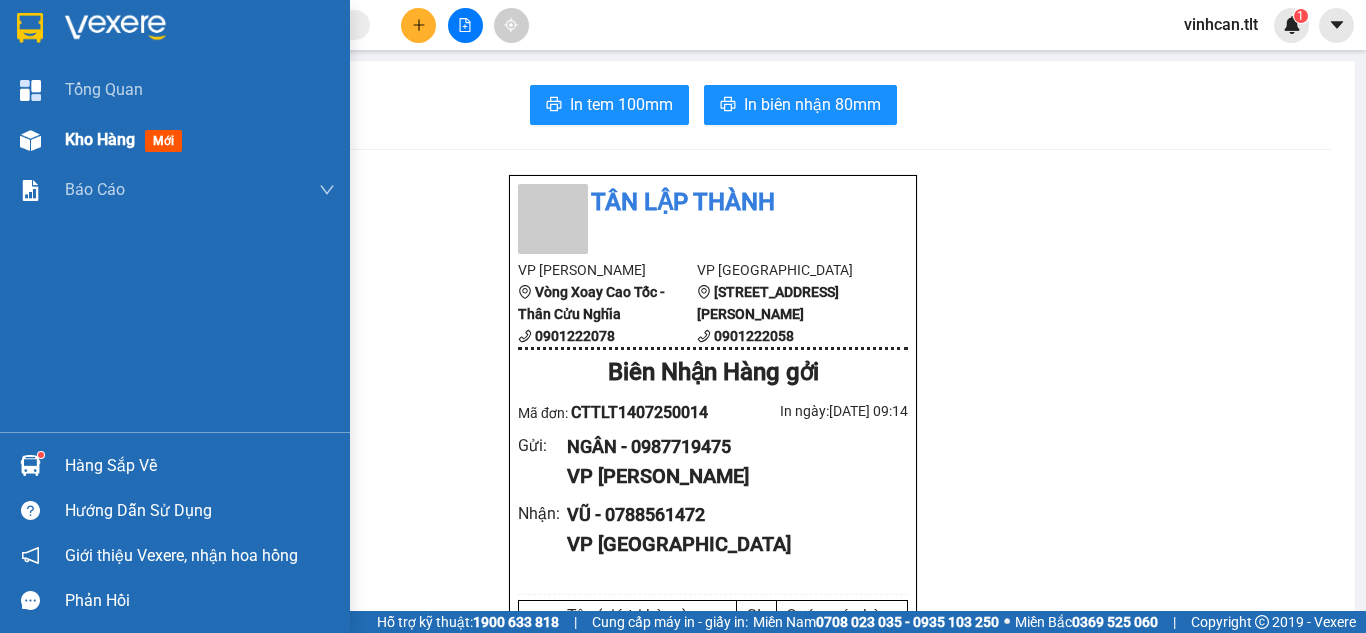 click on "Kho hàng" at bounding box center (100, 139) 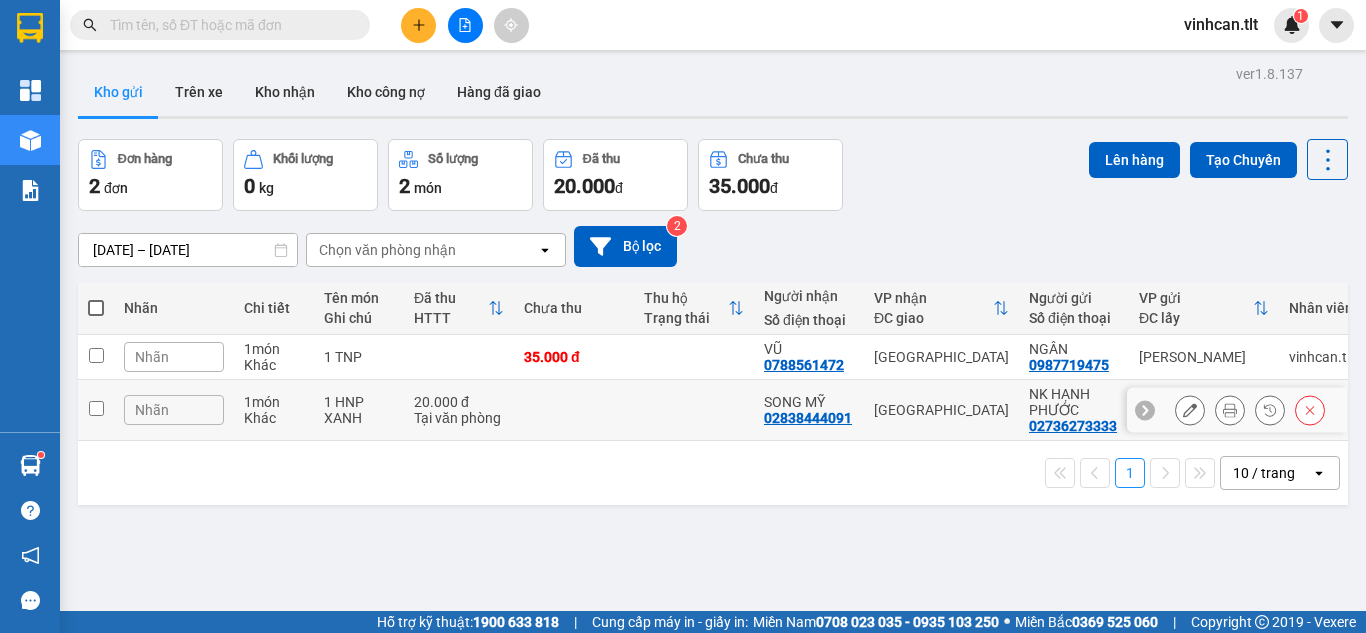 click at bounding box center [574, 410] 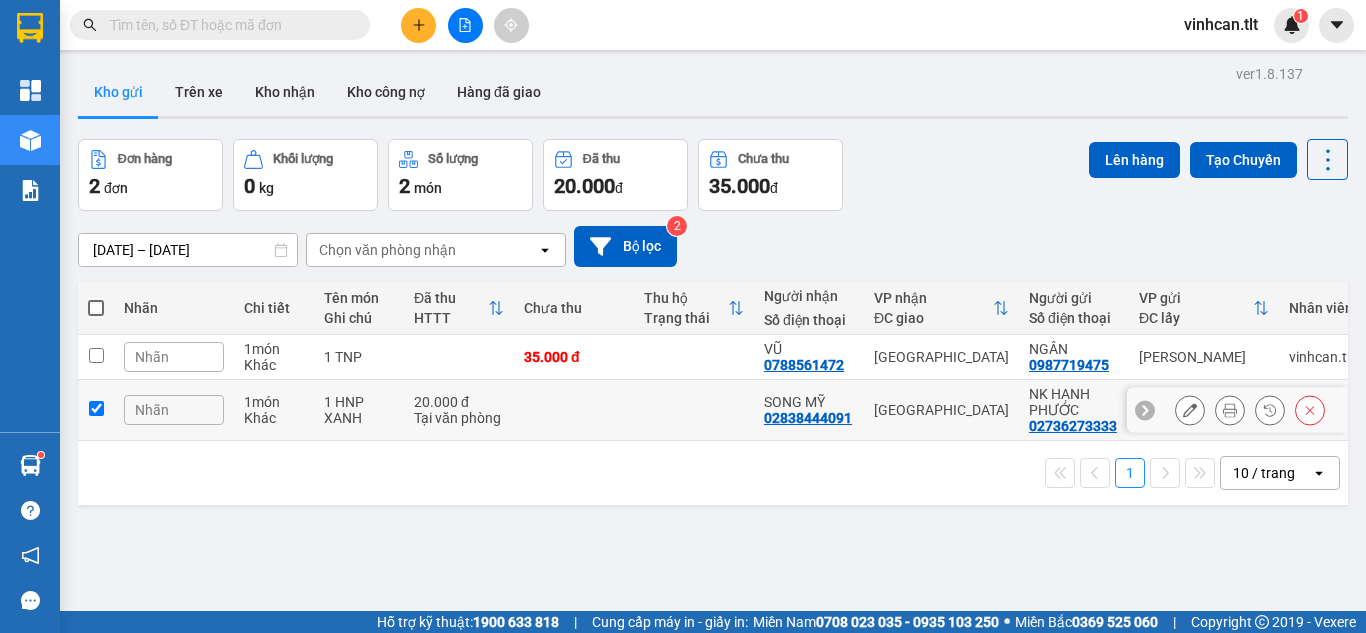 checkbox on "true" 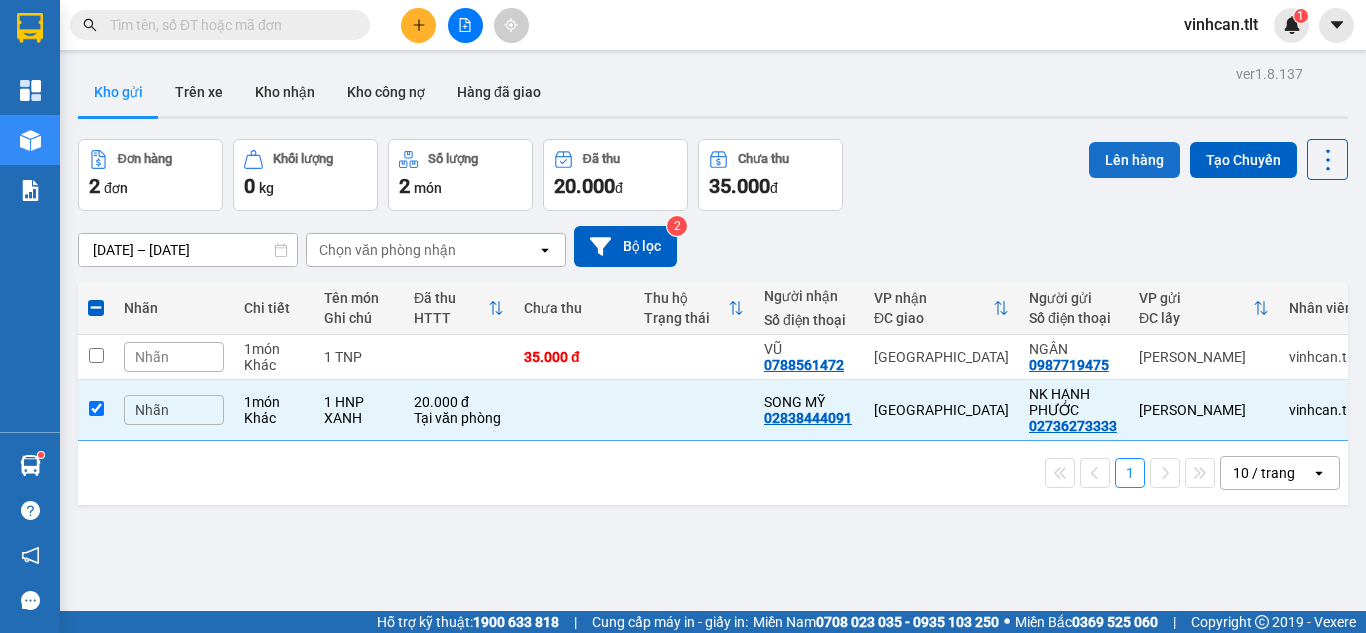 click on "Lên hàng" at bounding box center [1134, 160] 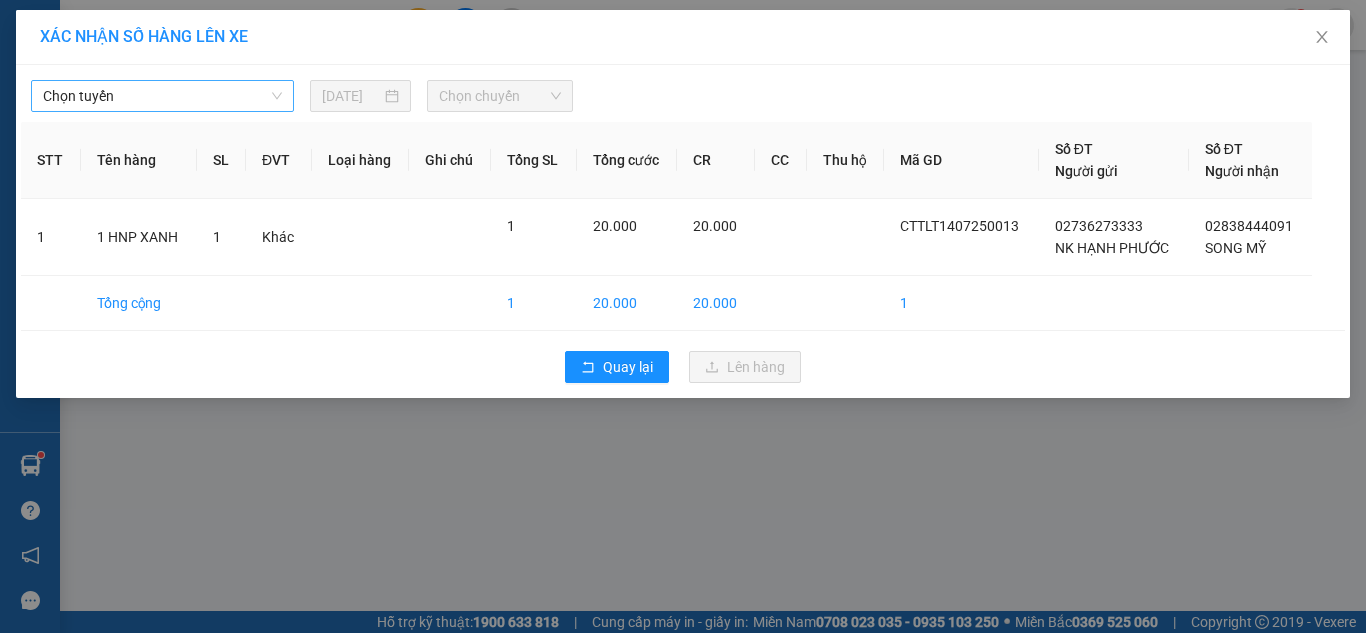 click on "Chọn tuyến" at bounding box center [162, 96] 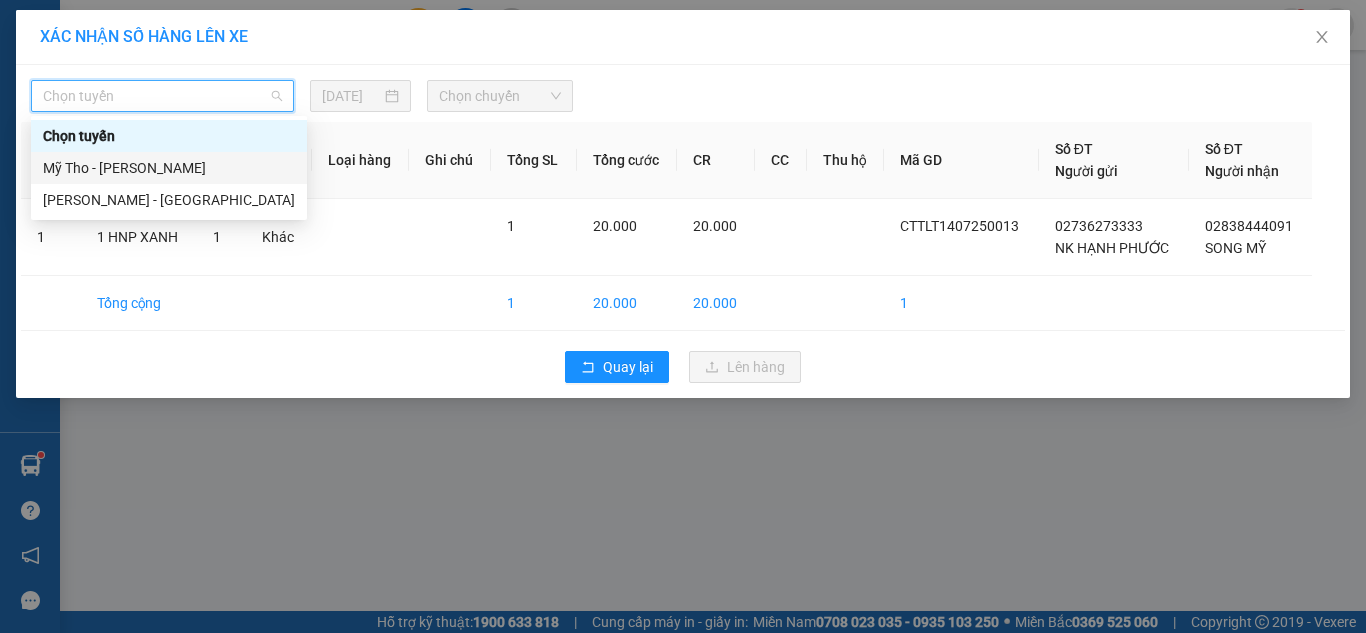 click on "Mỹ Tho - [PERSON_NAME]" at bounding box center [169, 168] 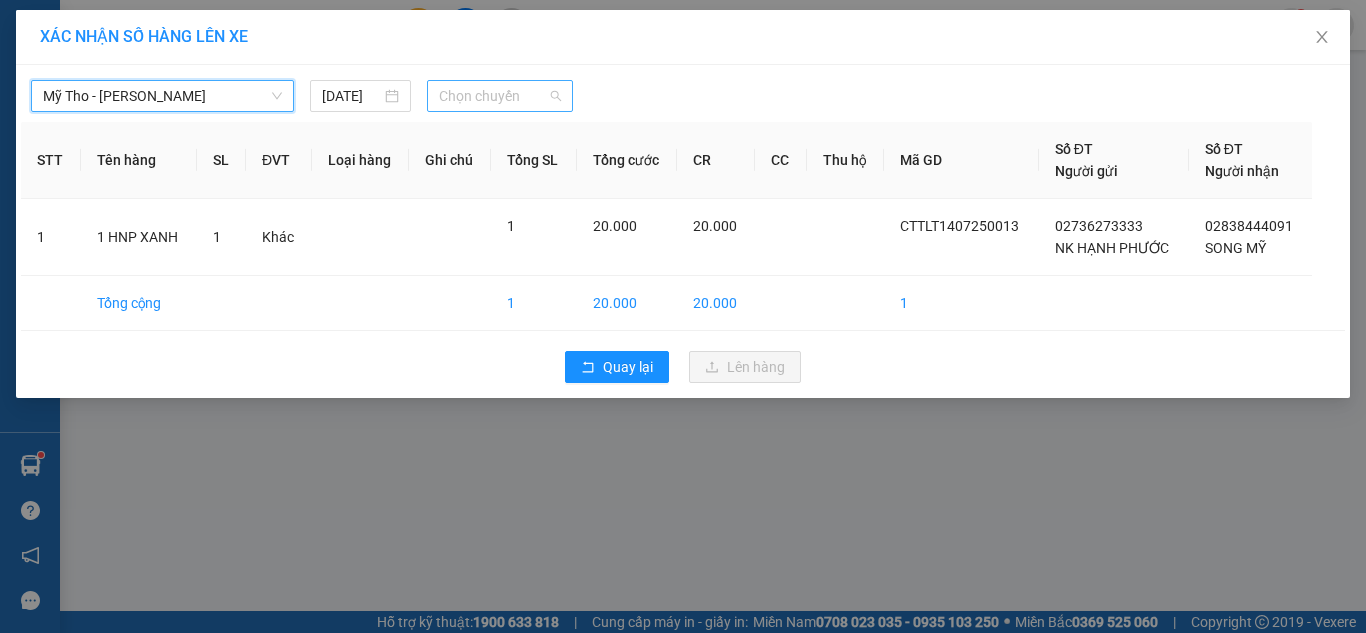 click on "Chọn chuyến" at bounding box center [500, 96] 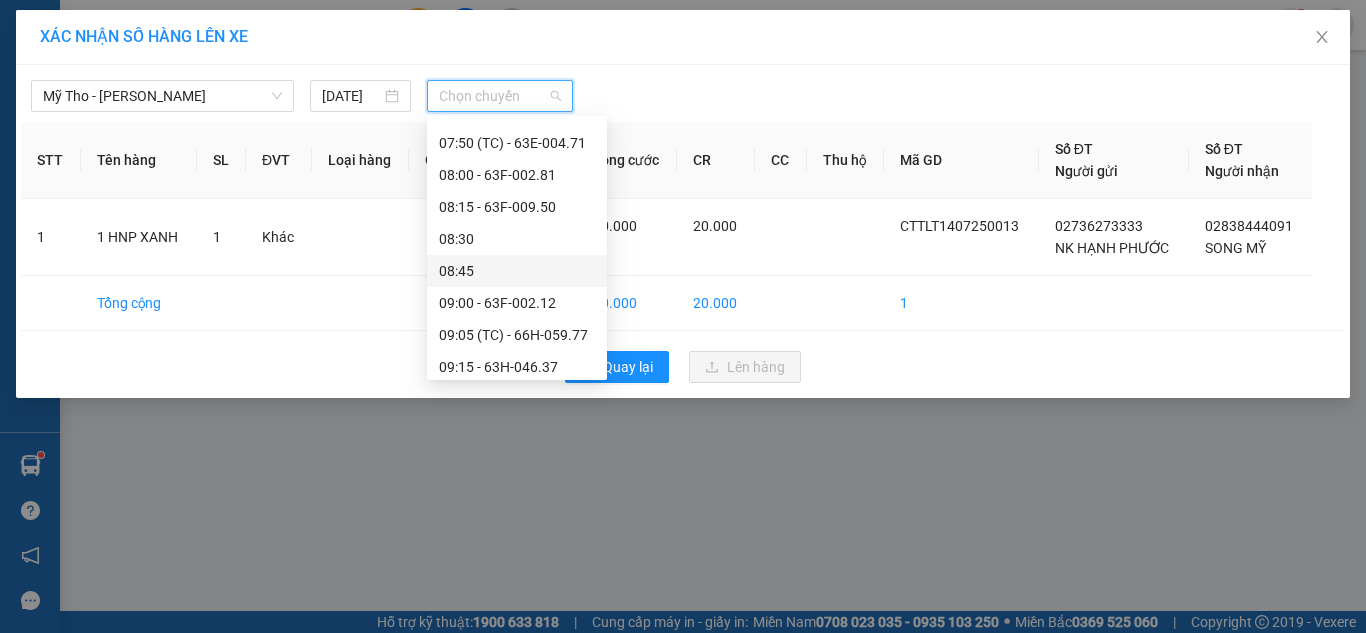 scroll, scrollTop: 700, scrollLeft: 0, axis: vertical 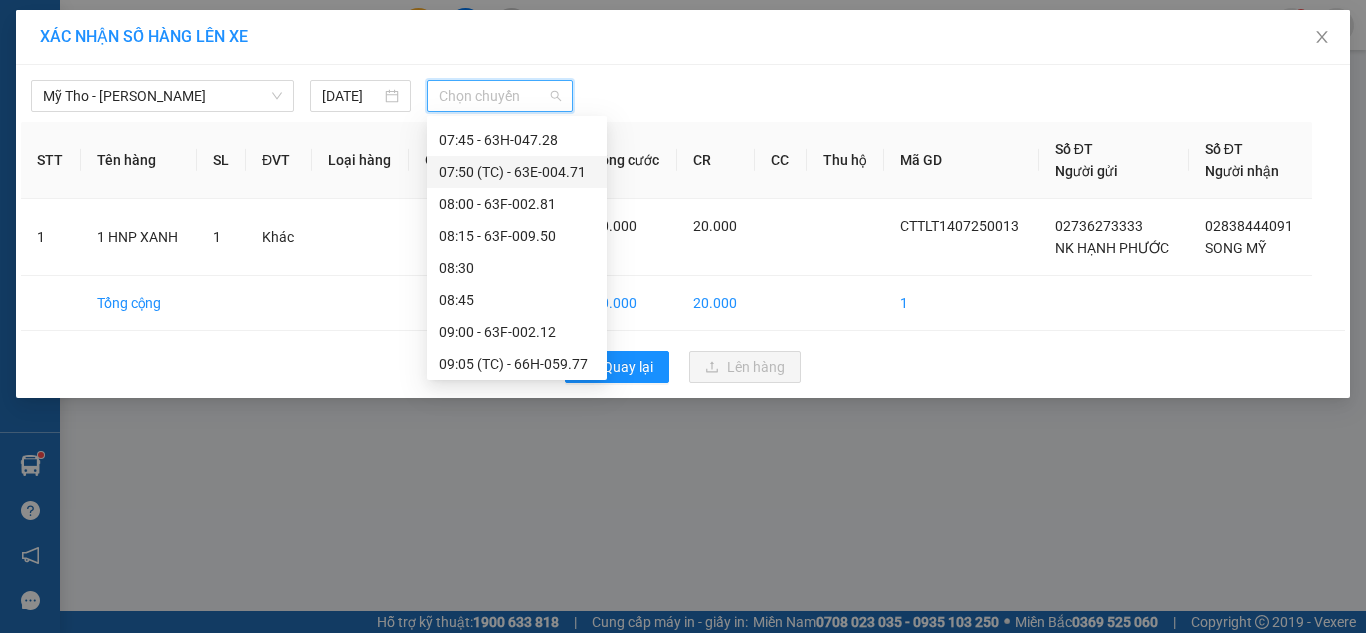 click on "07:50   (TC)   - 63E-004.71" at bounding box center (517, 172) 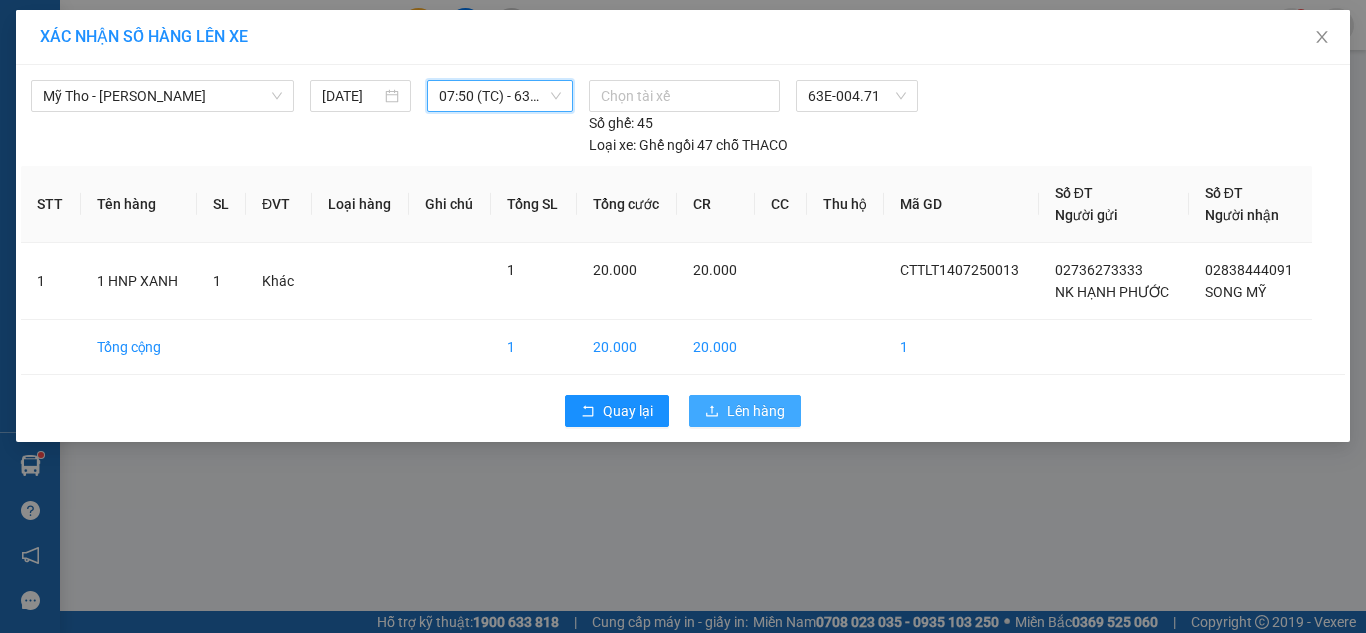 click 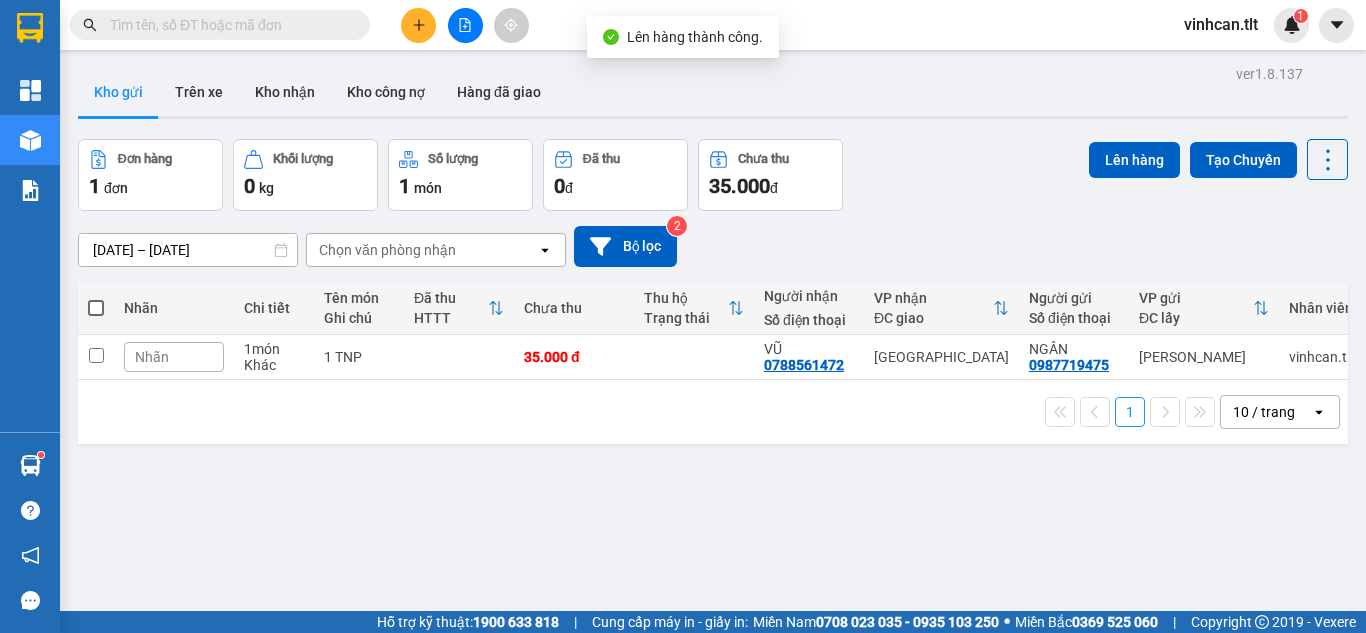 click at bounding box center [465, 25] 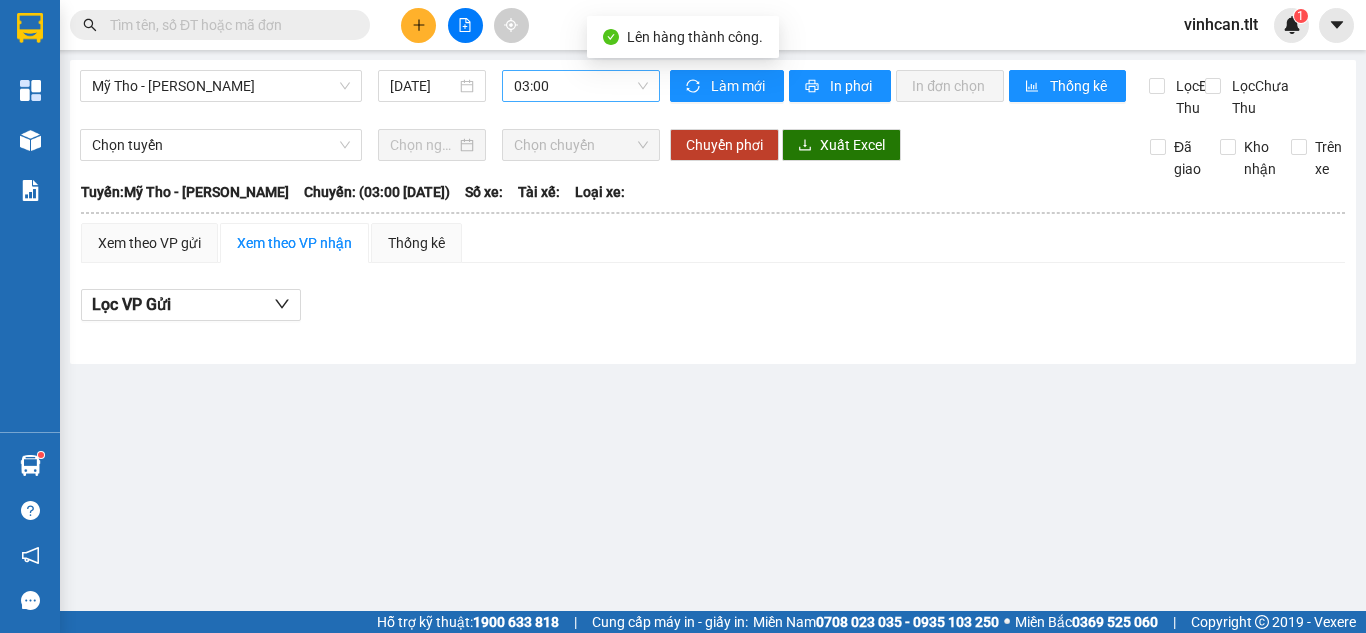 click on "03:00" at bounding box center [581, 86] 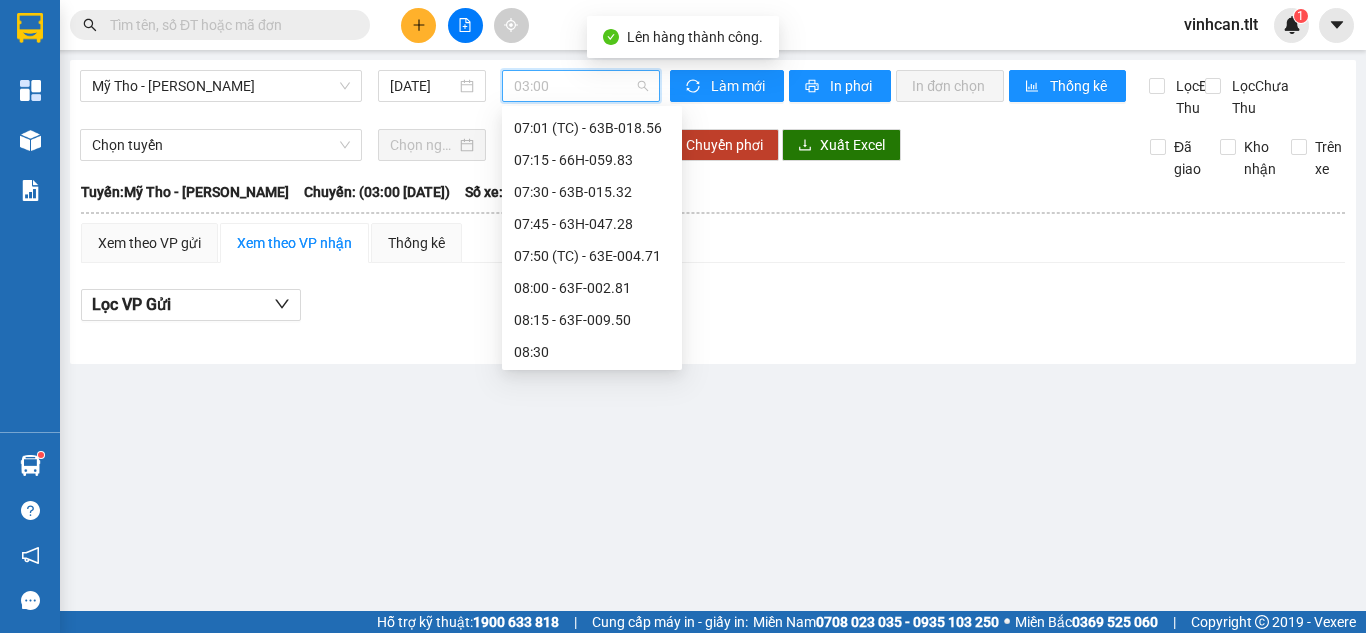 scroll, scrollTop: 700, scrollLeft: 0, axis: vertical 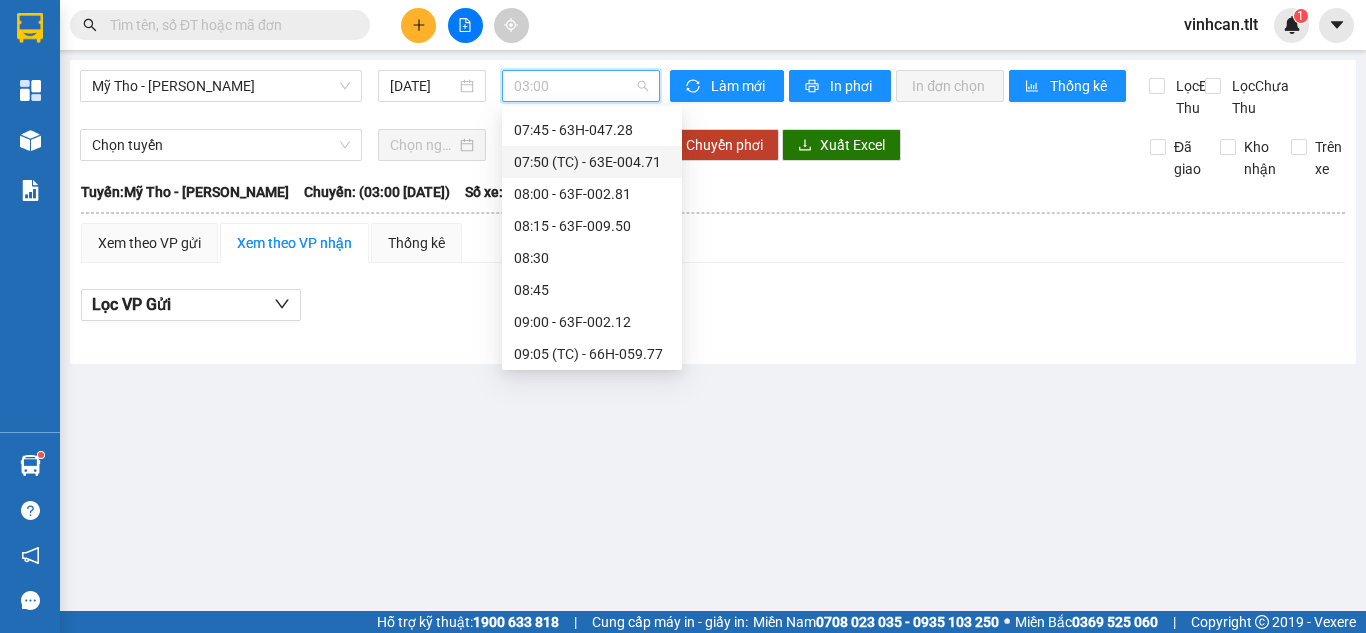 click on "07:50   (TC)   - 63E-004.71" at bounding box center [592, 162] 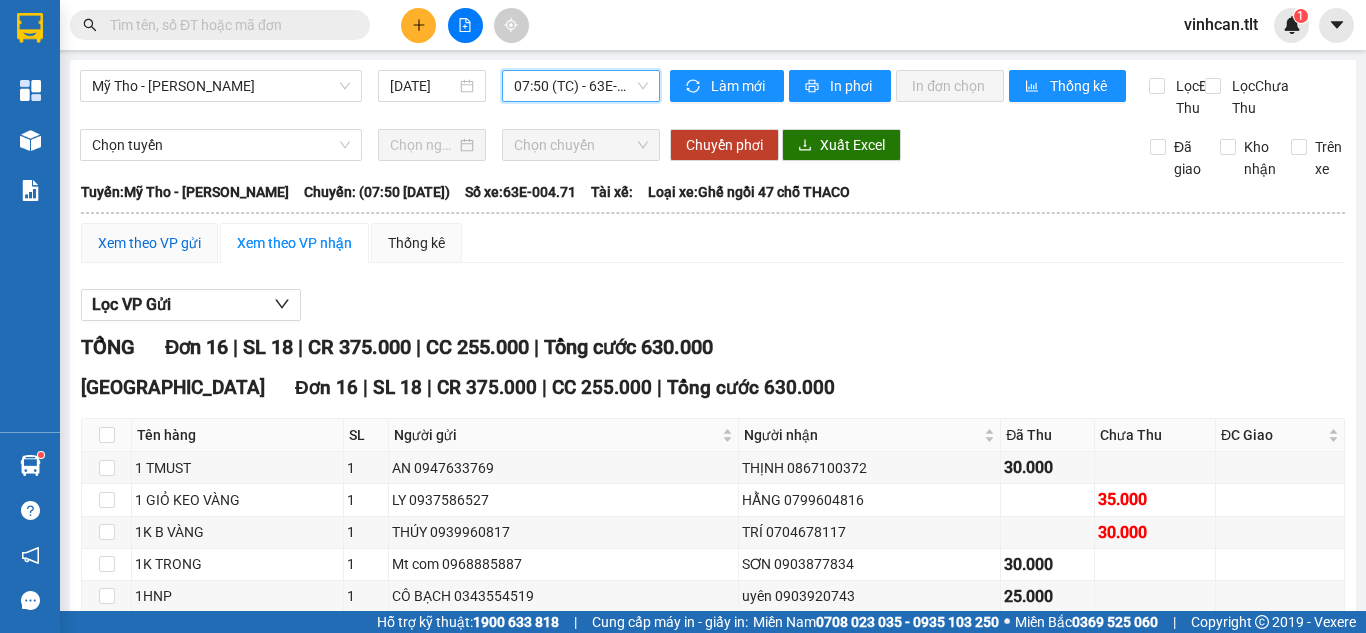 click on "Xem theo VP gửi" at bounding box center [149, 243] 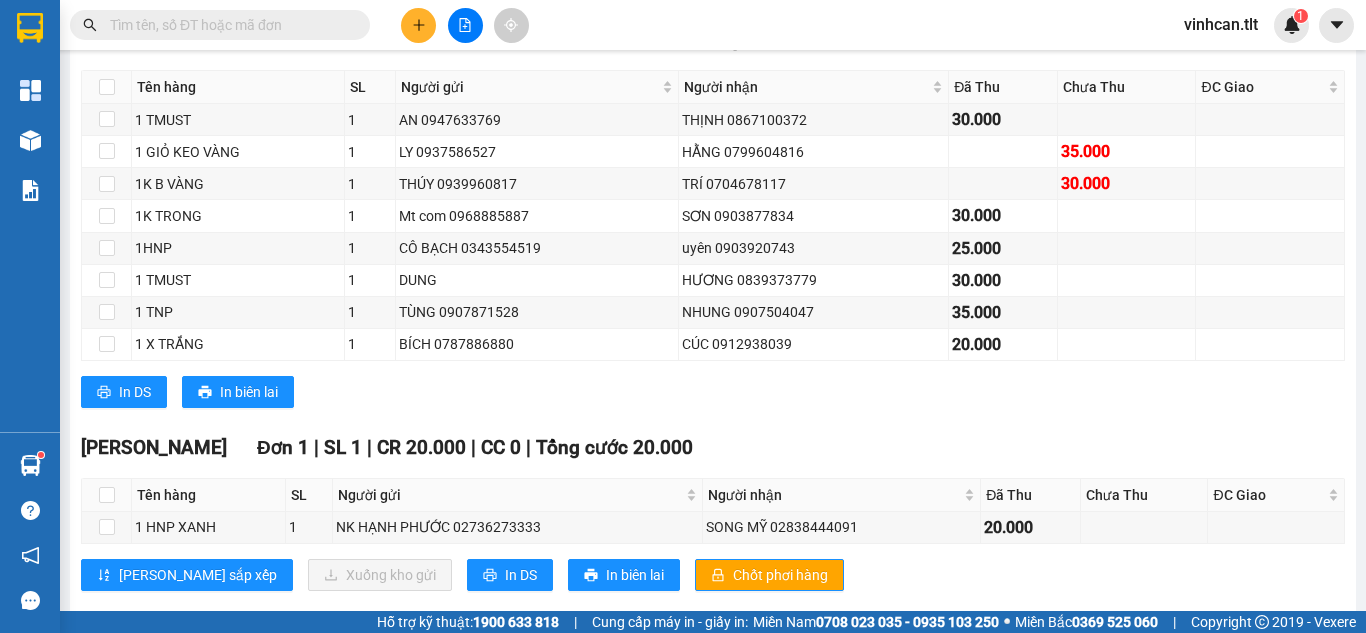 scroll, scrollTop: 933, scrollLeft: 0, axis: vertical 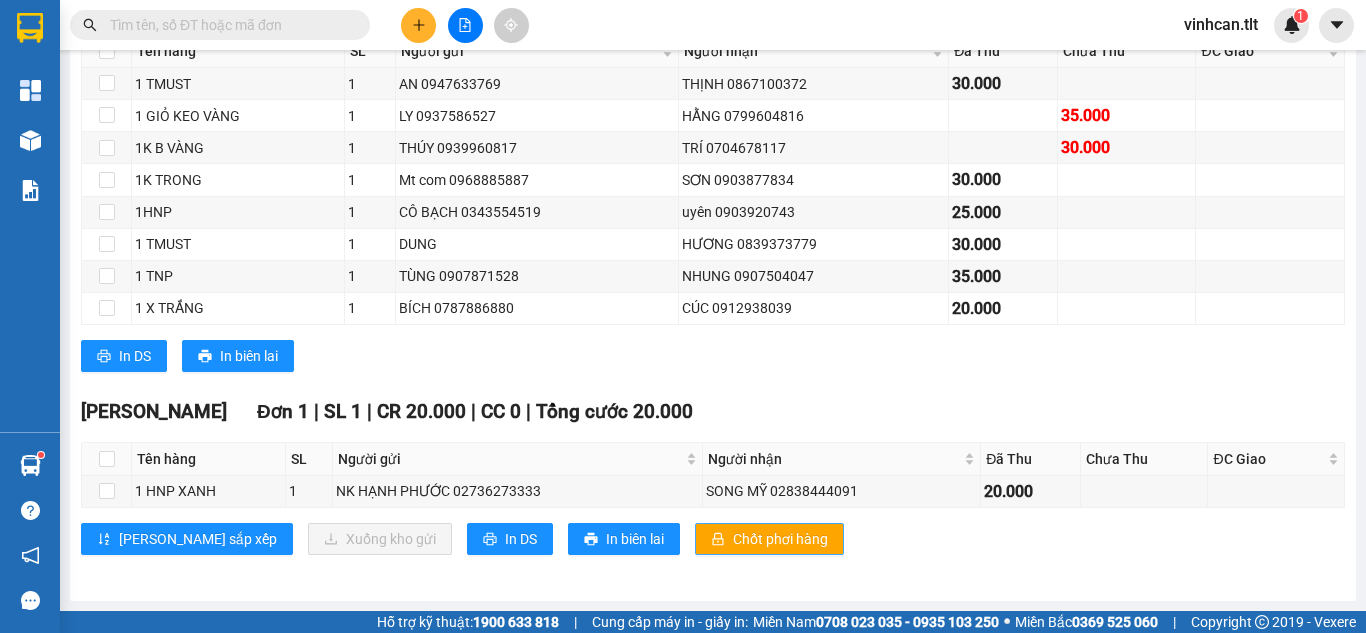 click on "Chốt phơi hàng" at bounding box center (780, 539) 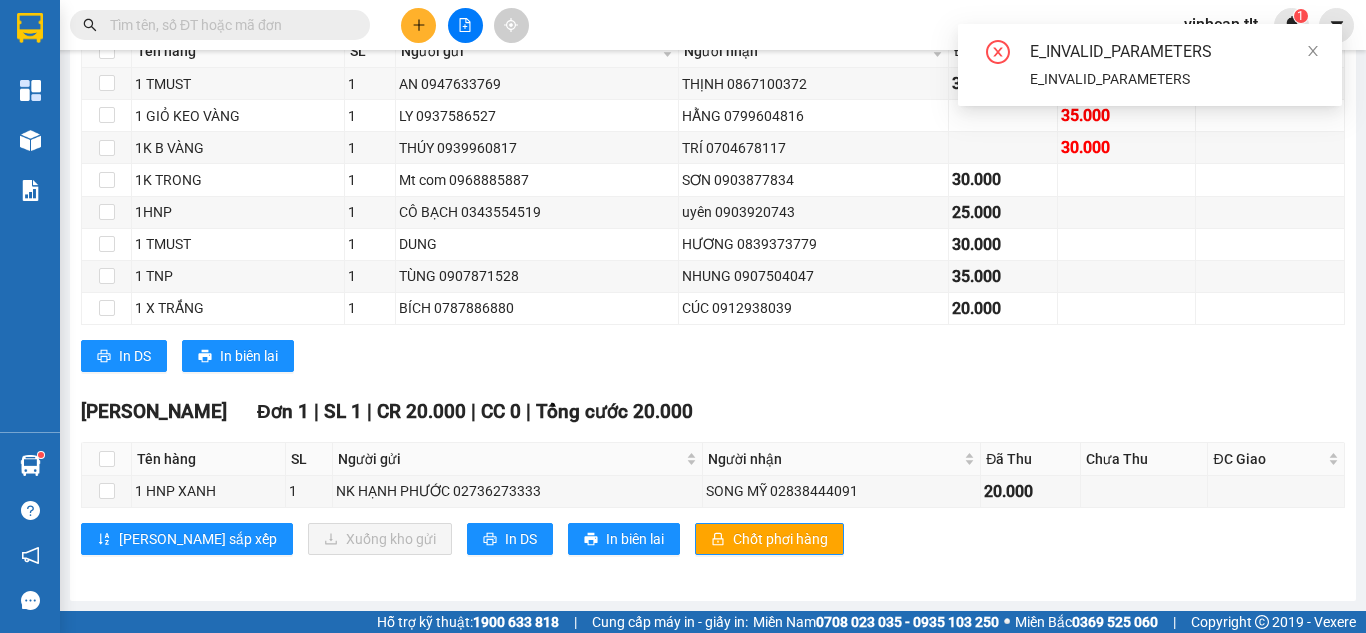 click on "Cao Tốc Đơn   1 | SL   1 | CR   20.000 | CC   0 | Tổng cước   20.000" at bounding box center [713, 412] 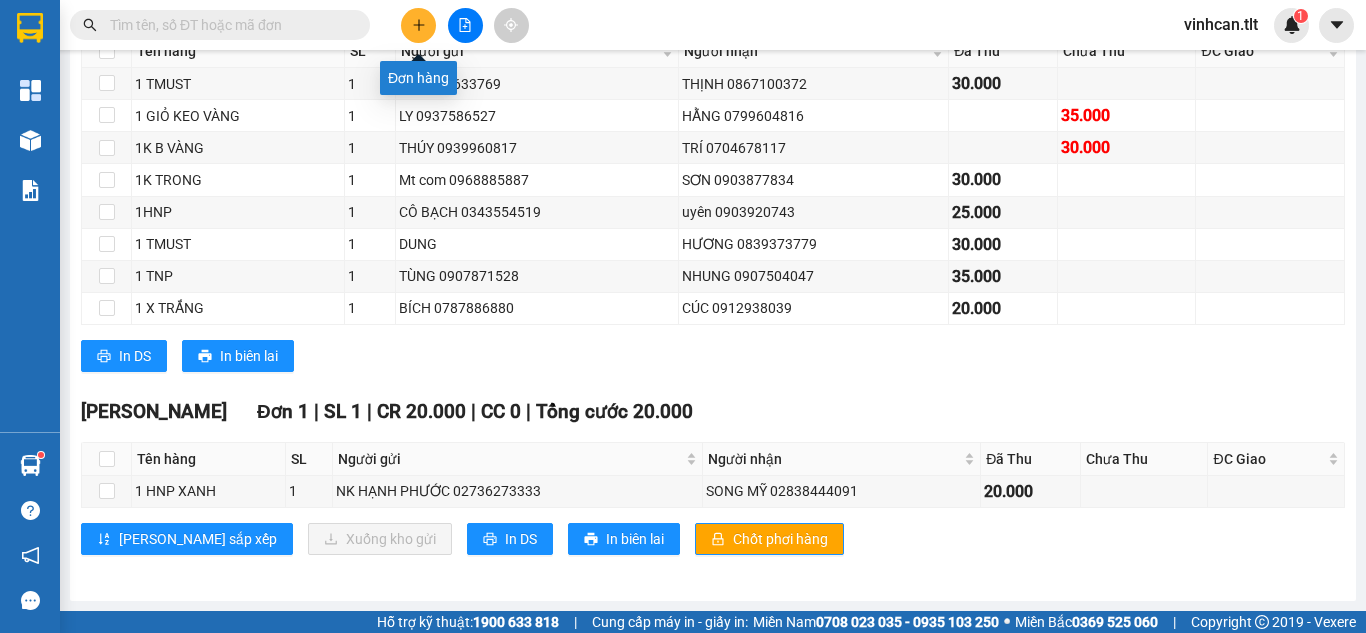 click 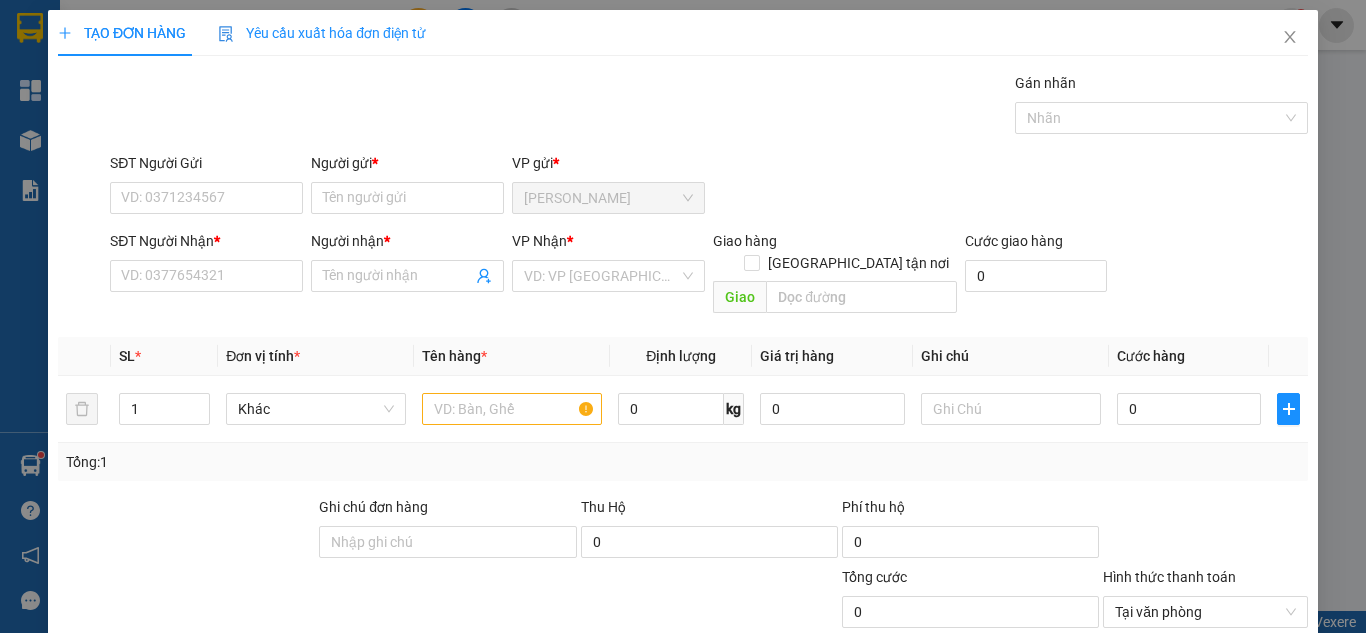 scroll, scrollTop: 0, scrollLeft: 0, axis: both 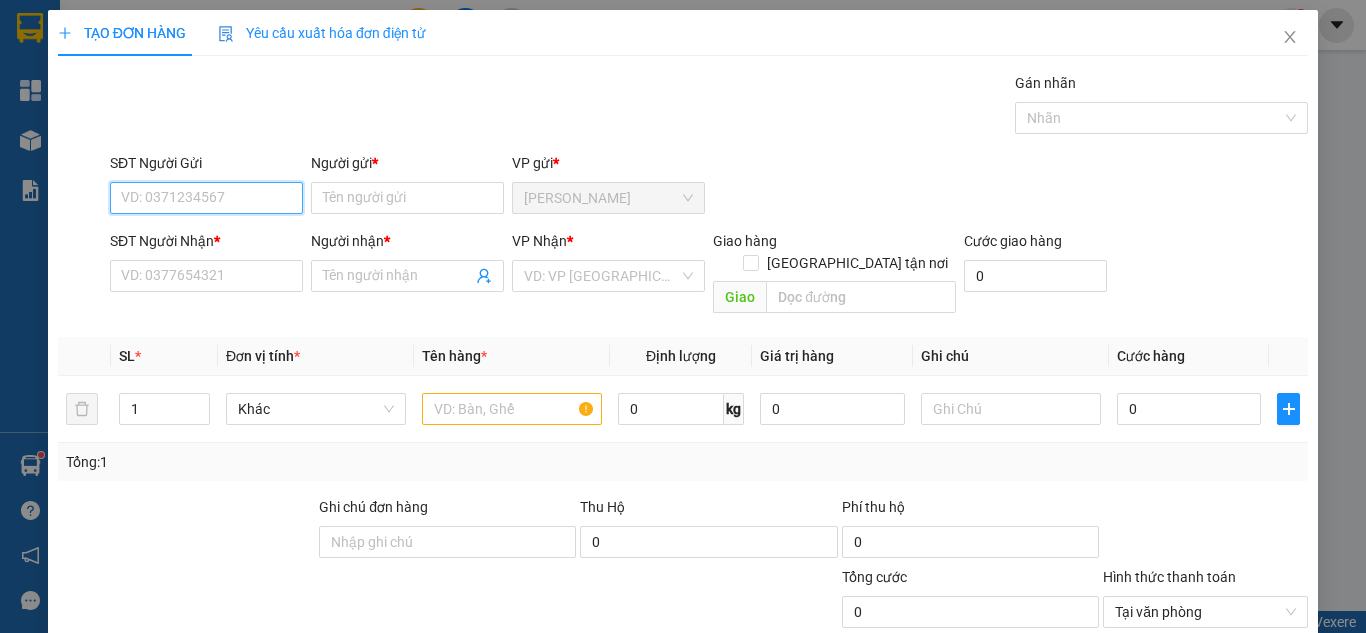 click on "SĐT Người Gửi" at bounding box center [206, 198] 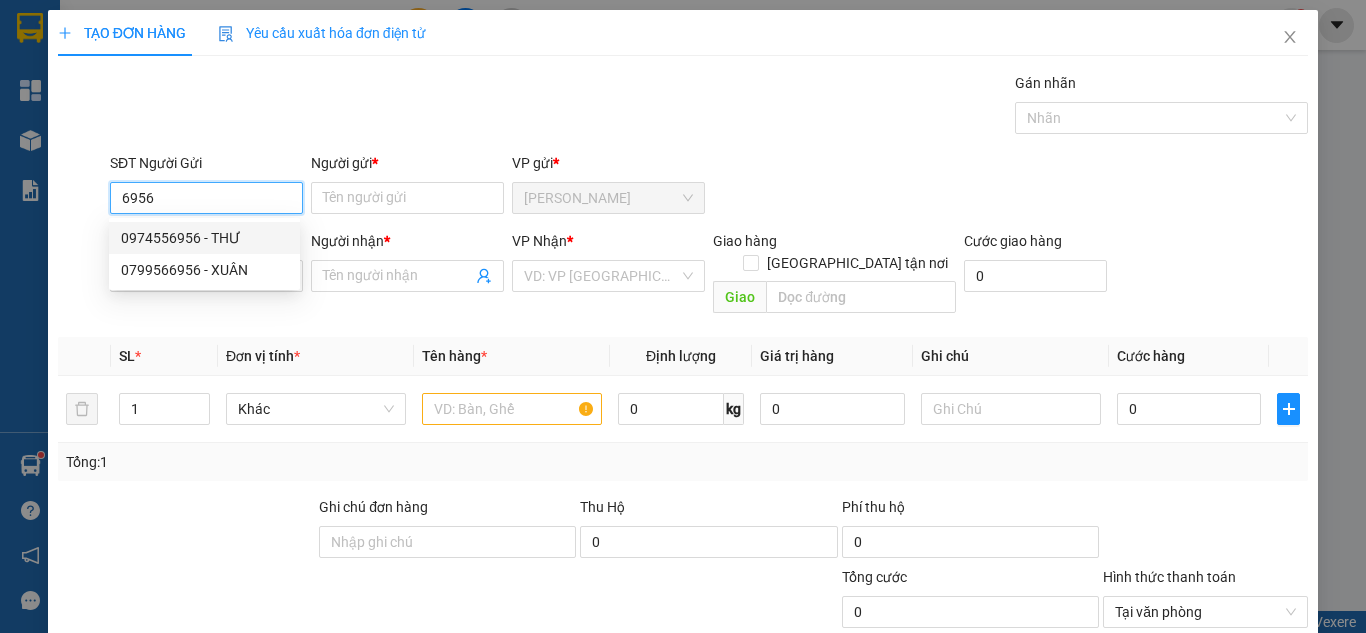 click on "0974556956 - THƯ" at bounding box center [204, 238] 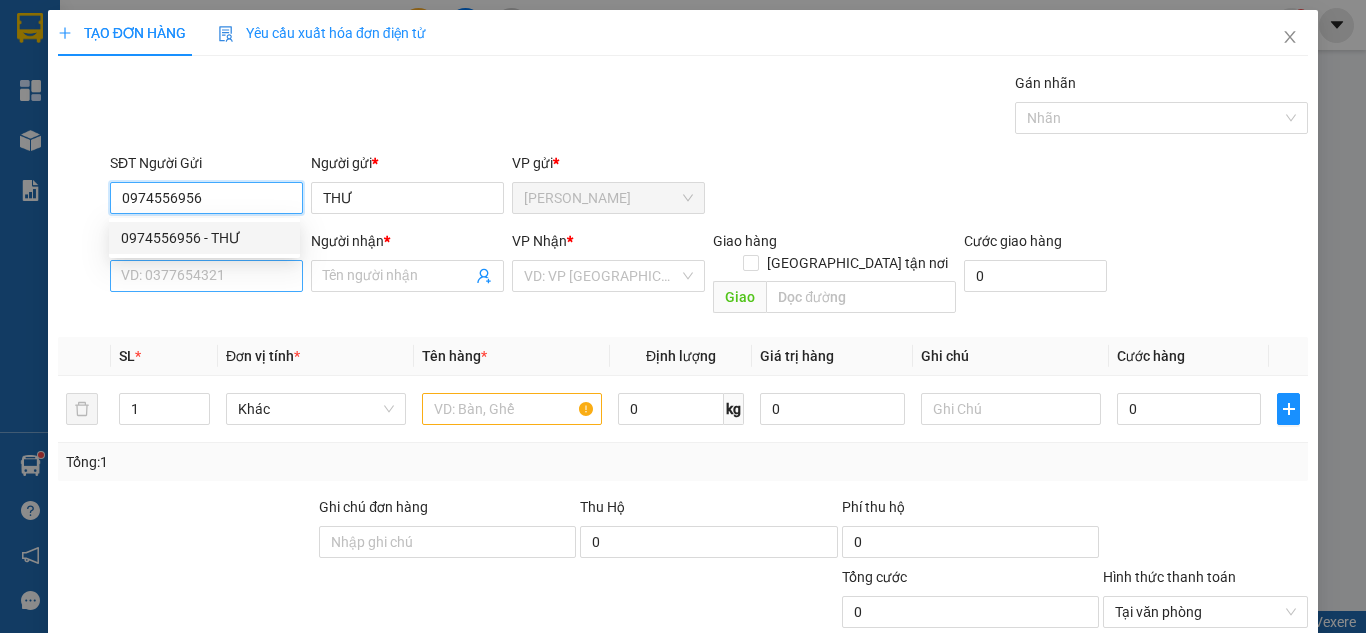 type on "0974556956" 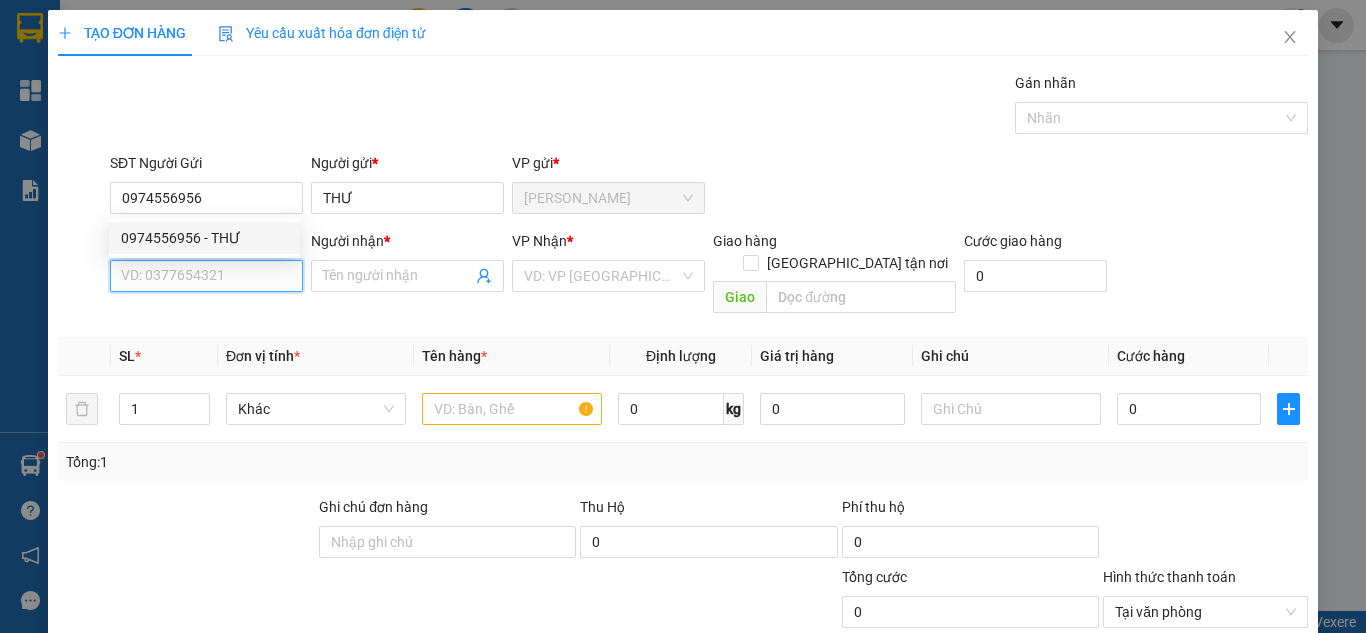 click on "SĐT Người Nhận  *" at bounding box center (206, 276) 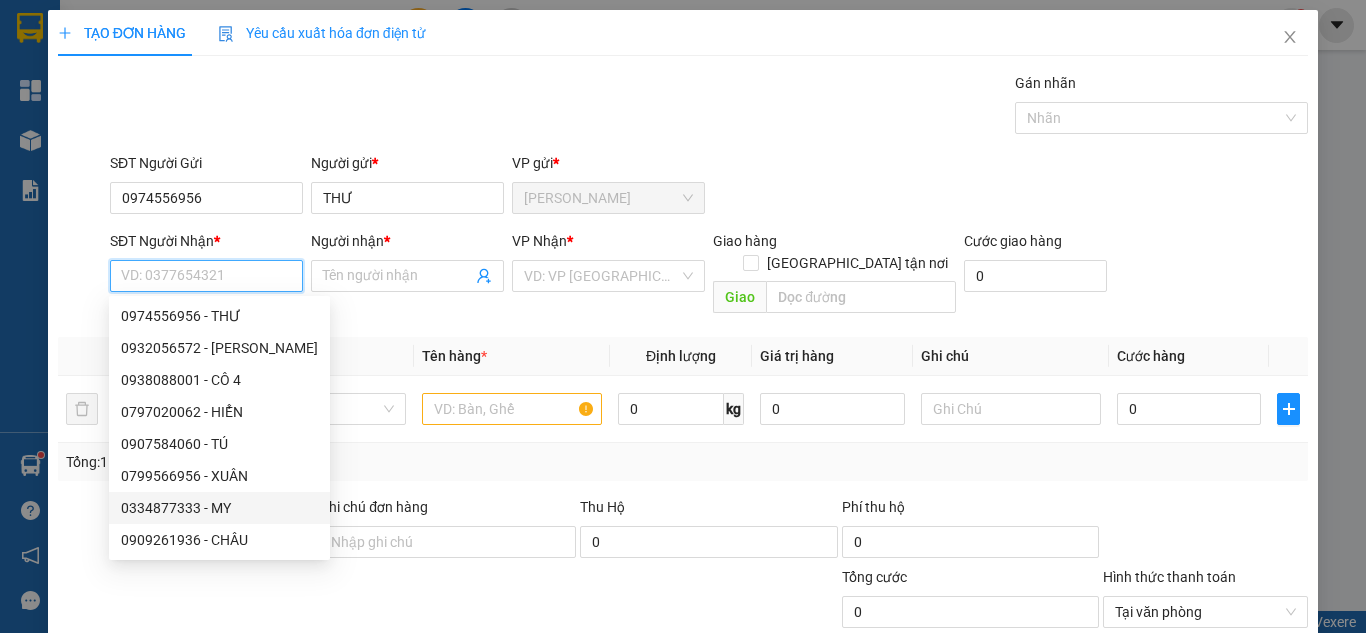 click on "0334877333 - MY" at bounding box center [219, 508] 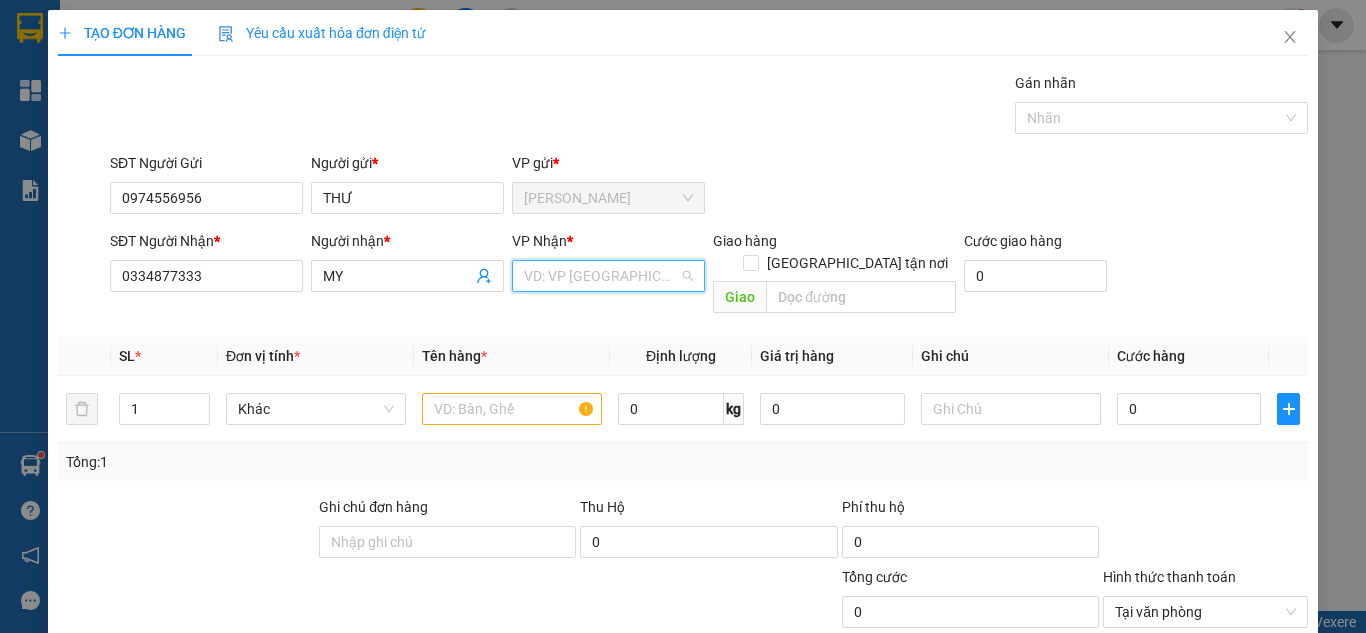 click at bounding box center (601, 276) 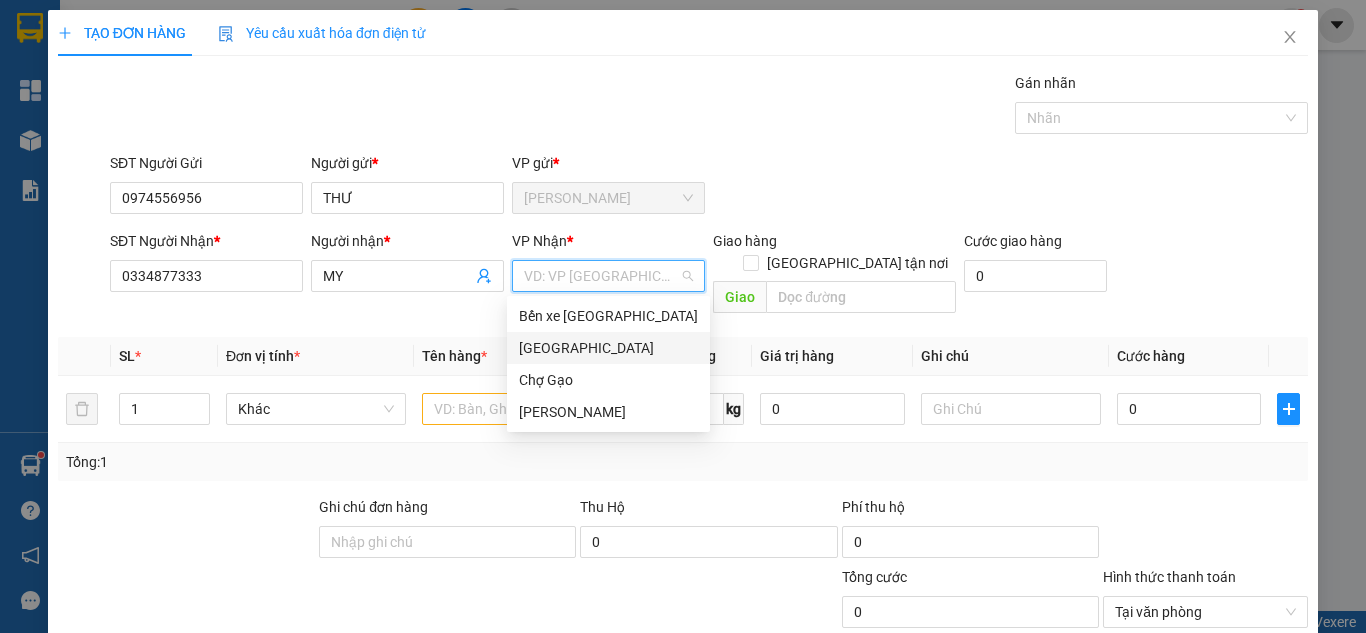 click on "[GEOGRAPHIC_DATA]" at bounding box center (608, 348) 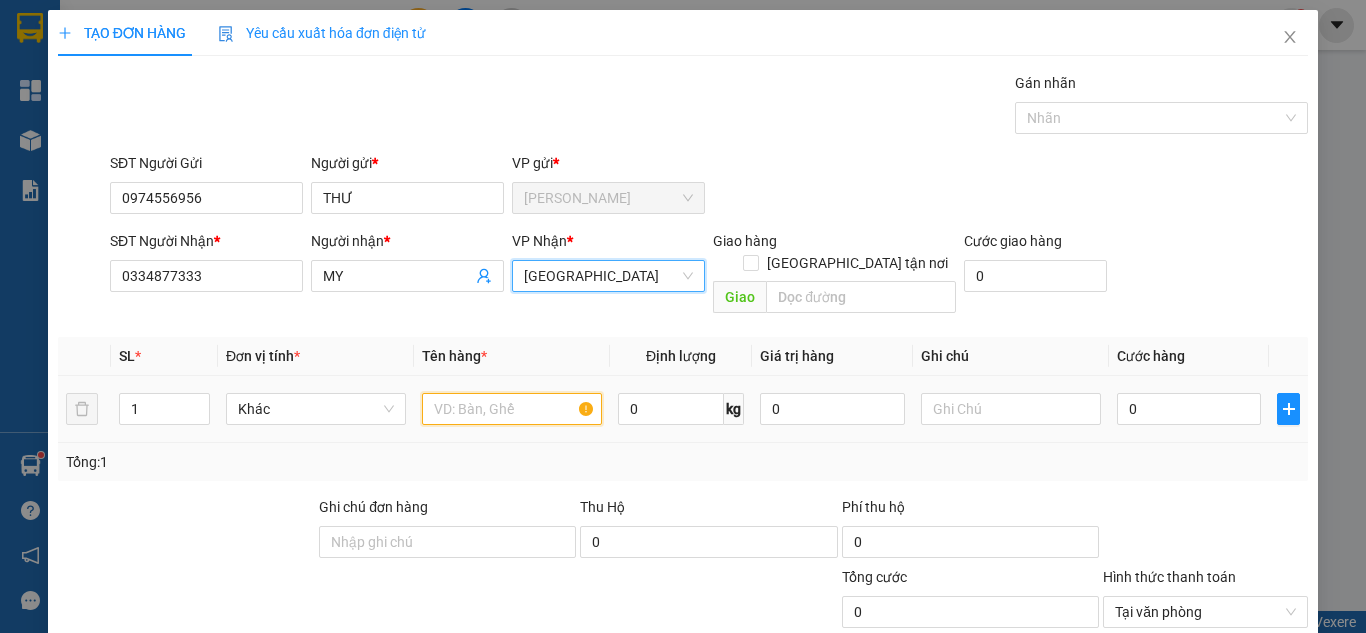 click at bounding box center [512, 409] 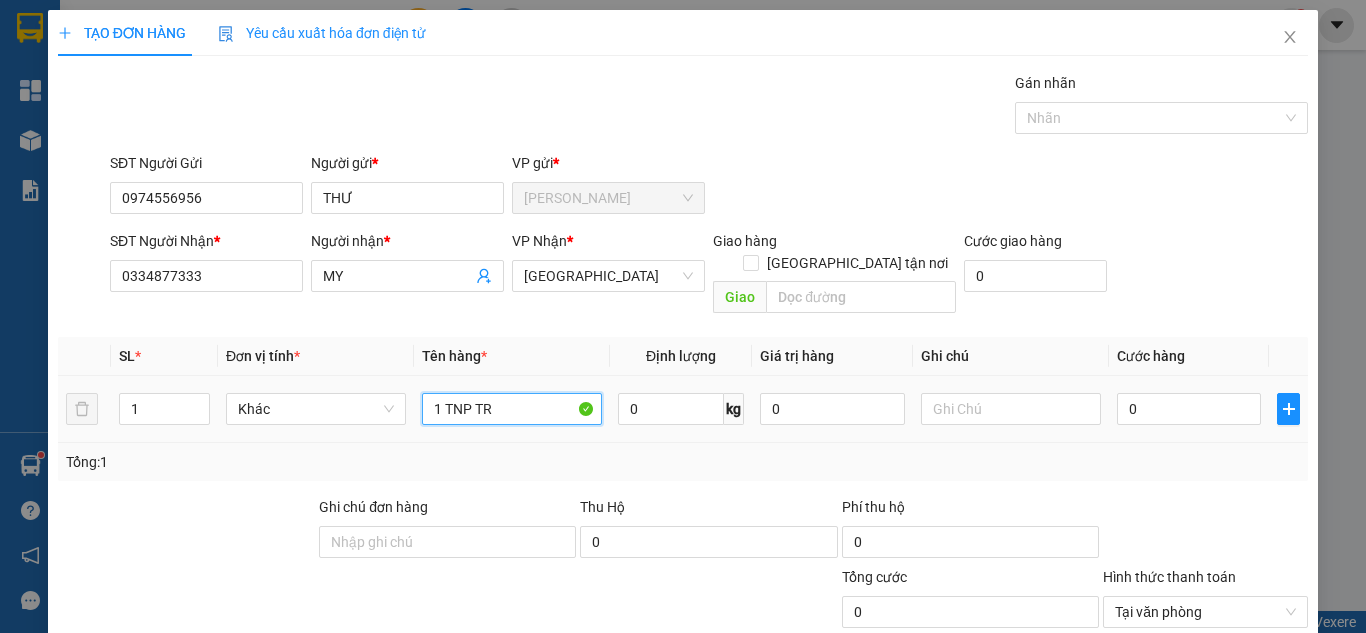paste on "Ư" 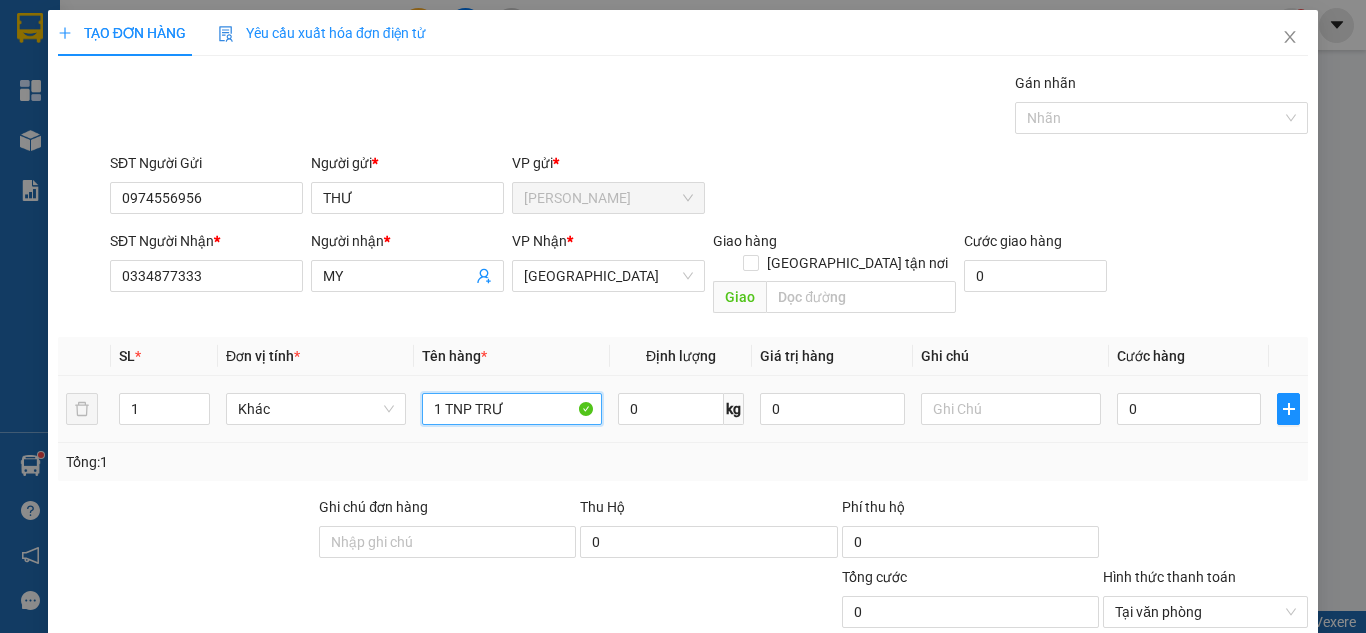 paste on "Ứ" 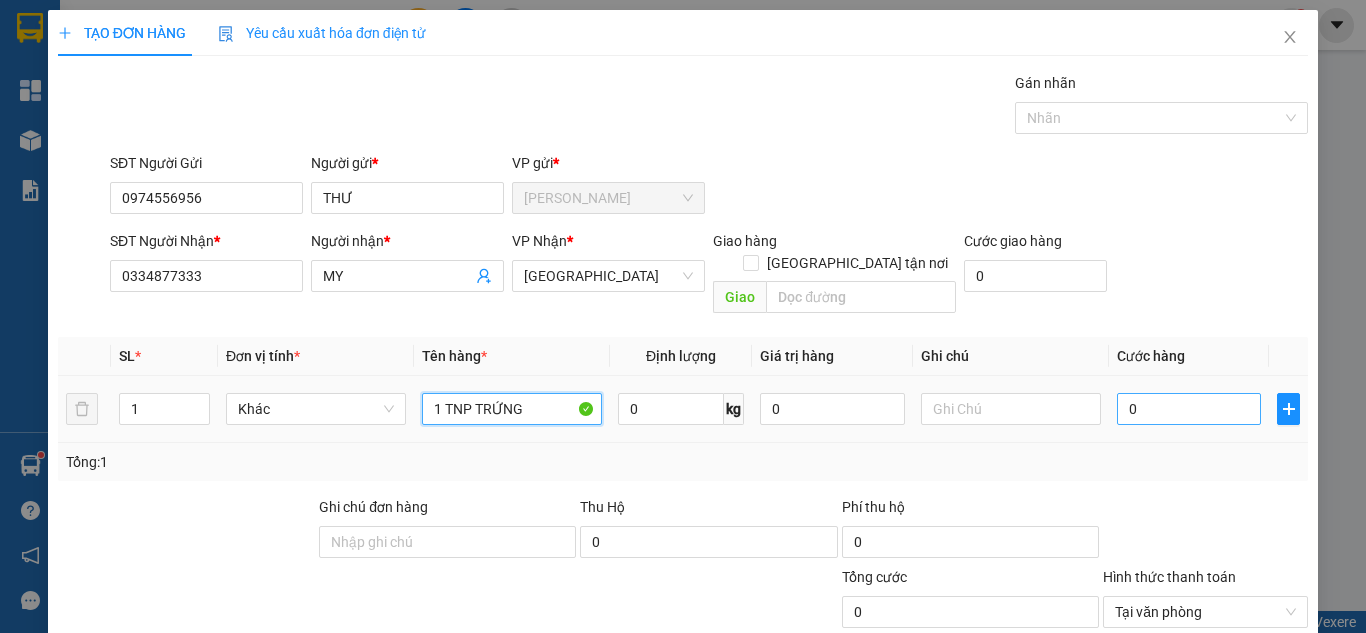 type on "1 TNP TRỨNG" 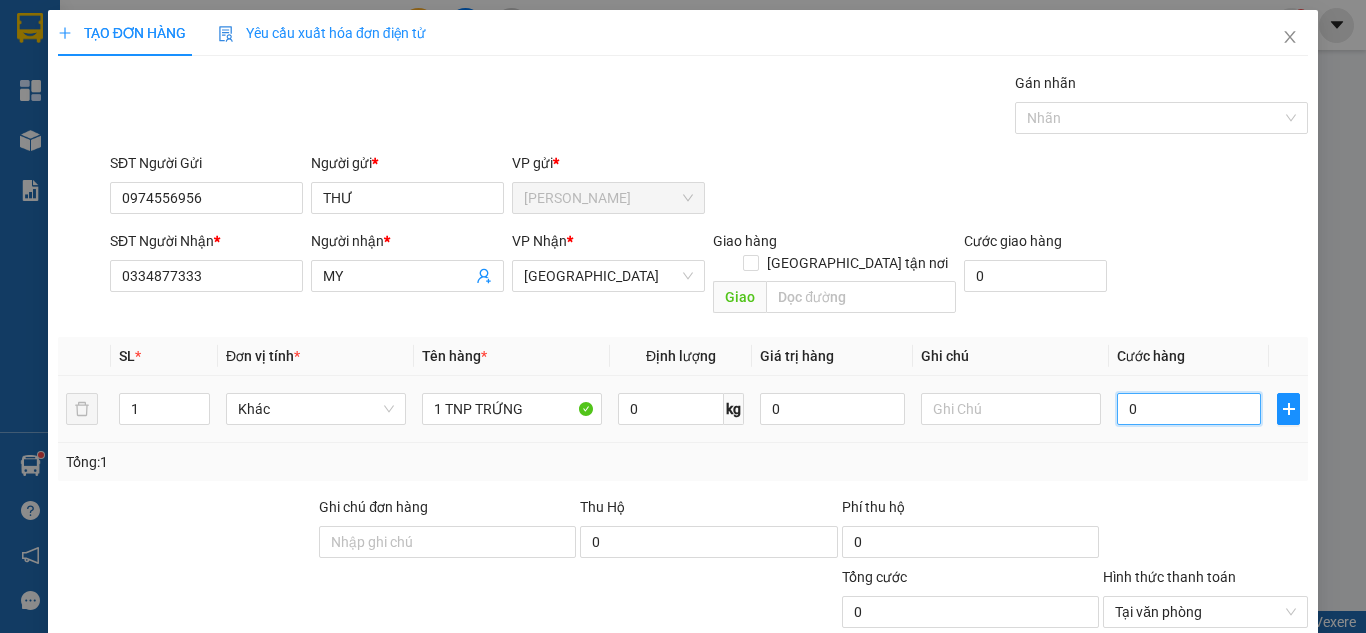 click on "0" at bounding box center [1189, 409] 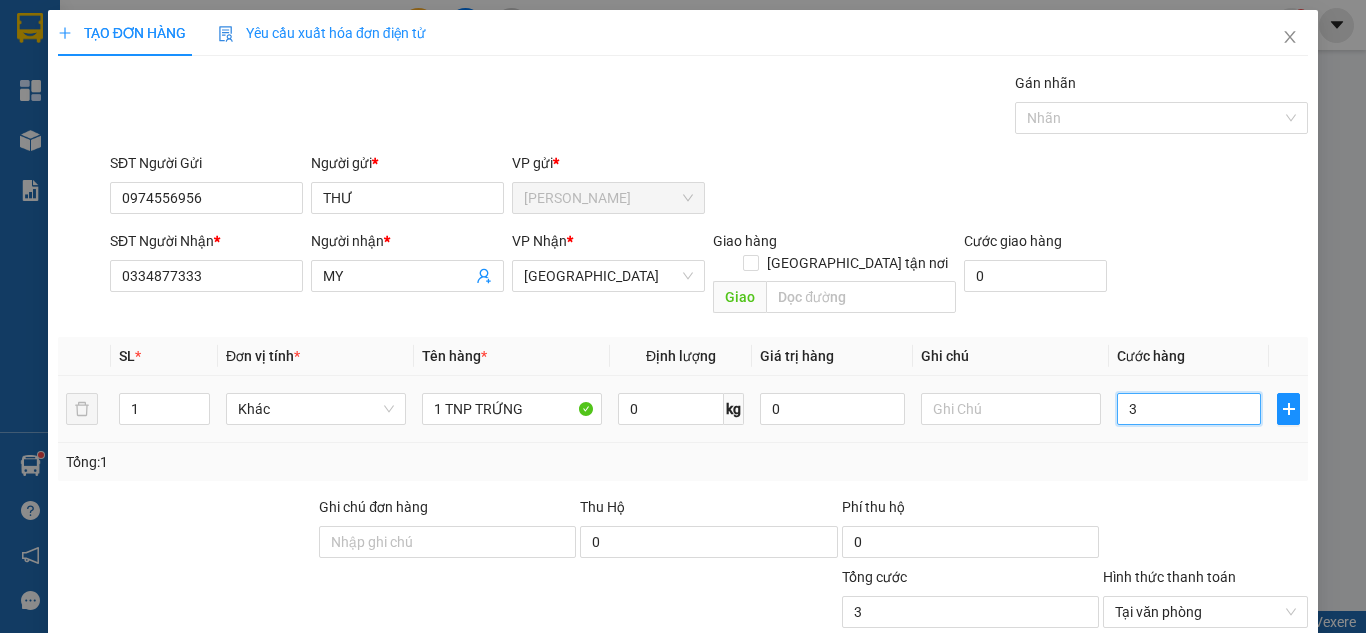 type on "35" 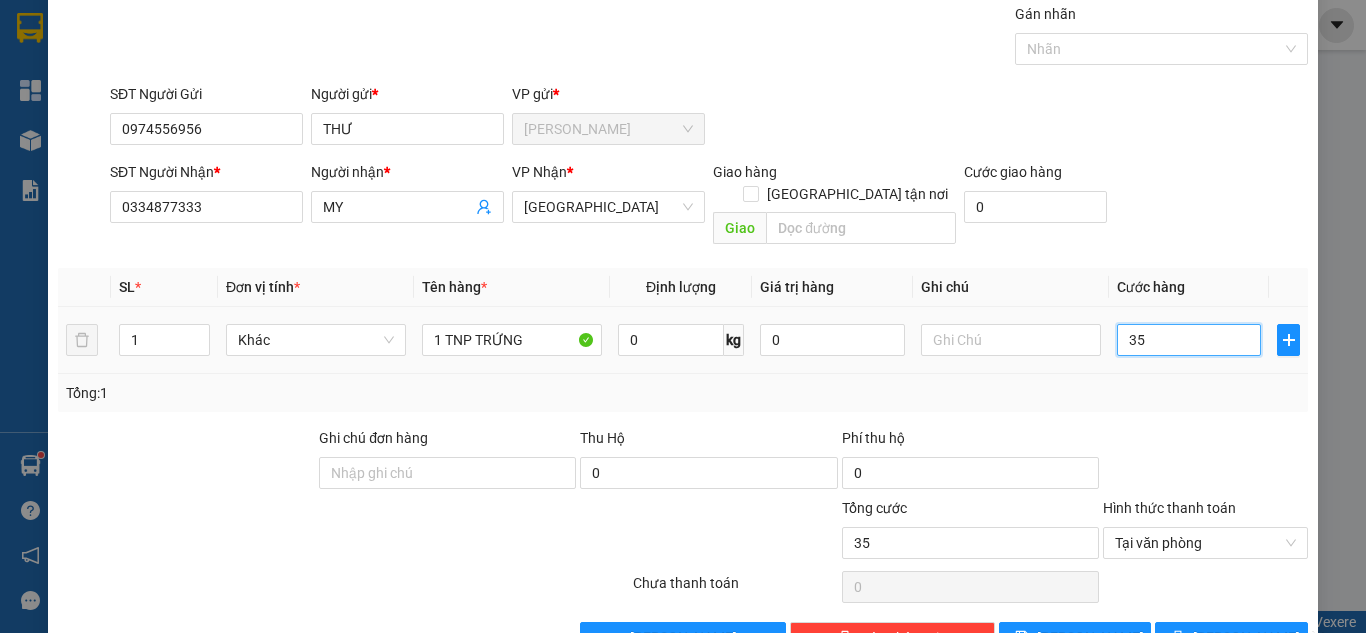 scroll, scrollTop: 100, scrollLeft: 0, axis: vertical 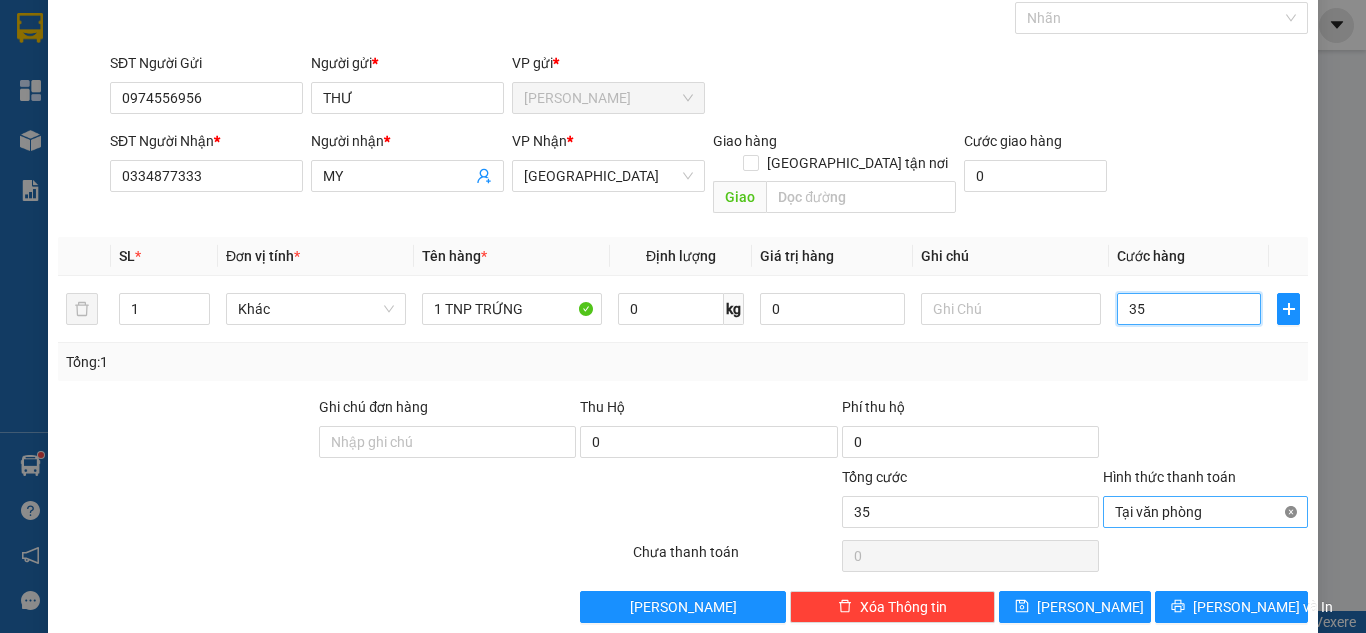 type on "35" 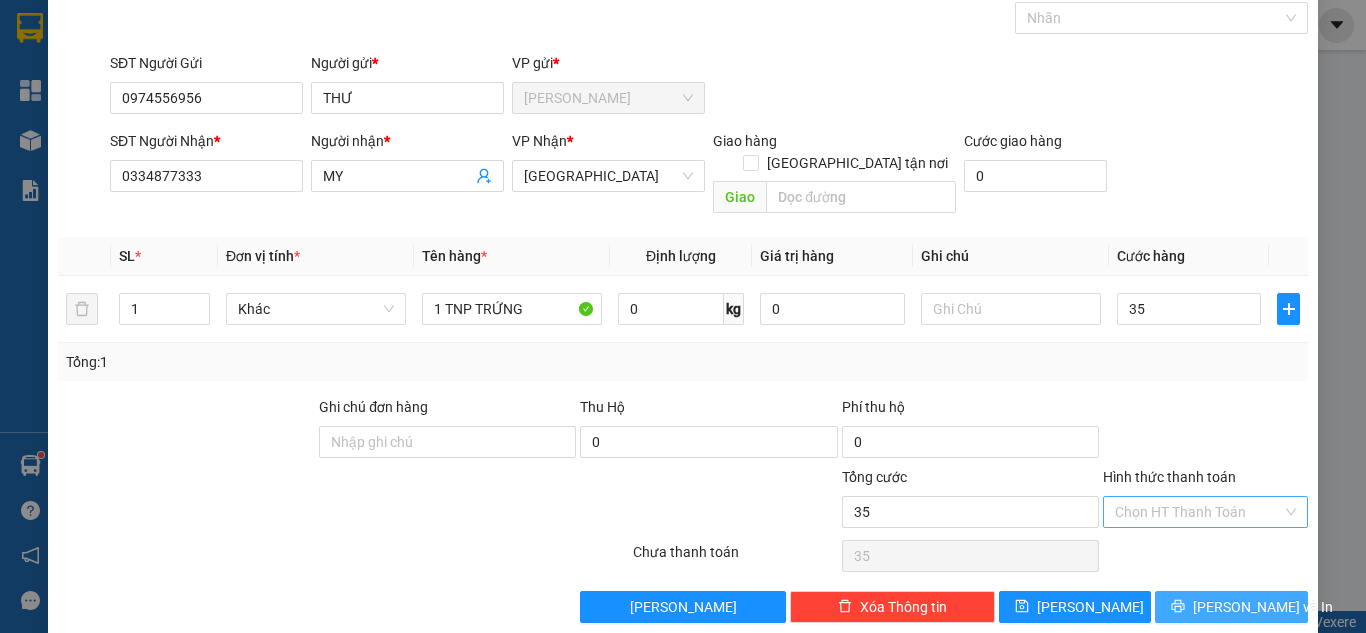type on "35.000" 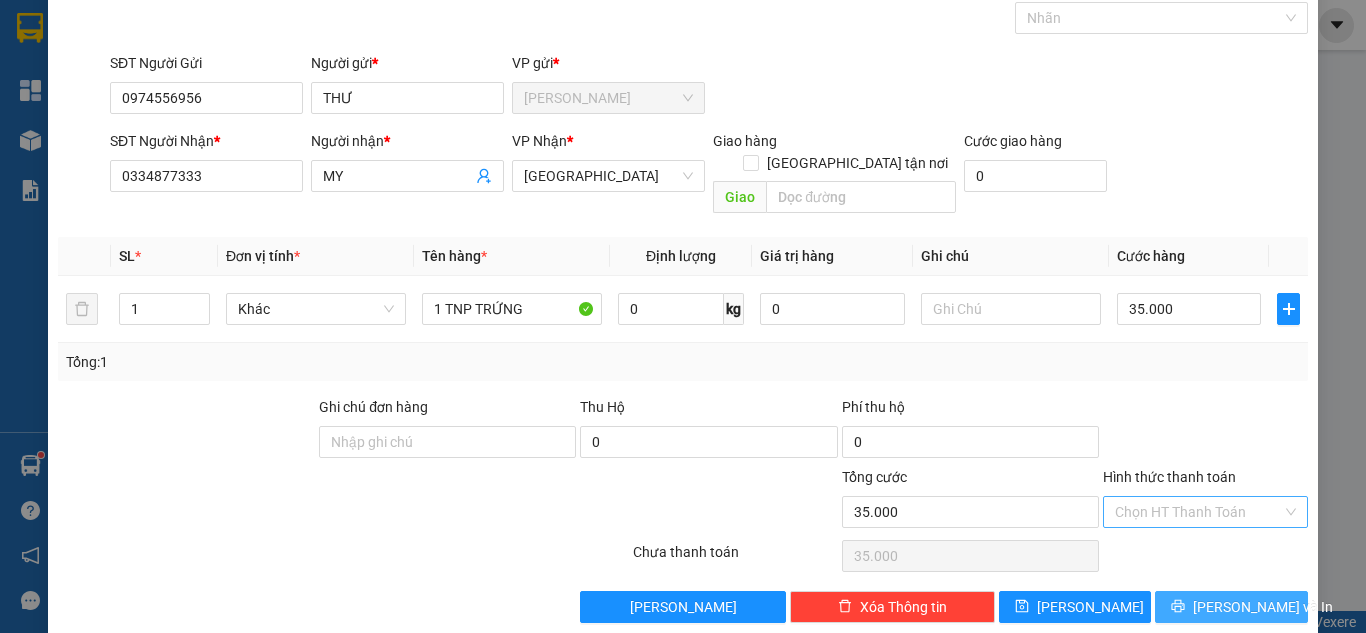 click on "[PERSON_NAME] và In" at bounding box center (1263, 607) 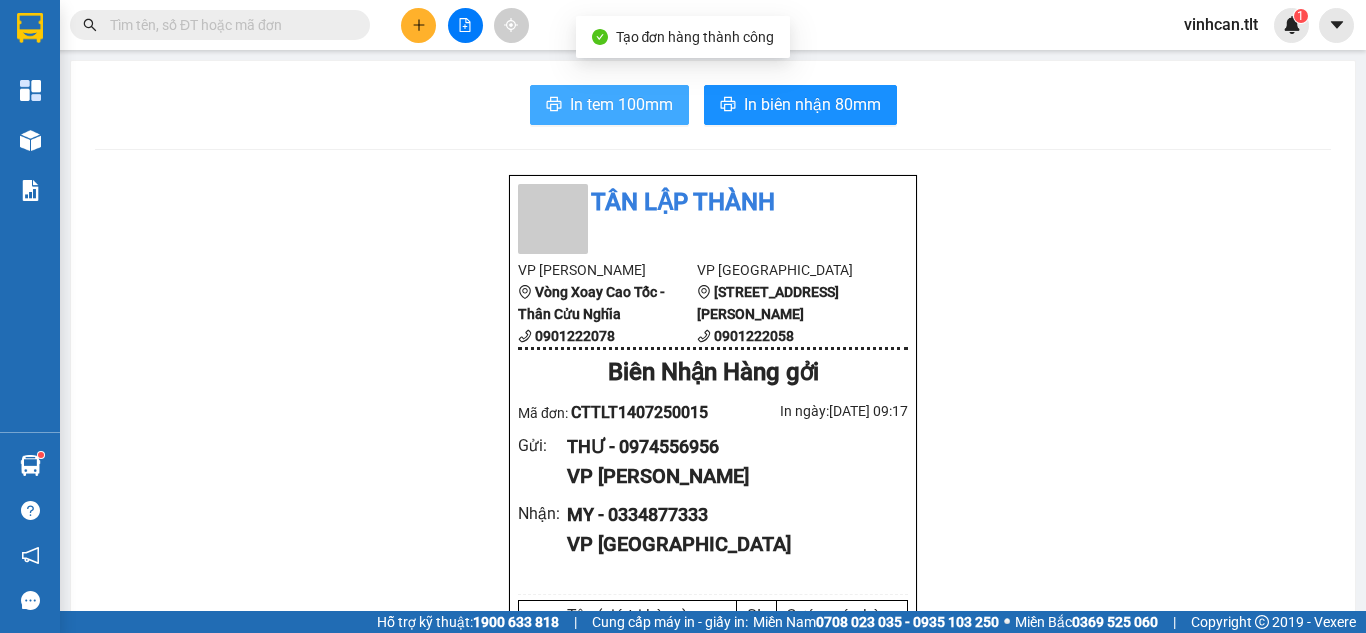 click on "In tem 100mm" at bounding box center [621, 104] 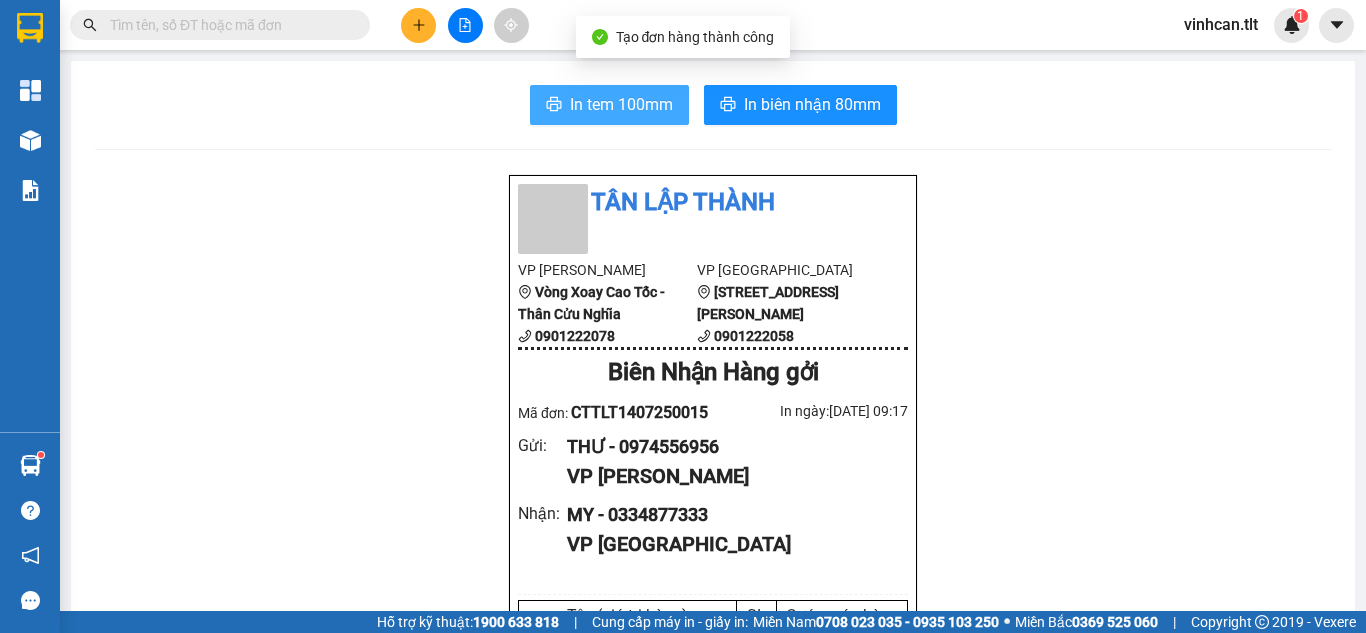 scroll, scrollTop: 0, scrollLeft: 0, axis: both 